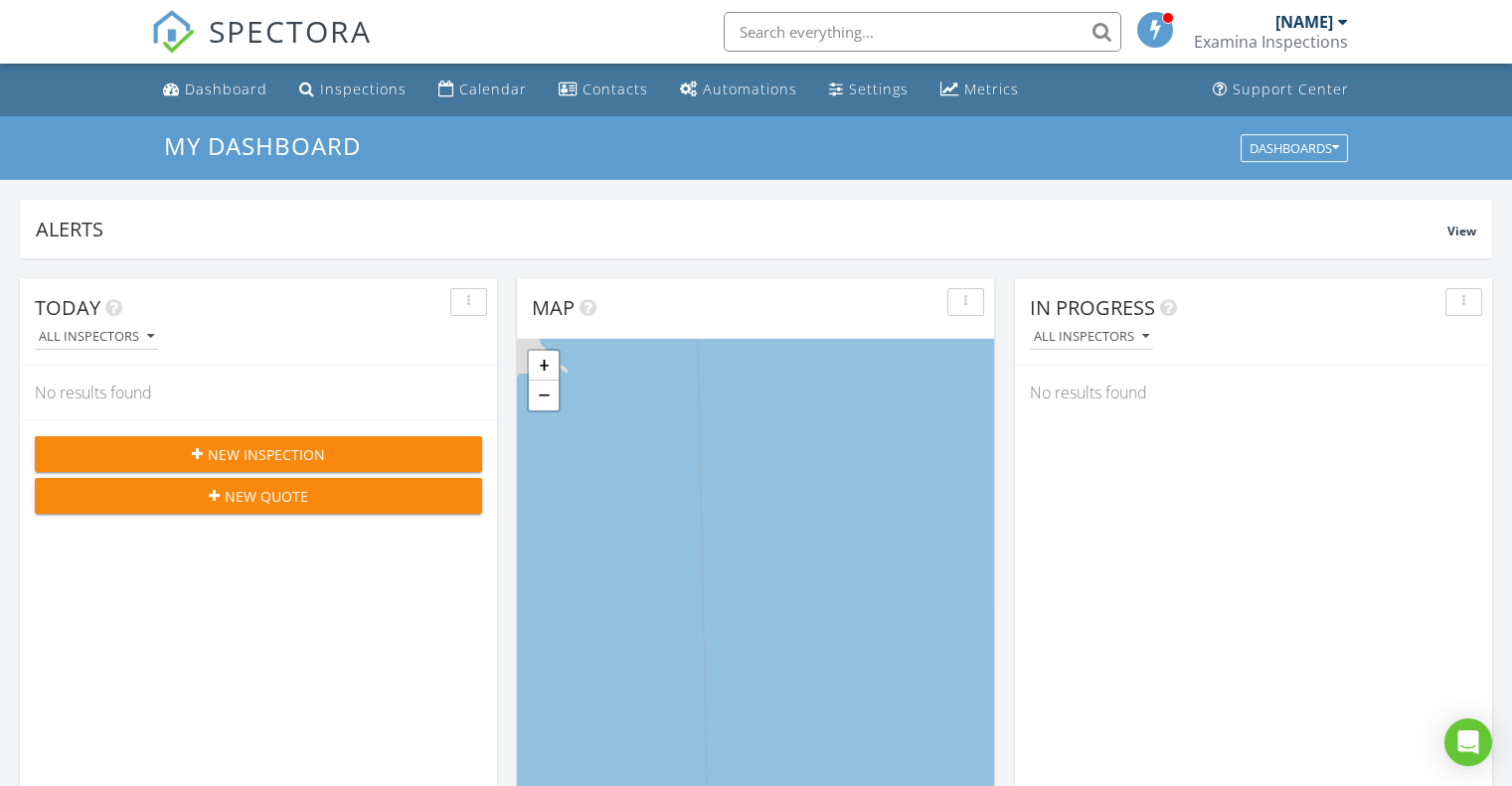 scroll, scrollTop: 1131, scrollLeft: 0, axis: vertical 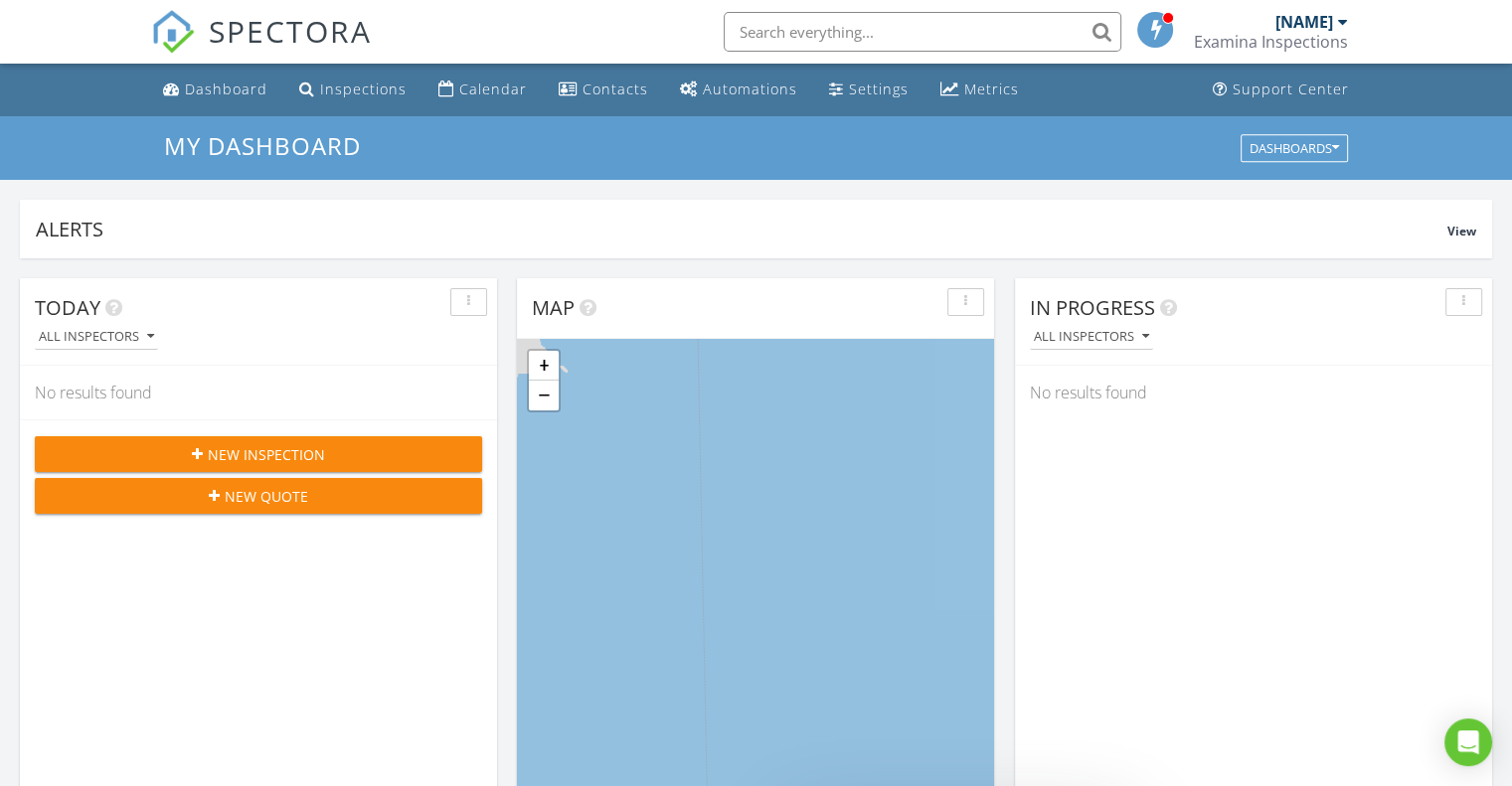 click at bounding box center [923, 32] 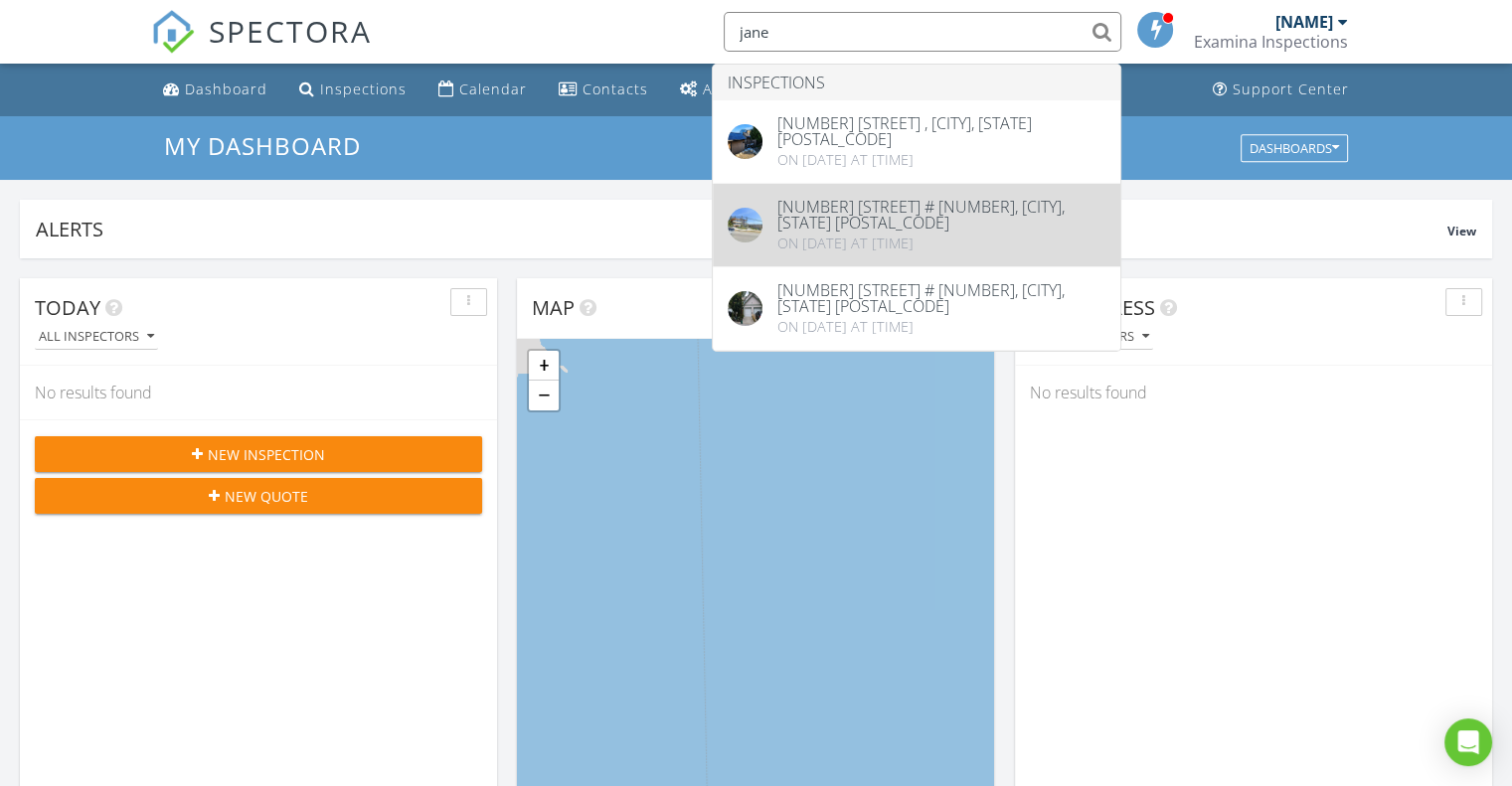 type on "jane" 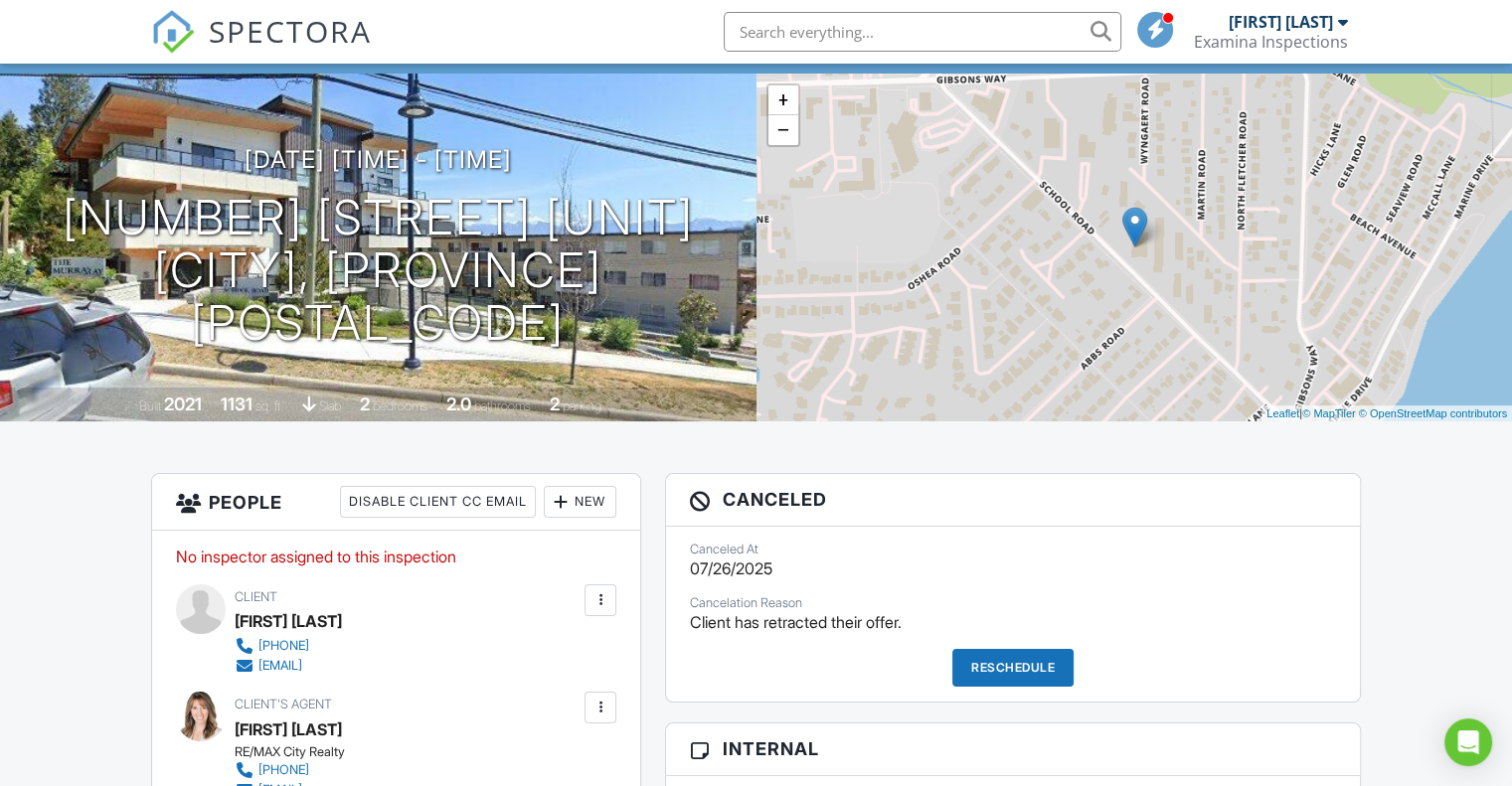 scroll, scrollTop: 107, scrollLeft: 0, axis: vertical 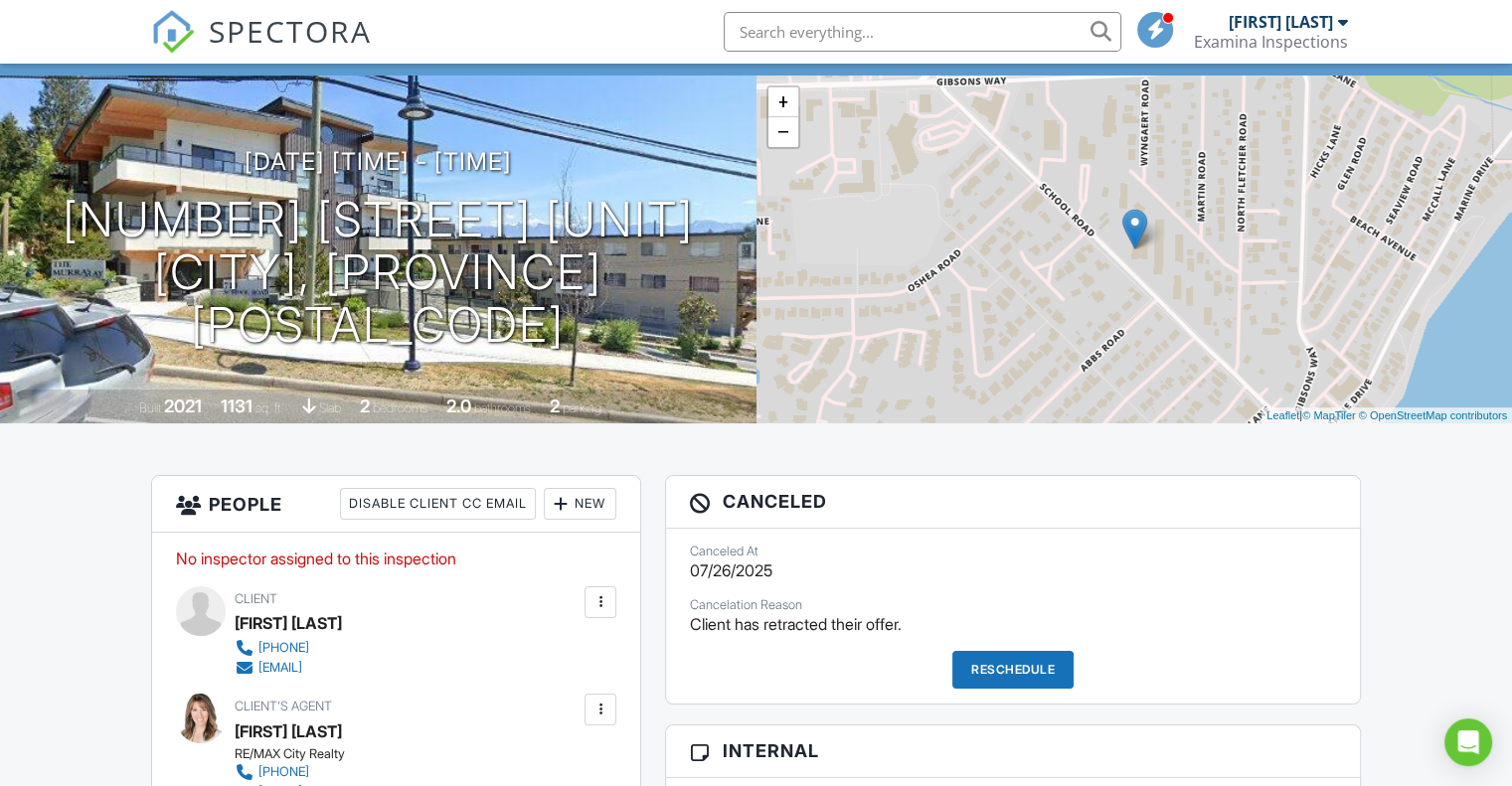 click on "SPECTORA" at bounding box center (290, 31) 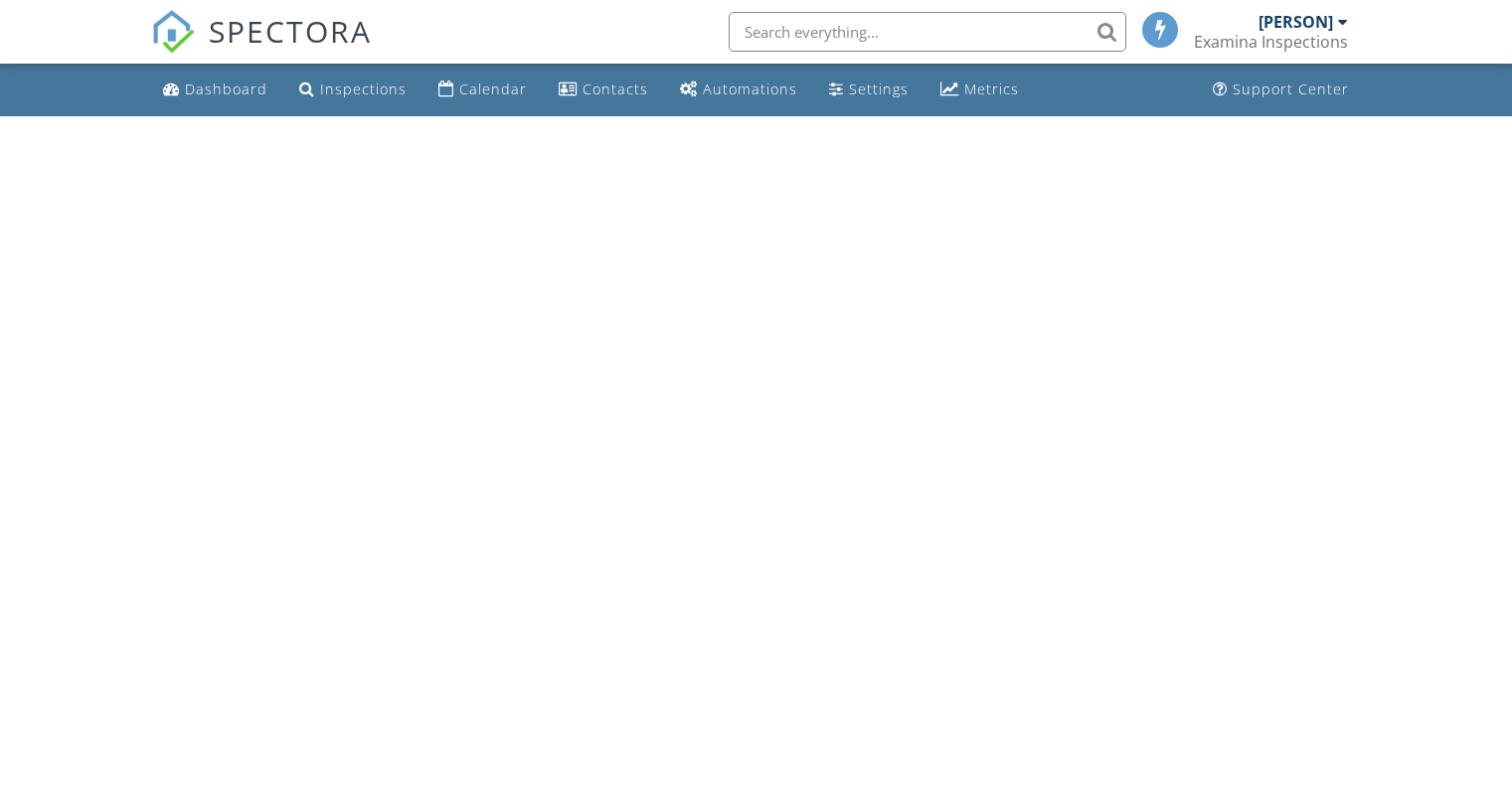 scroll, scrollTop: 0, scrollLeft: 0, axis: both 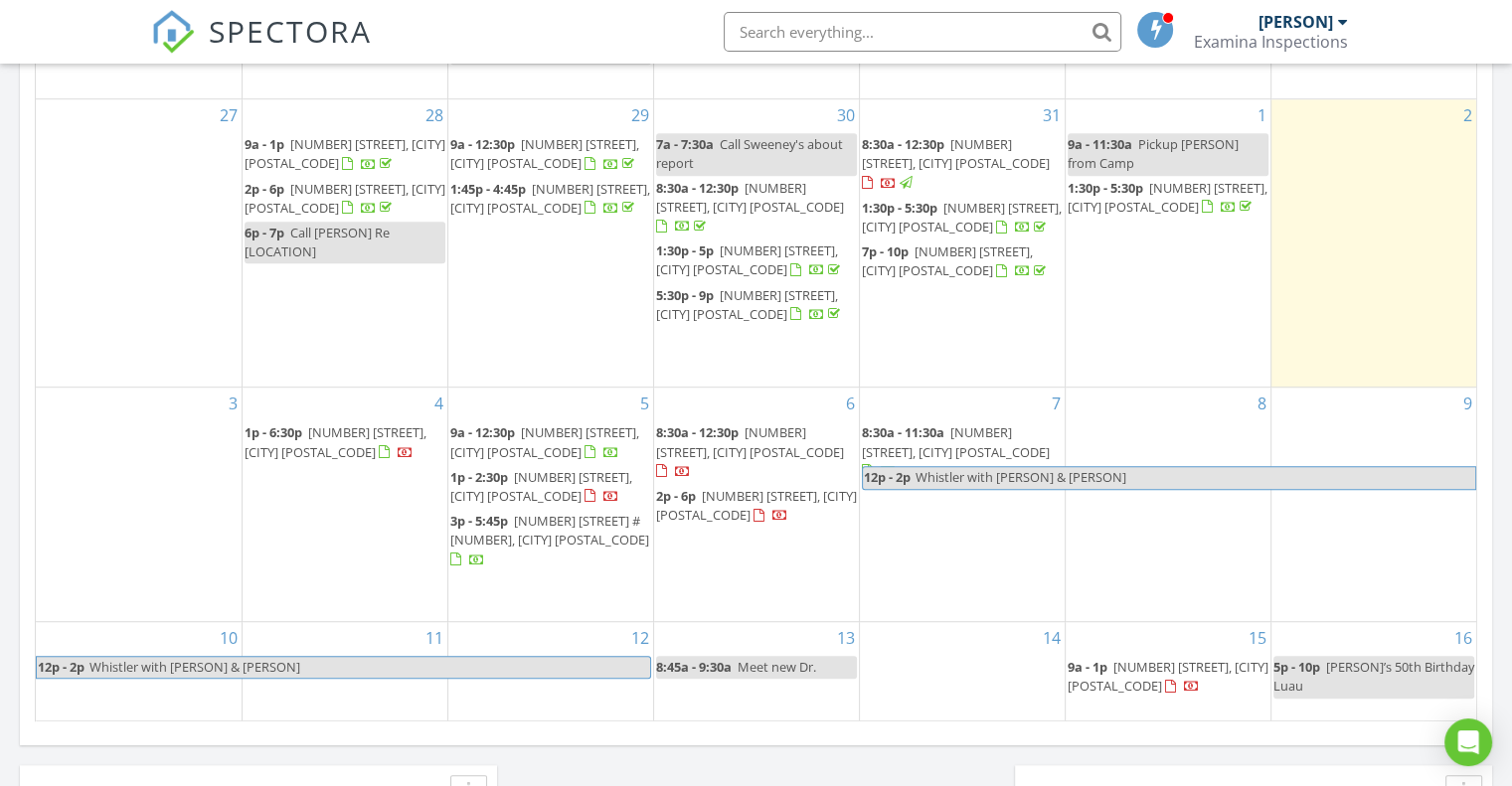 click on "6
8:30a - 12:30p
4799 Sinclair Bay Rd , Garden Bay V0N 2H1
2p - 6p
1553 Cypress Way , Gibsons V0N 1V5" at bounding box center [756, 504] 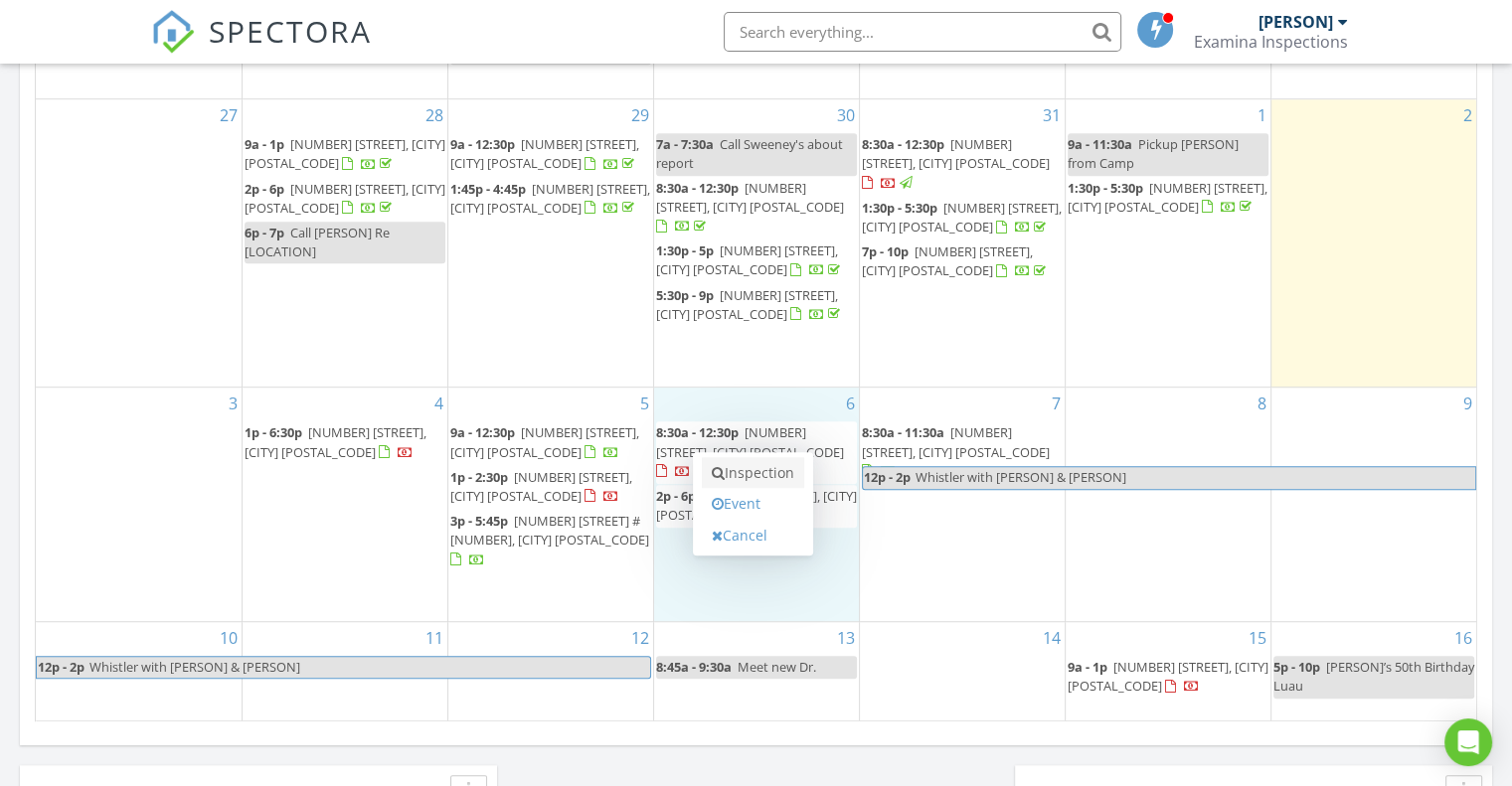 click on "Inspection" at bounding box center [753, 473] 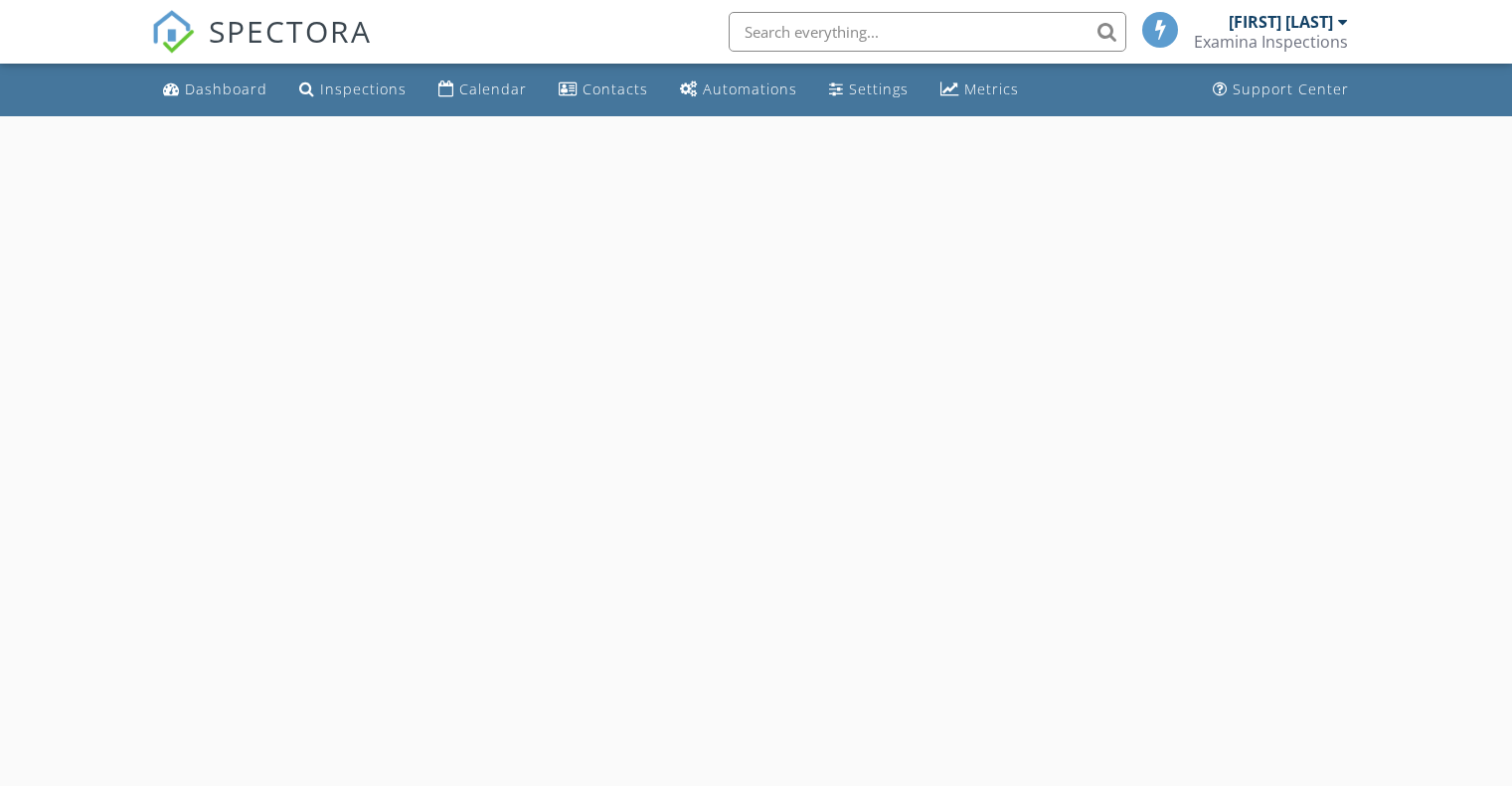scroll, scrollTop: 0, scrollLeft: 0, axis: both 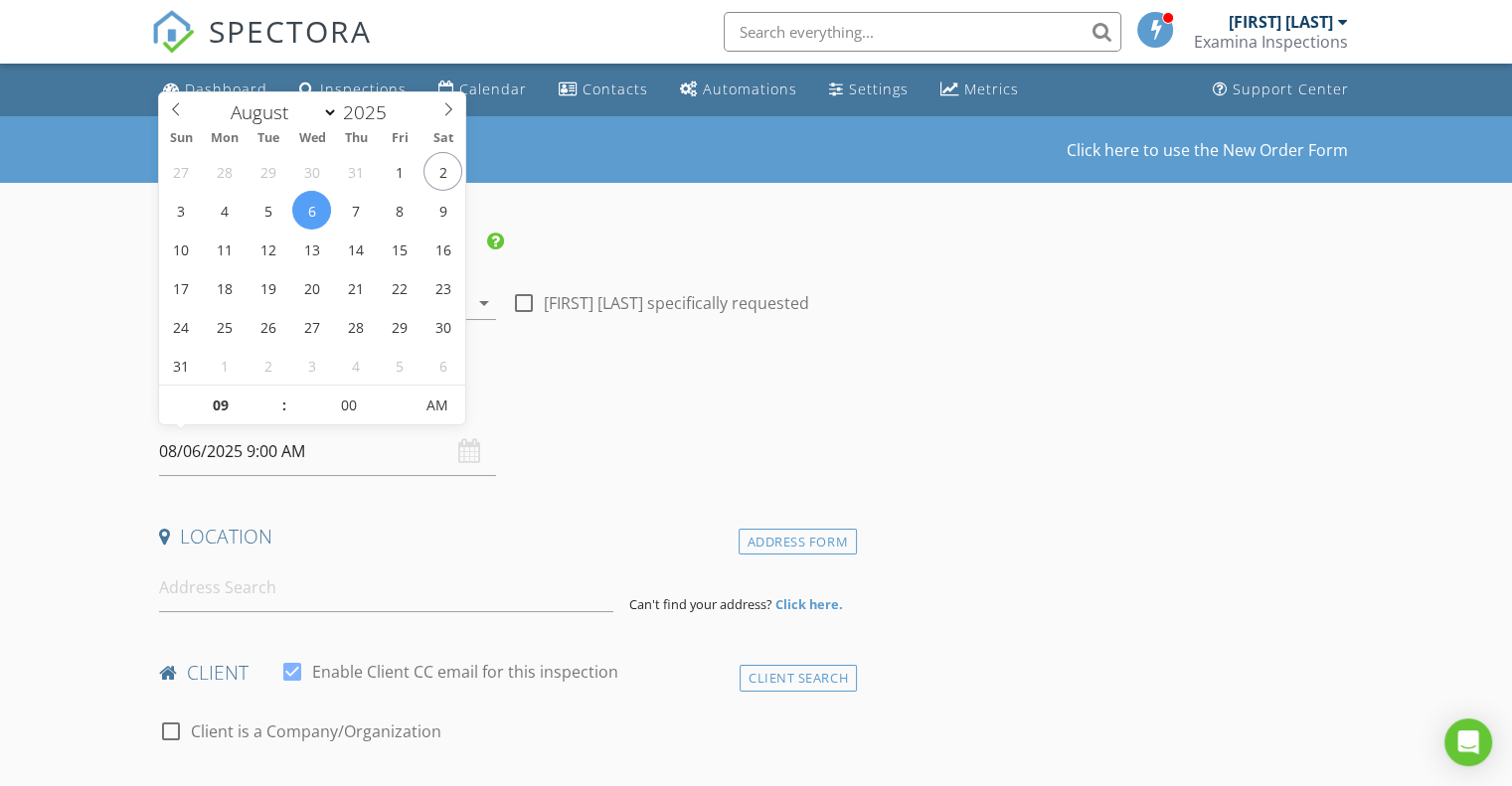 click on "08/06/2025 9:00 AM" at bounding box center (327, 451) 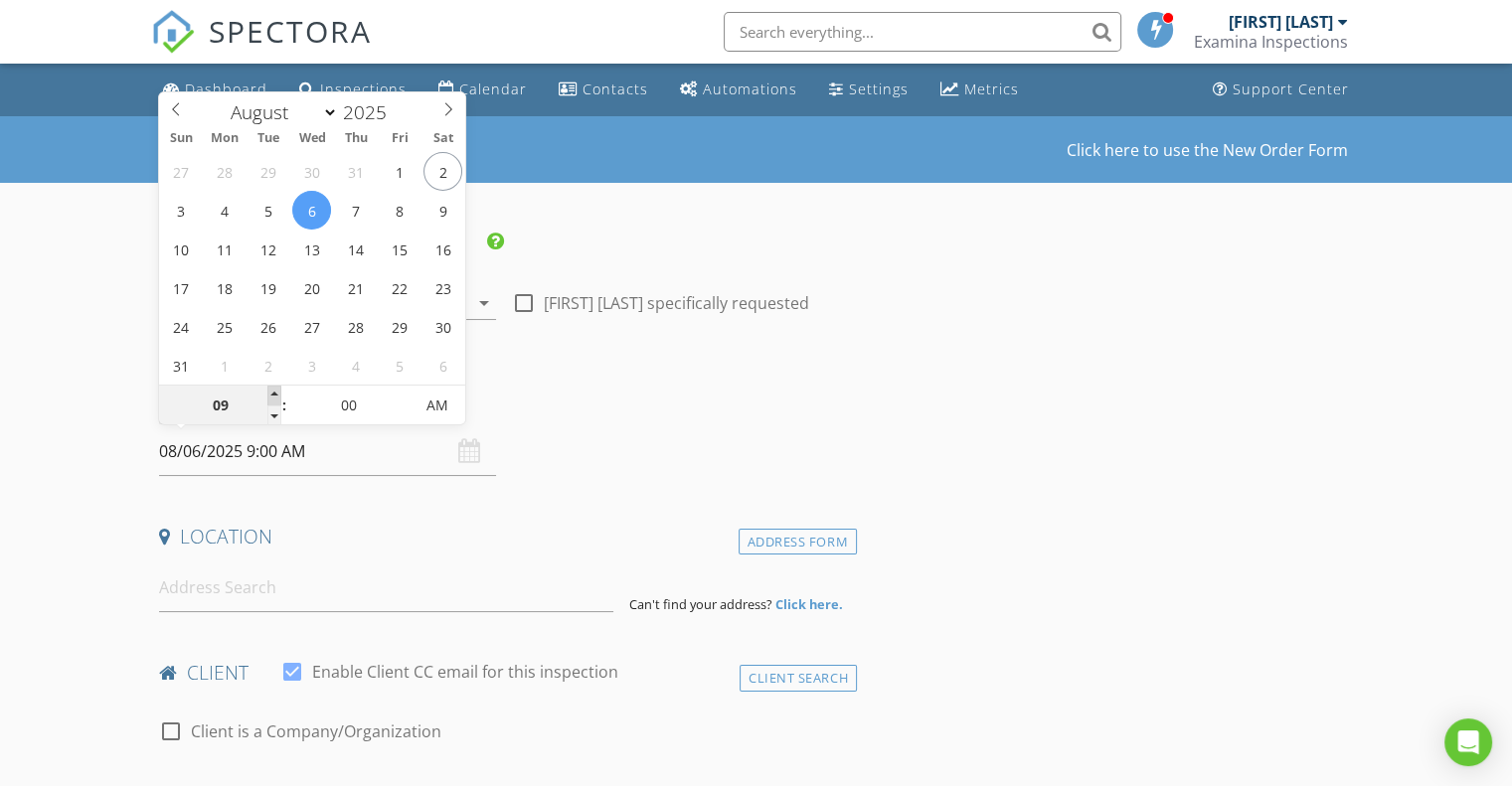 type on "10" 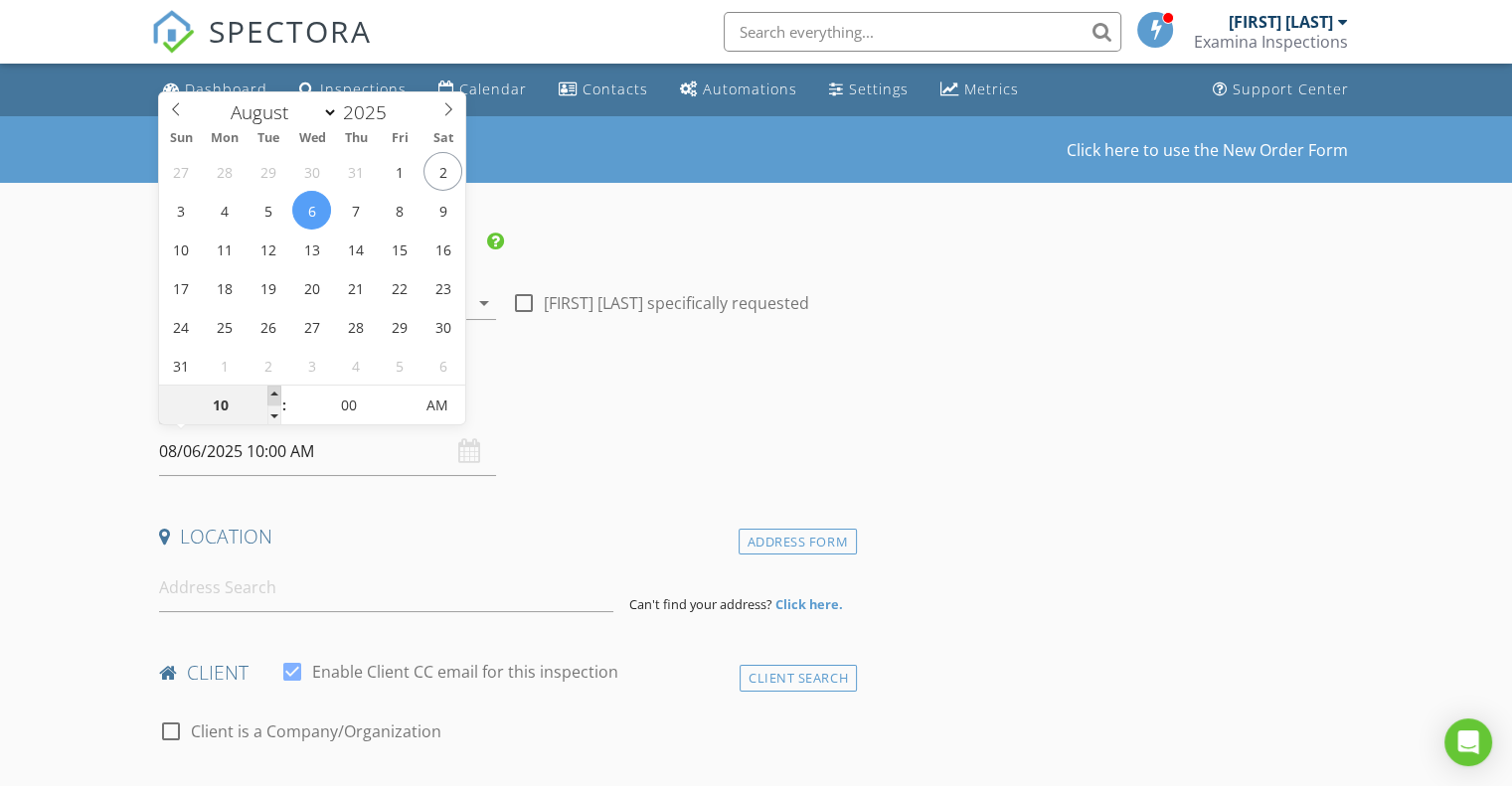 click at bounding box center [274, 395] 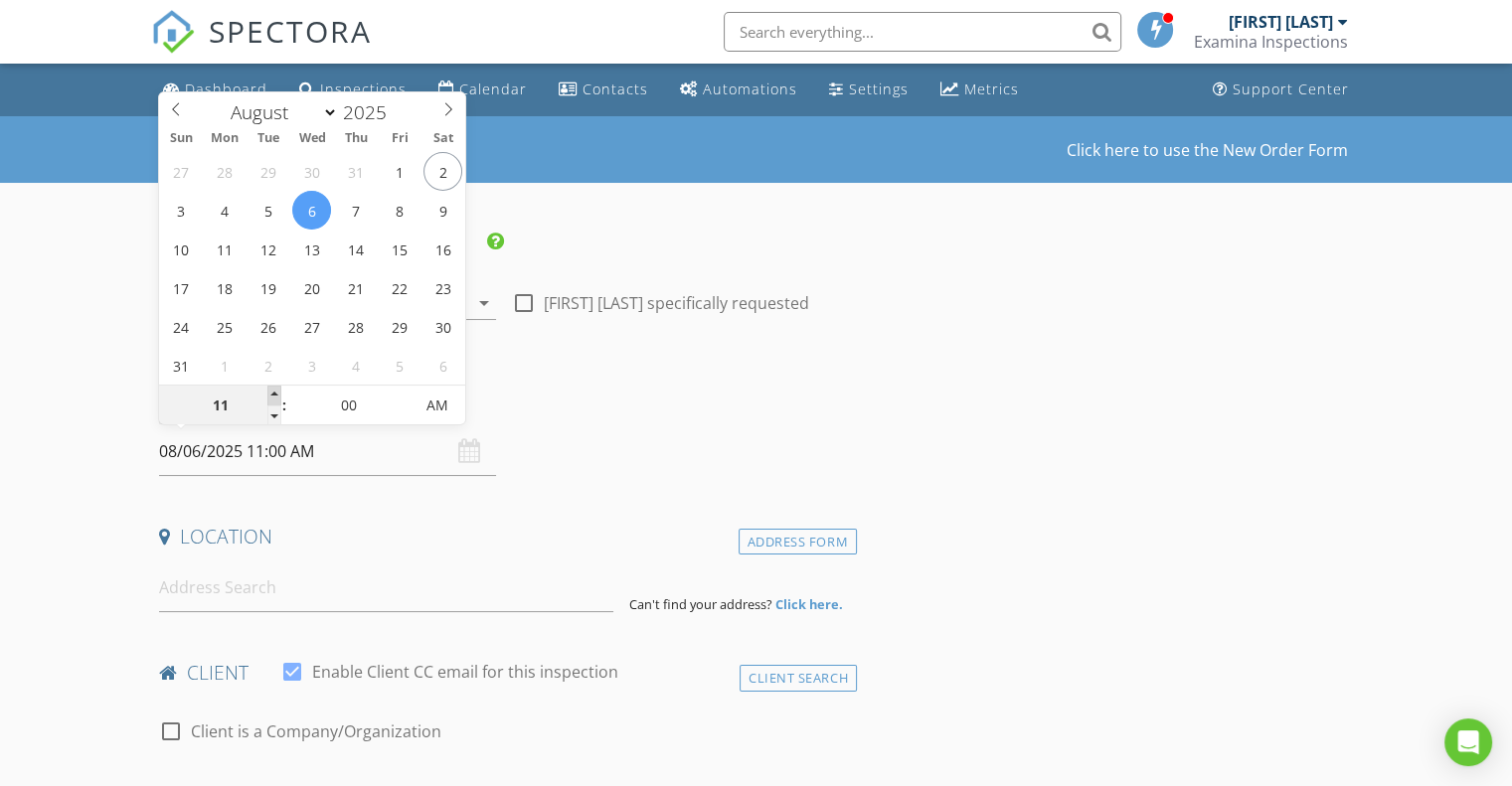 click at bounding box center (274, 395) 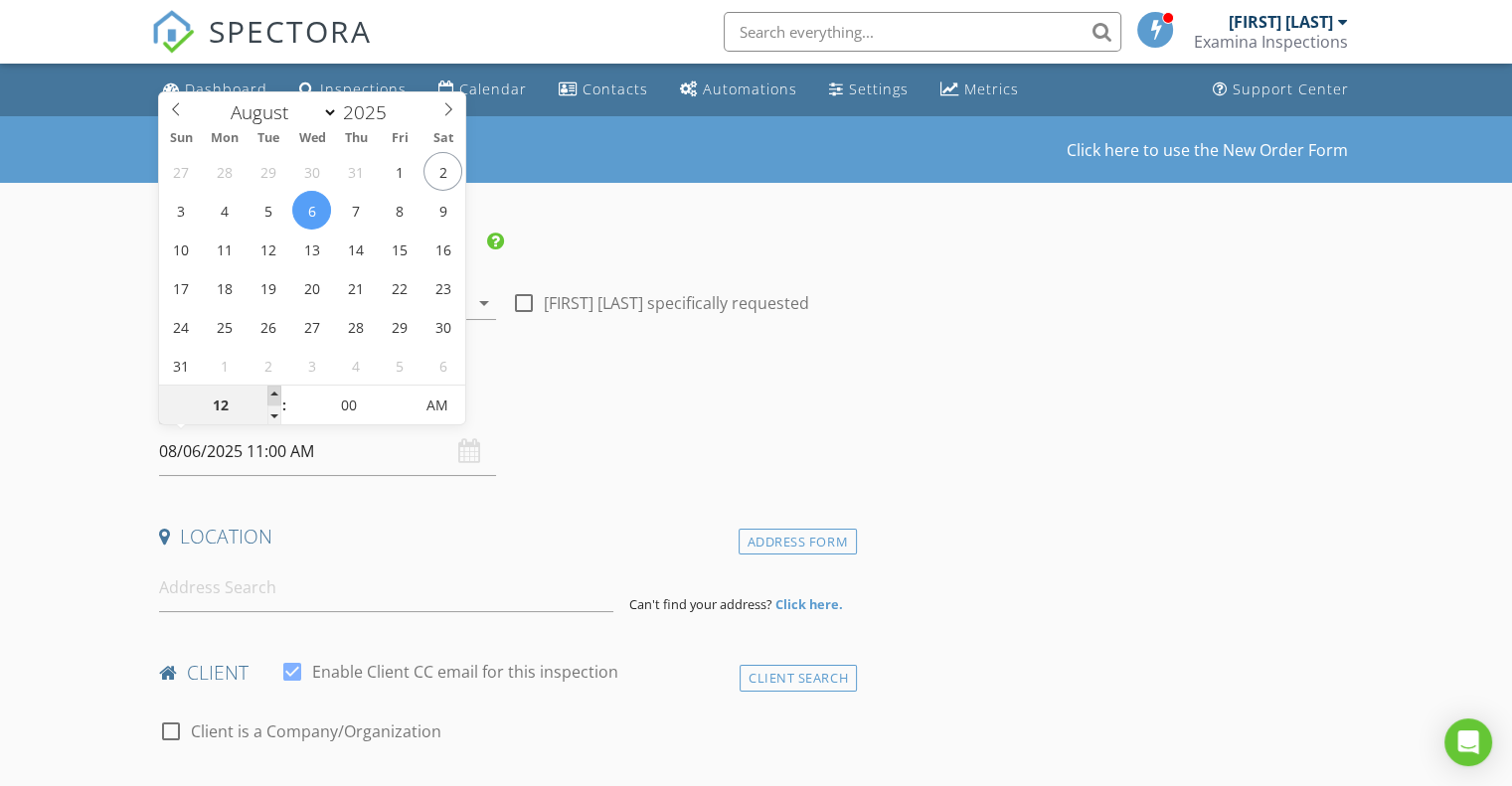 type on "08/06/2025 12:00 PM" 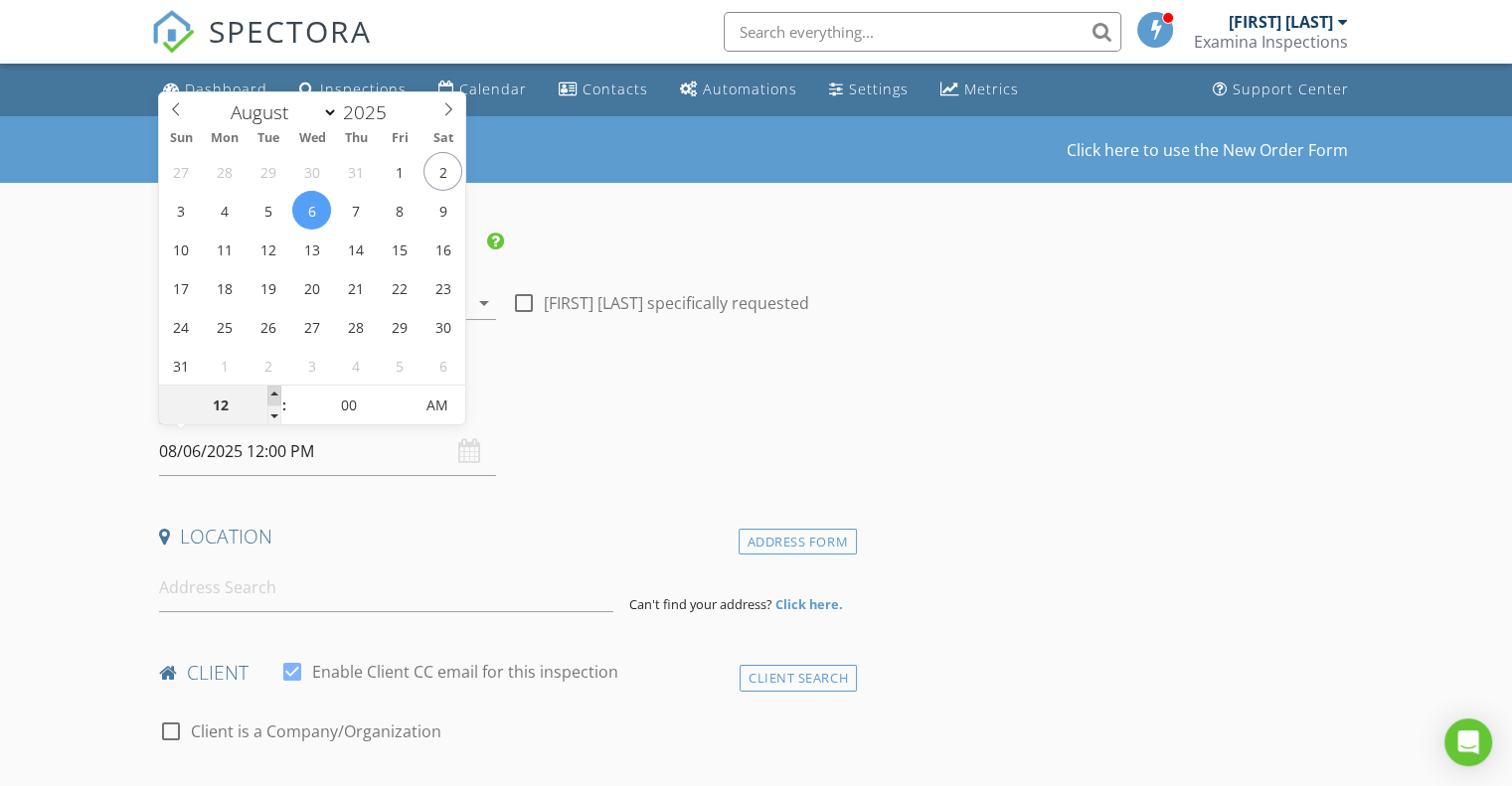 click at bounding box center [274, 395] 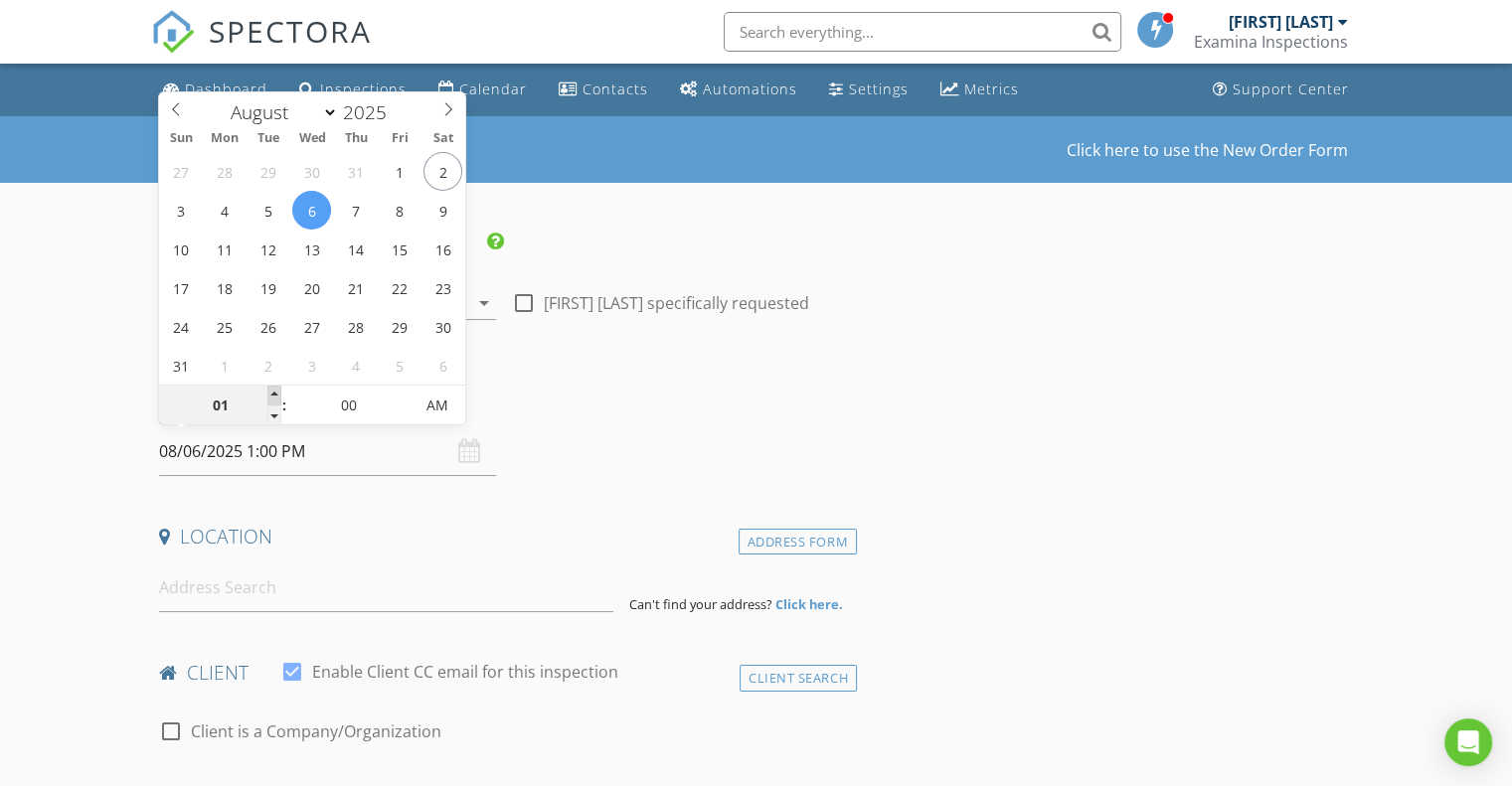 click at bounding box center (274, 395) 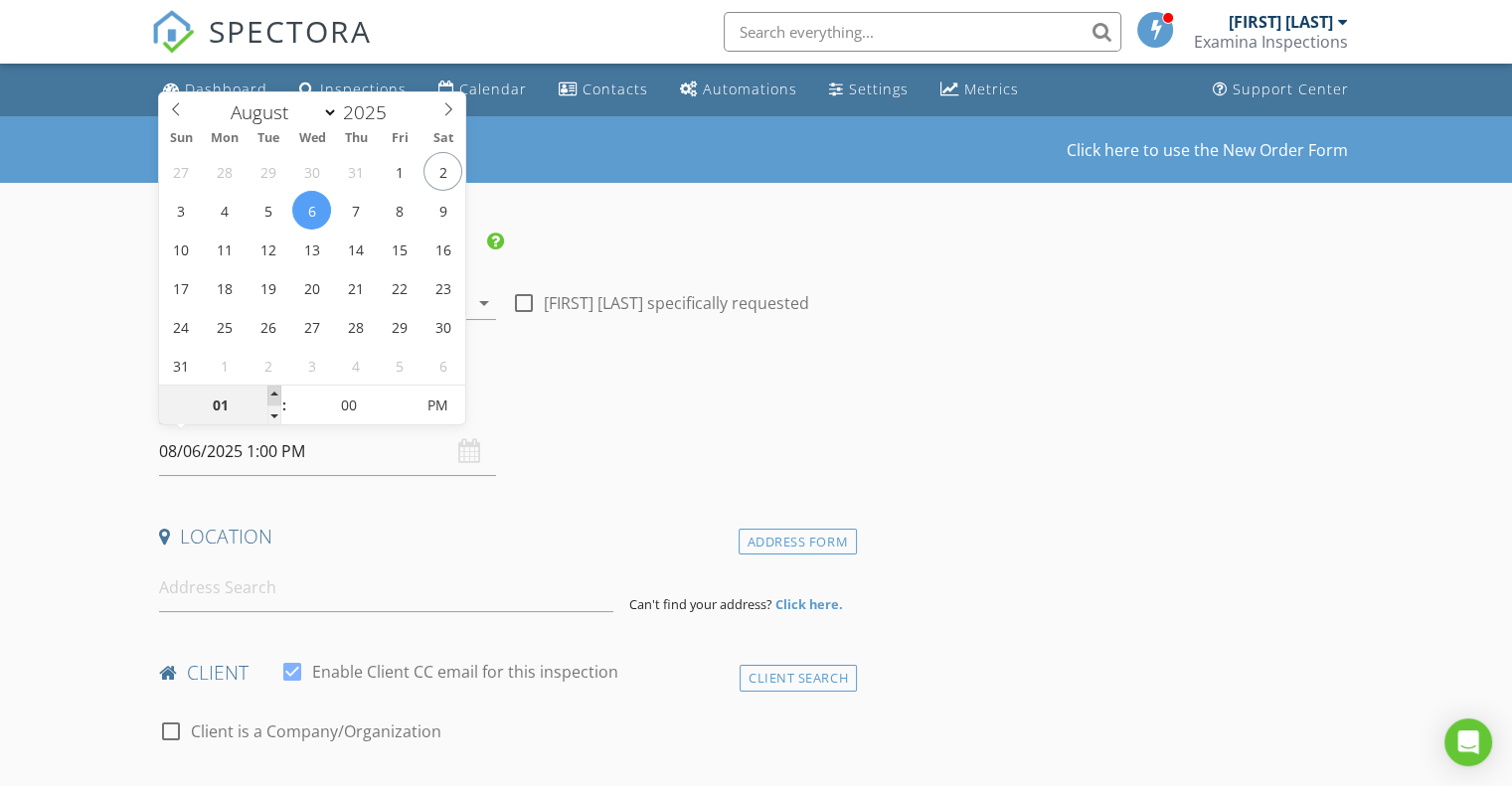type on "02" 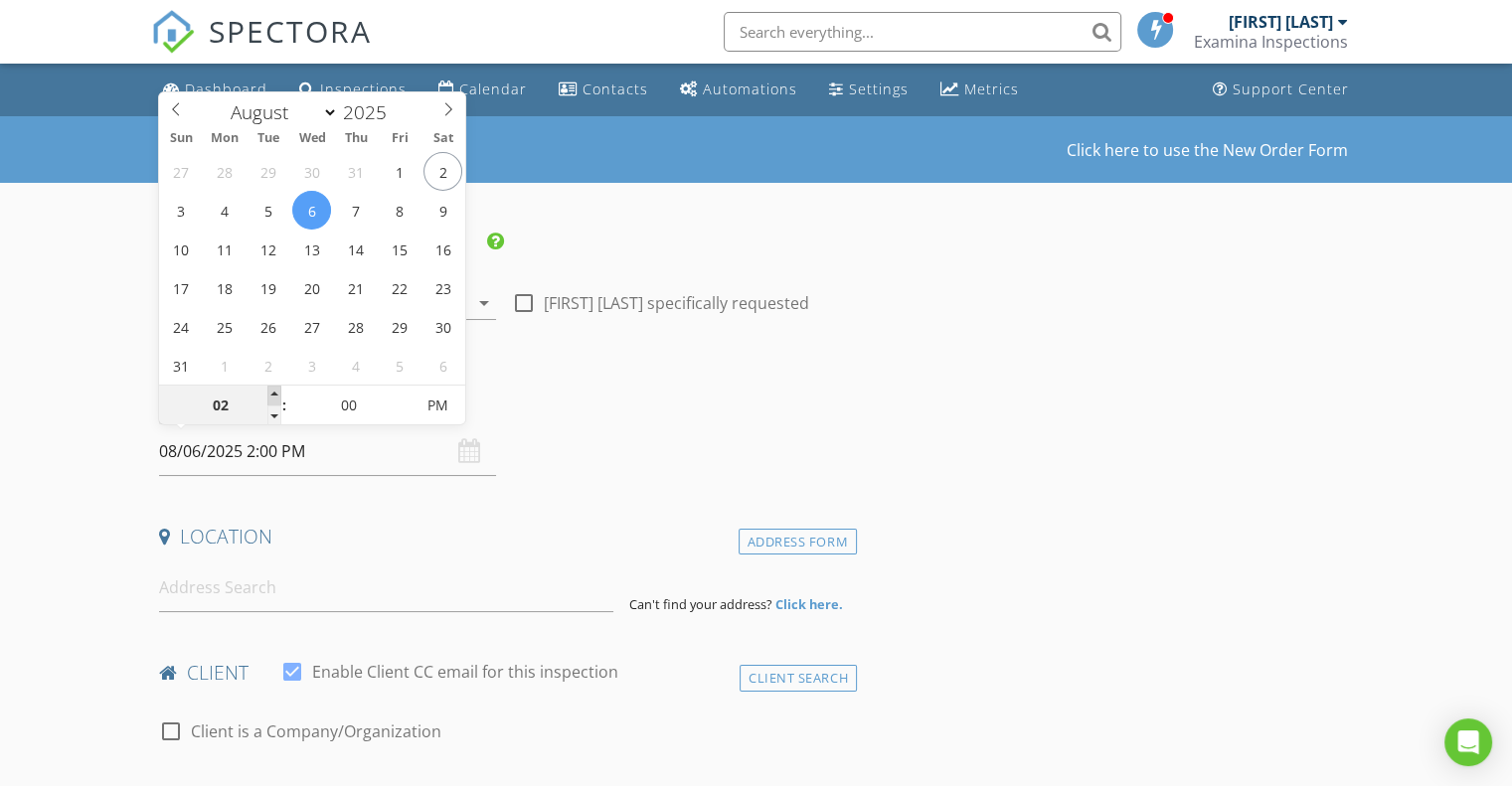 click at bounding box center [274, 395] 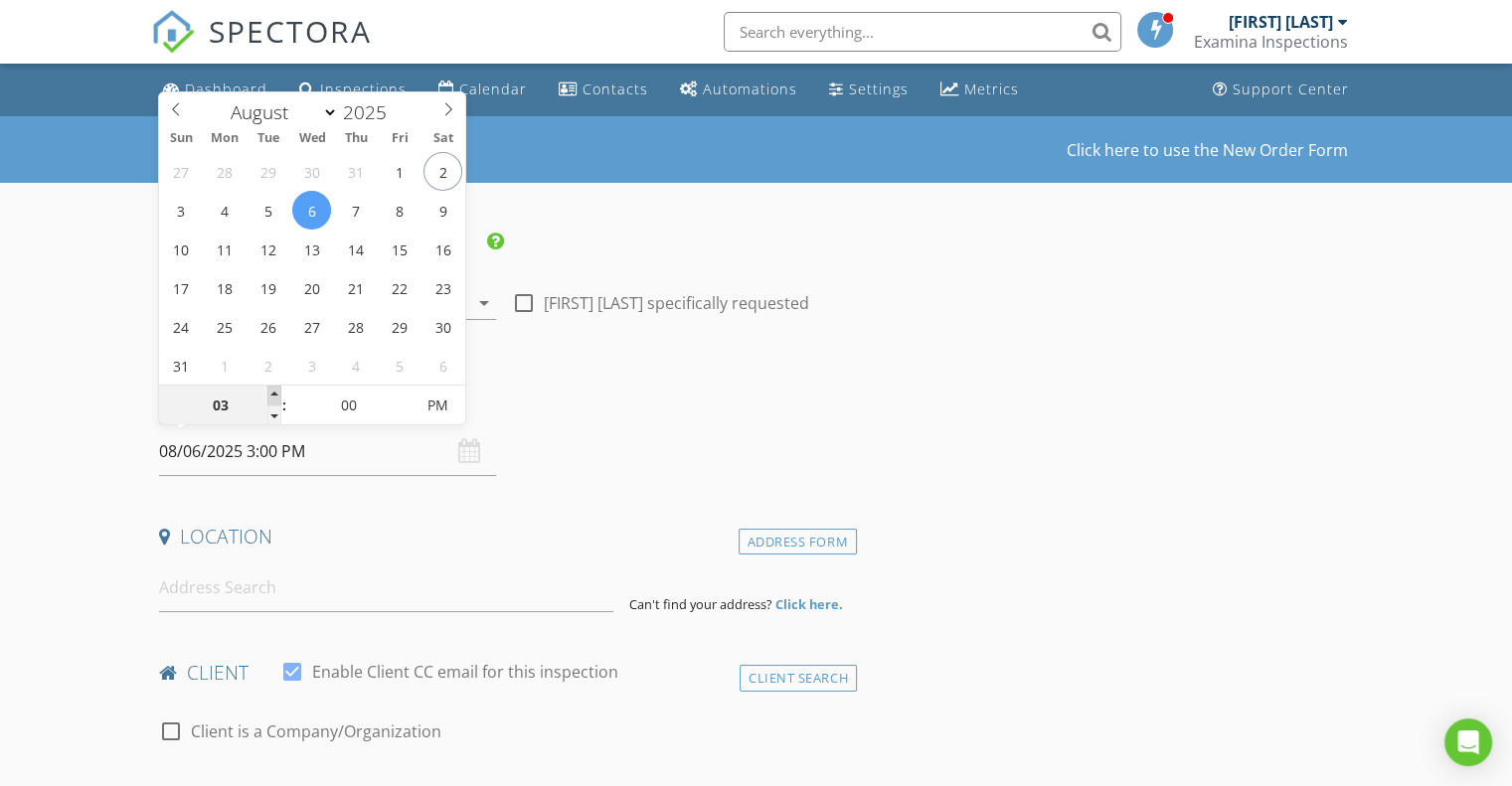 click at bounding box center [274, 395] 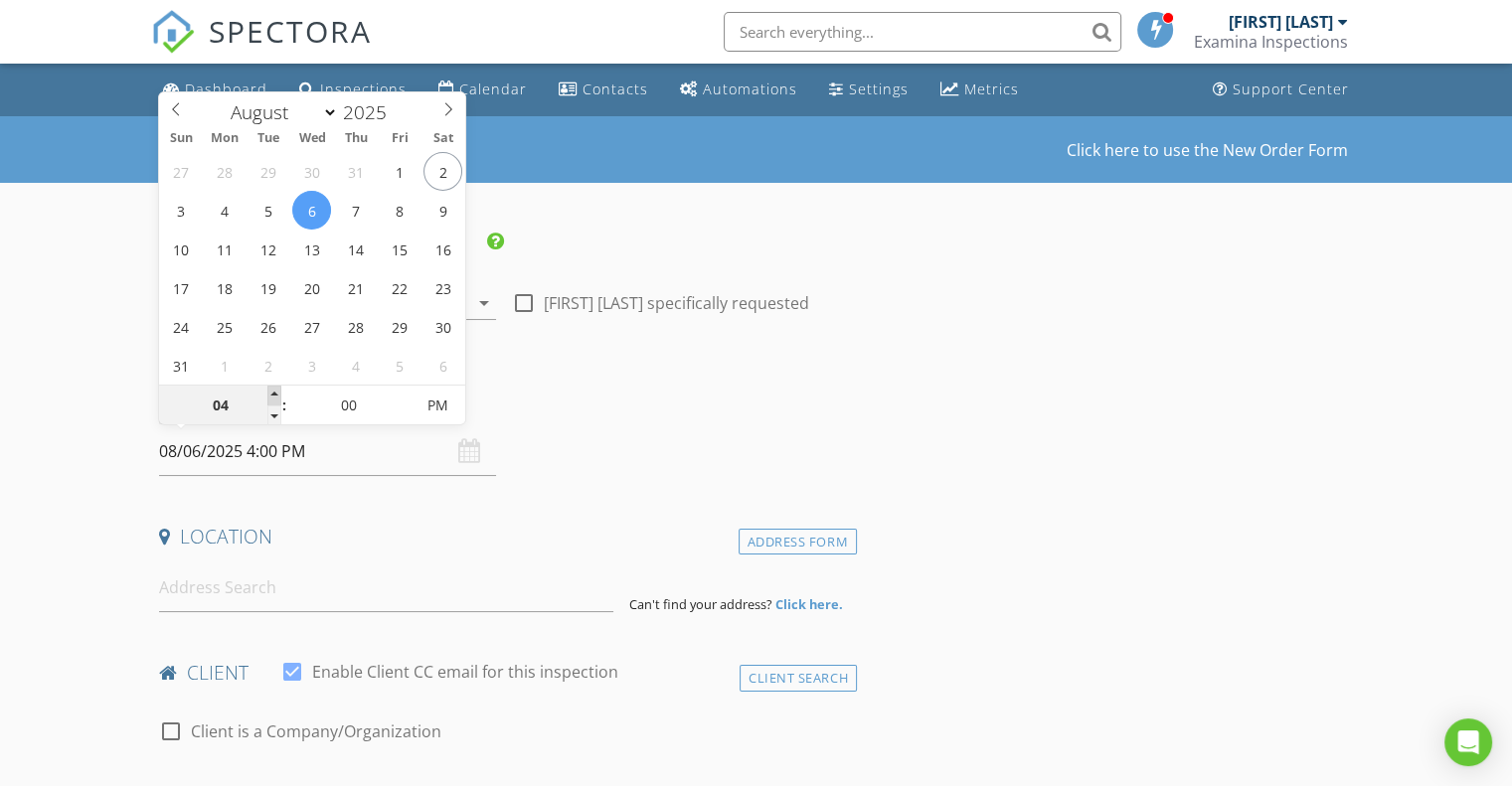 click at bounding box center [274, 395] 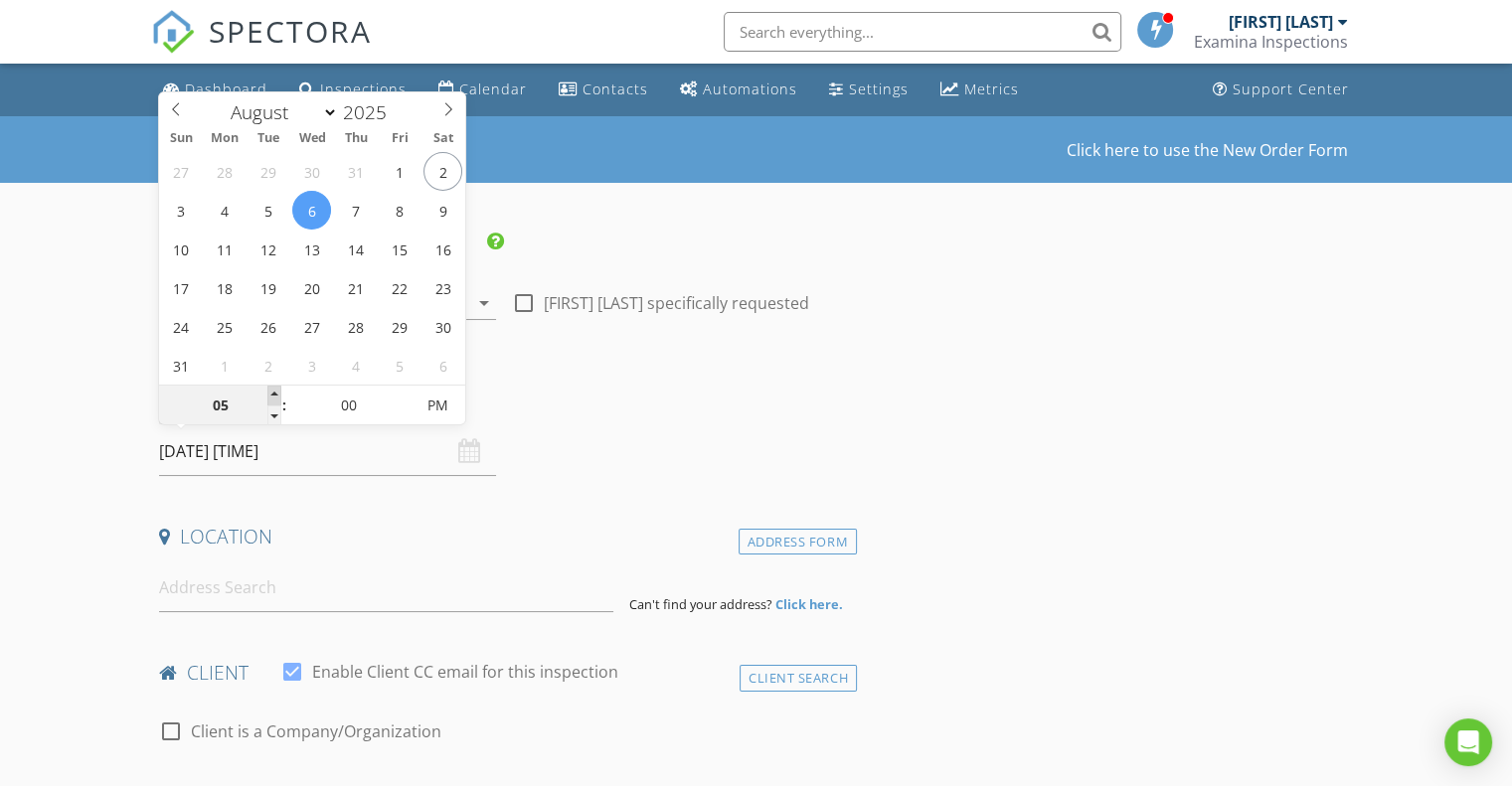 click at bounding box center [274, 395] 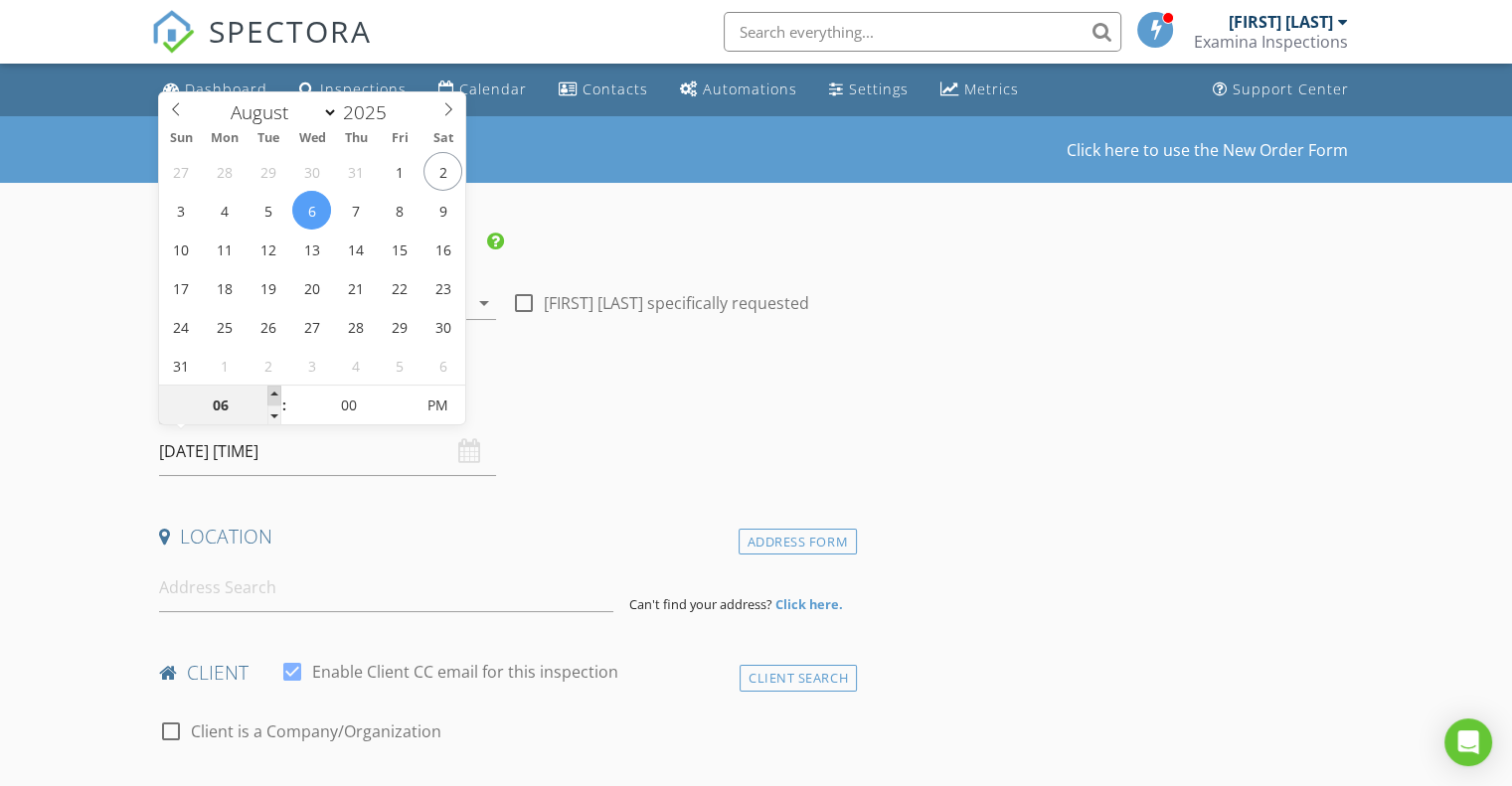 click at bounding box center (274, 395) 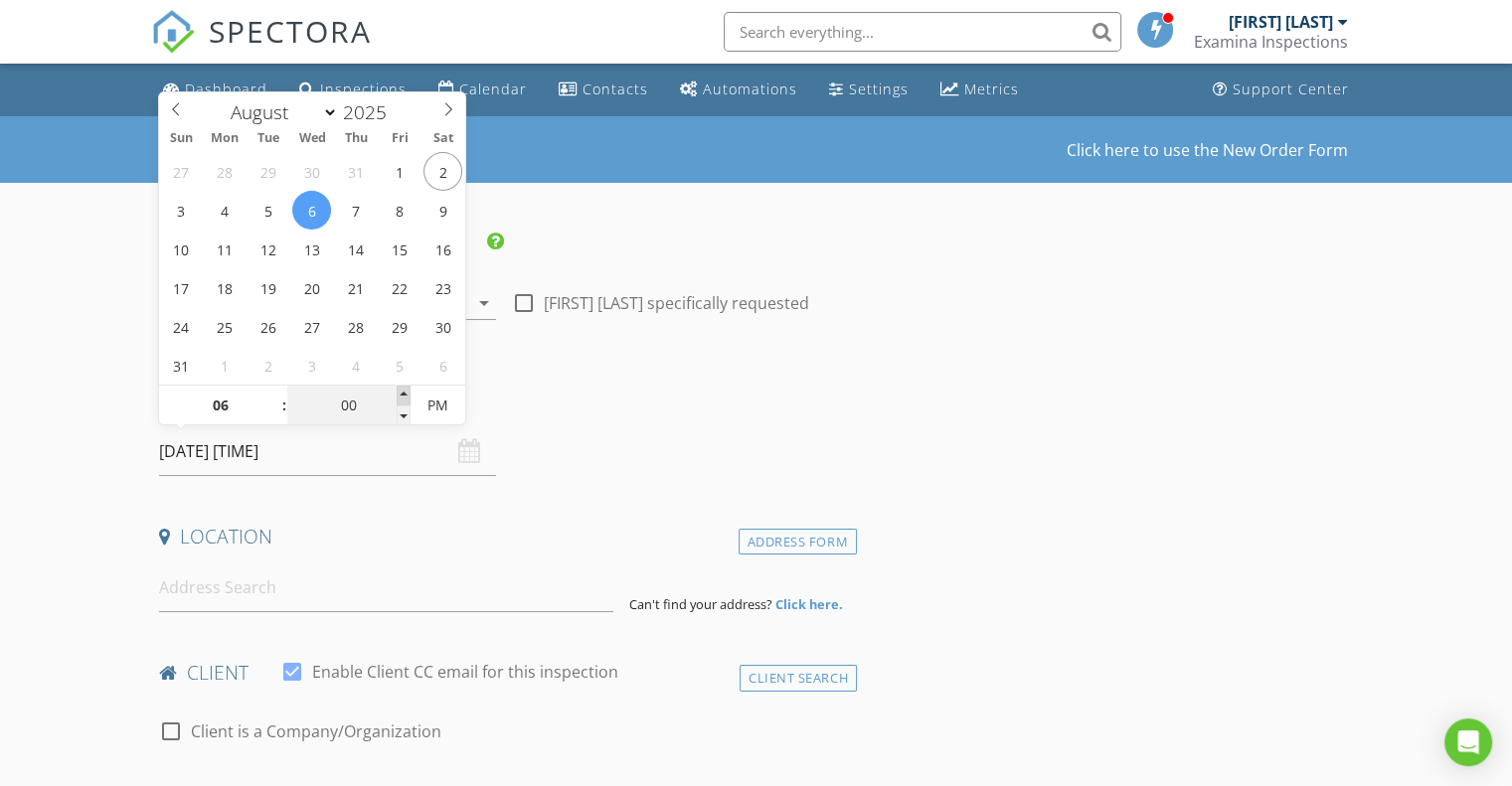 type on "05" 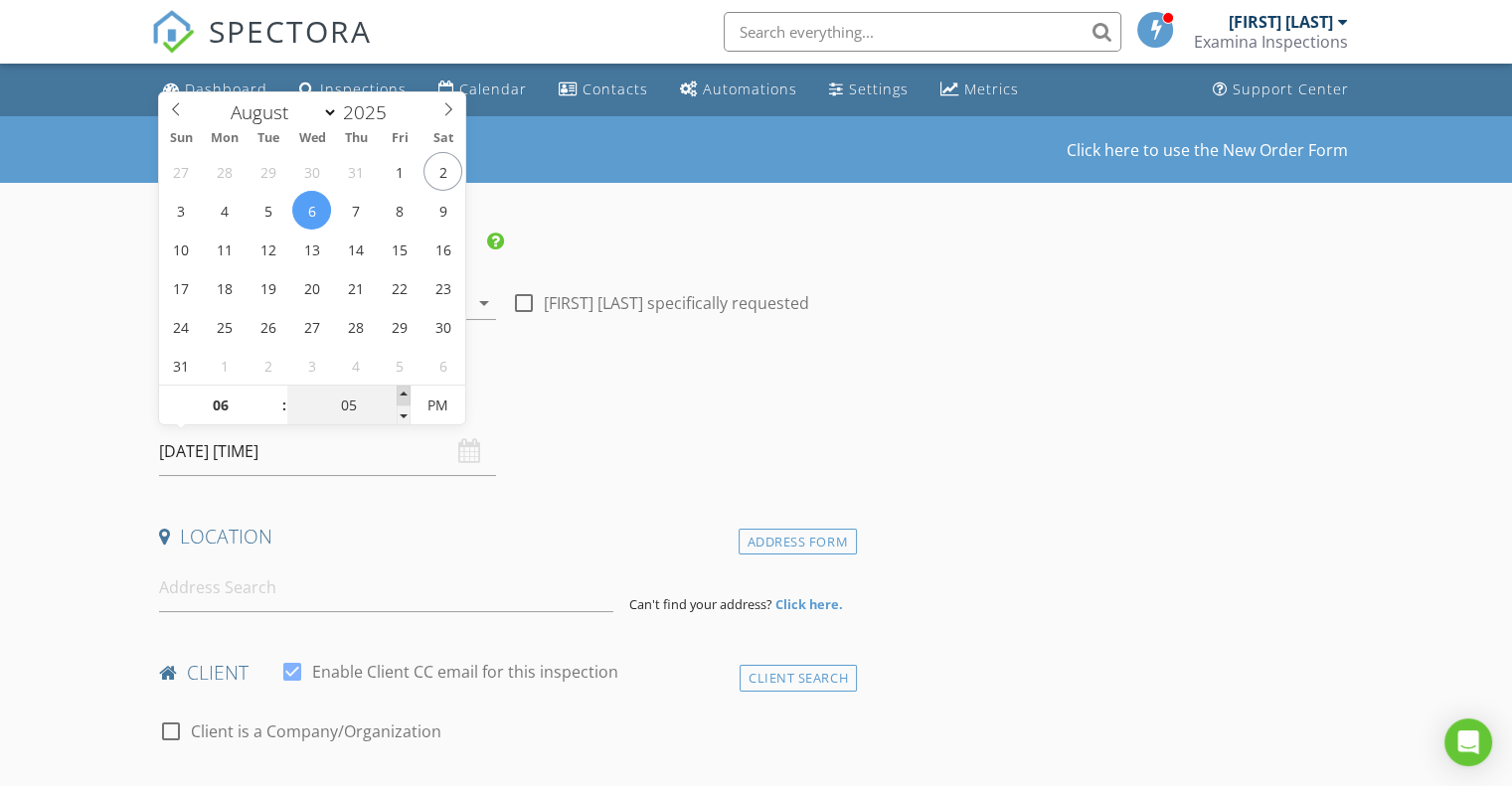 click at bounding box center [404, 395] 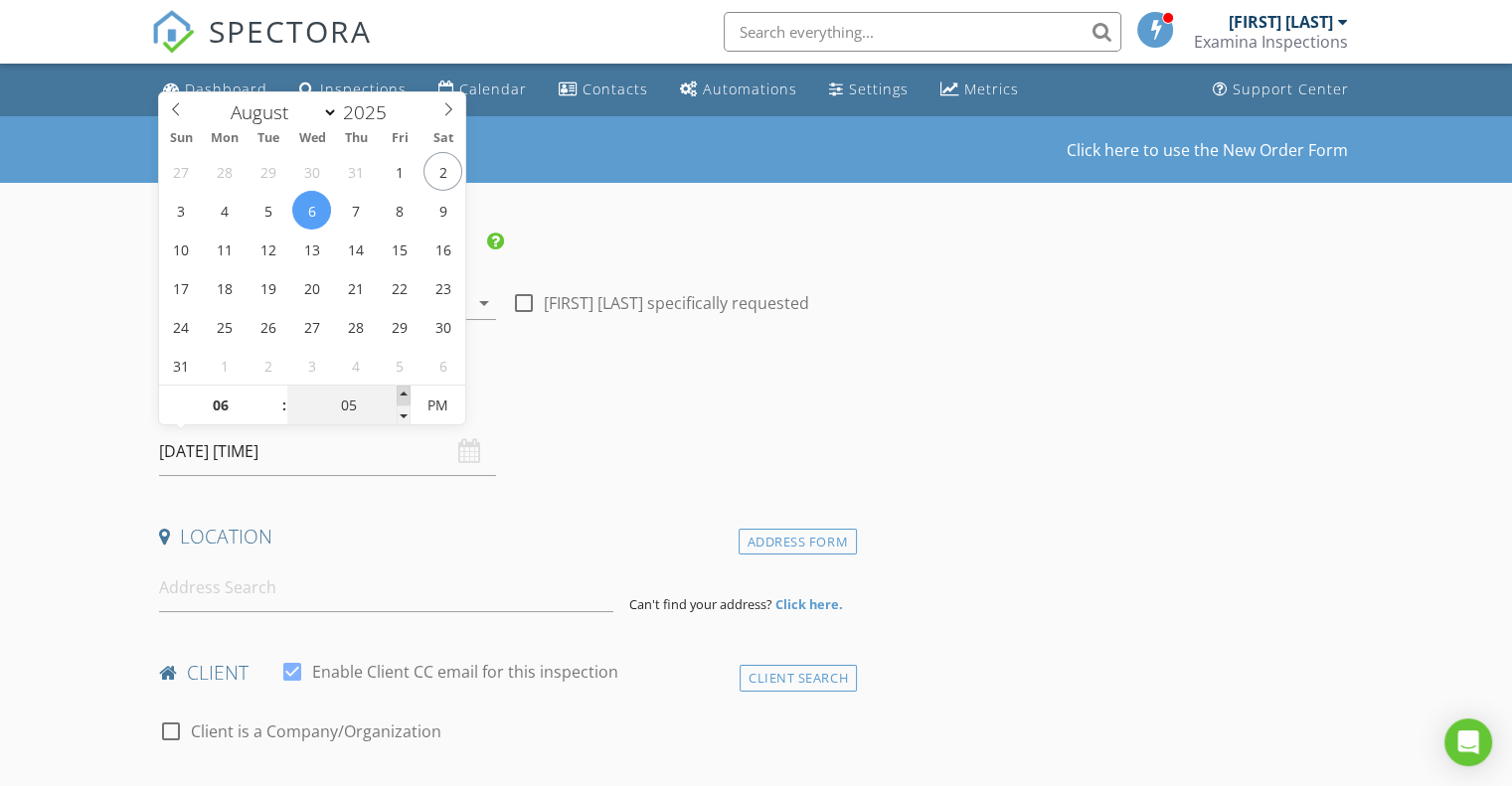 type on "10" 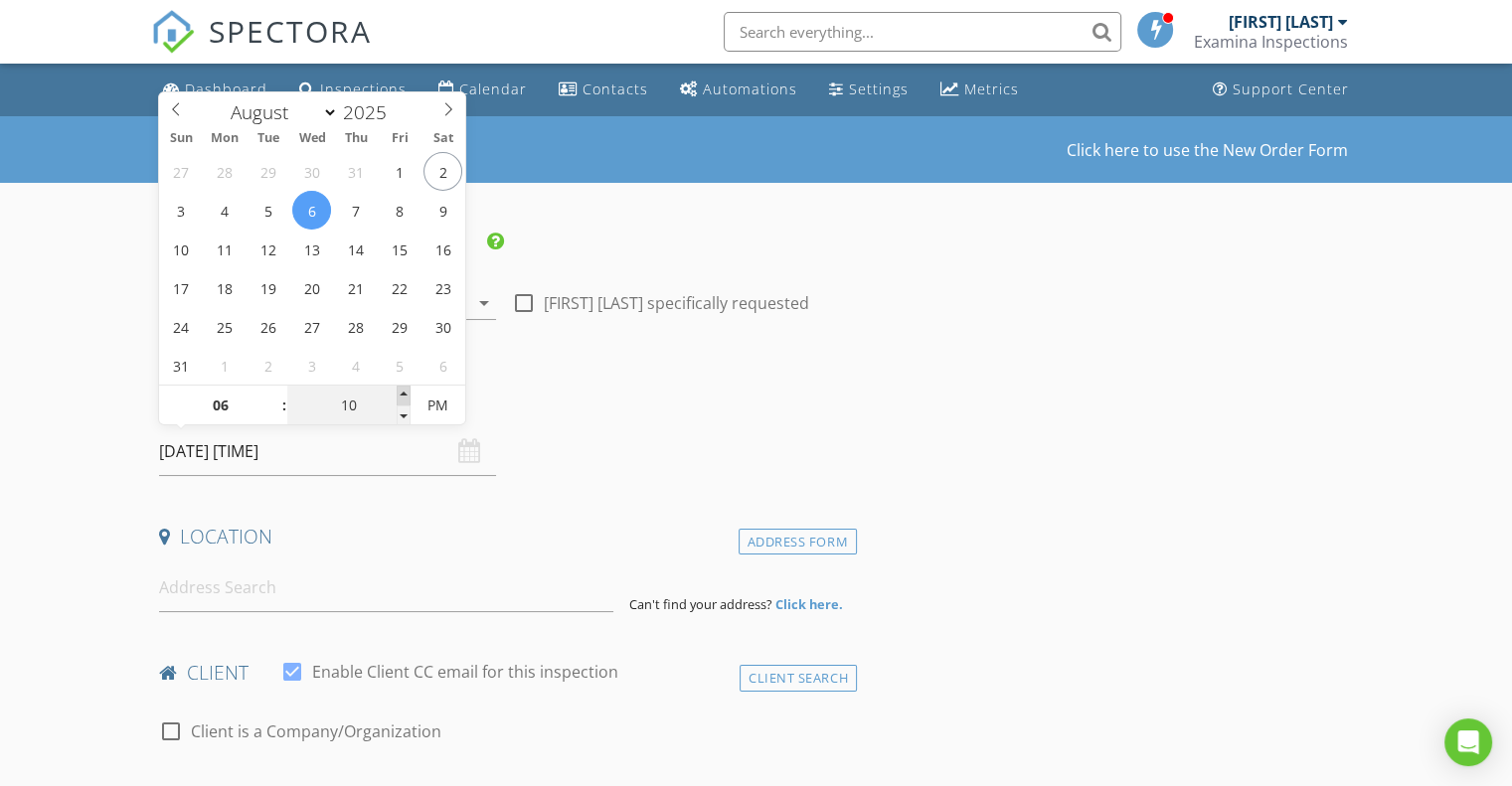 click at bounding box center [404, 395] 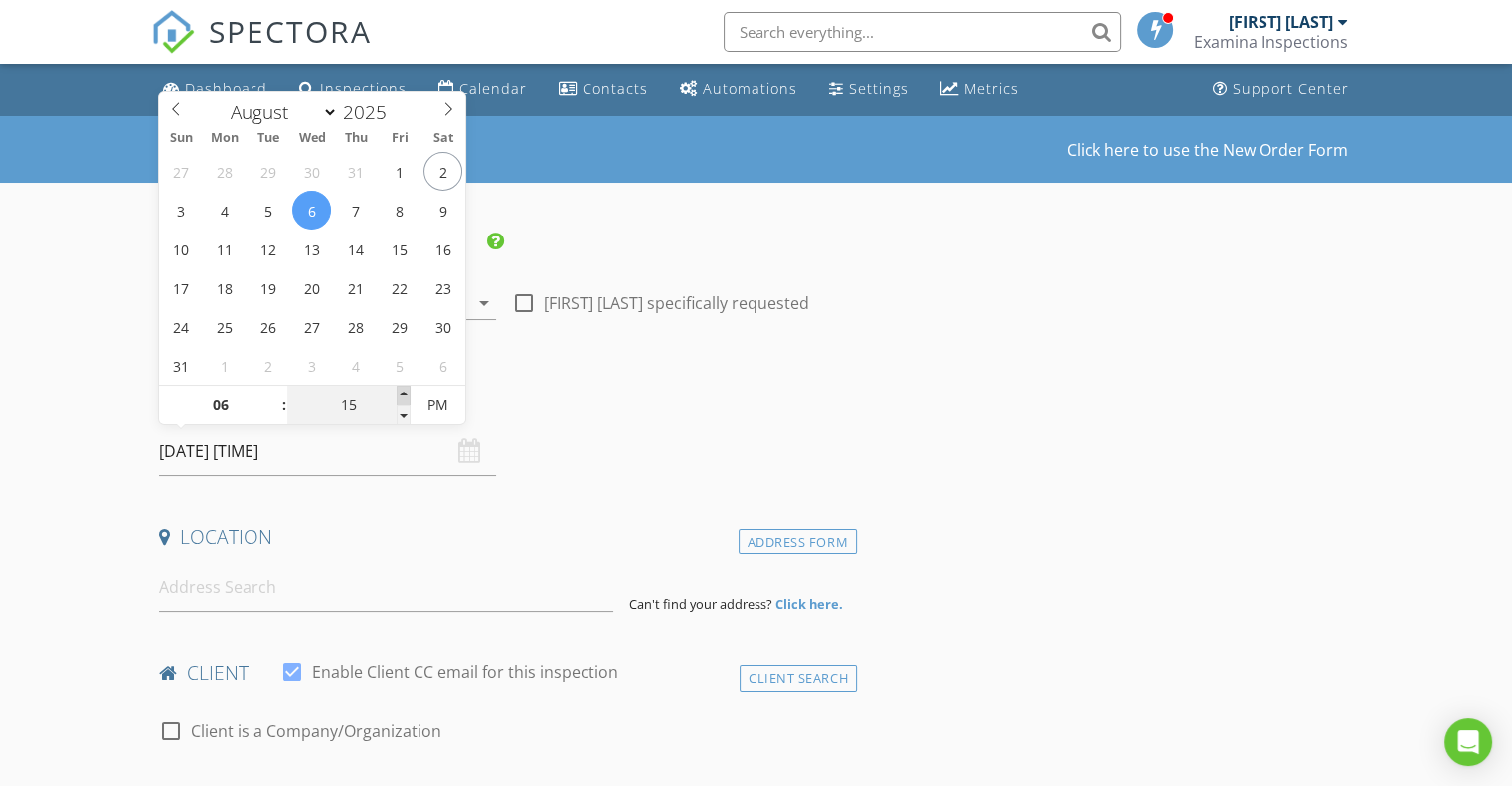 click at bounding box center [404, 395] 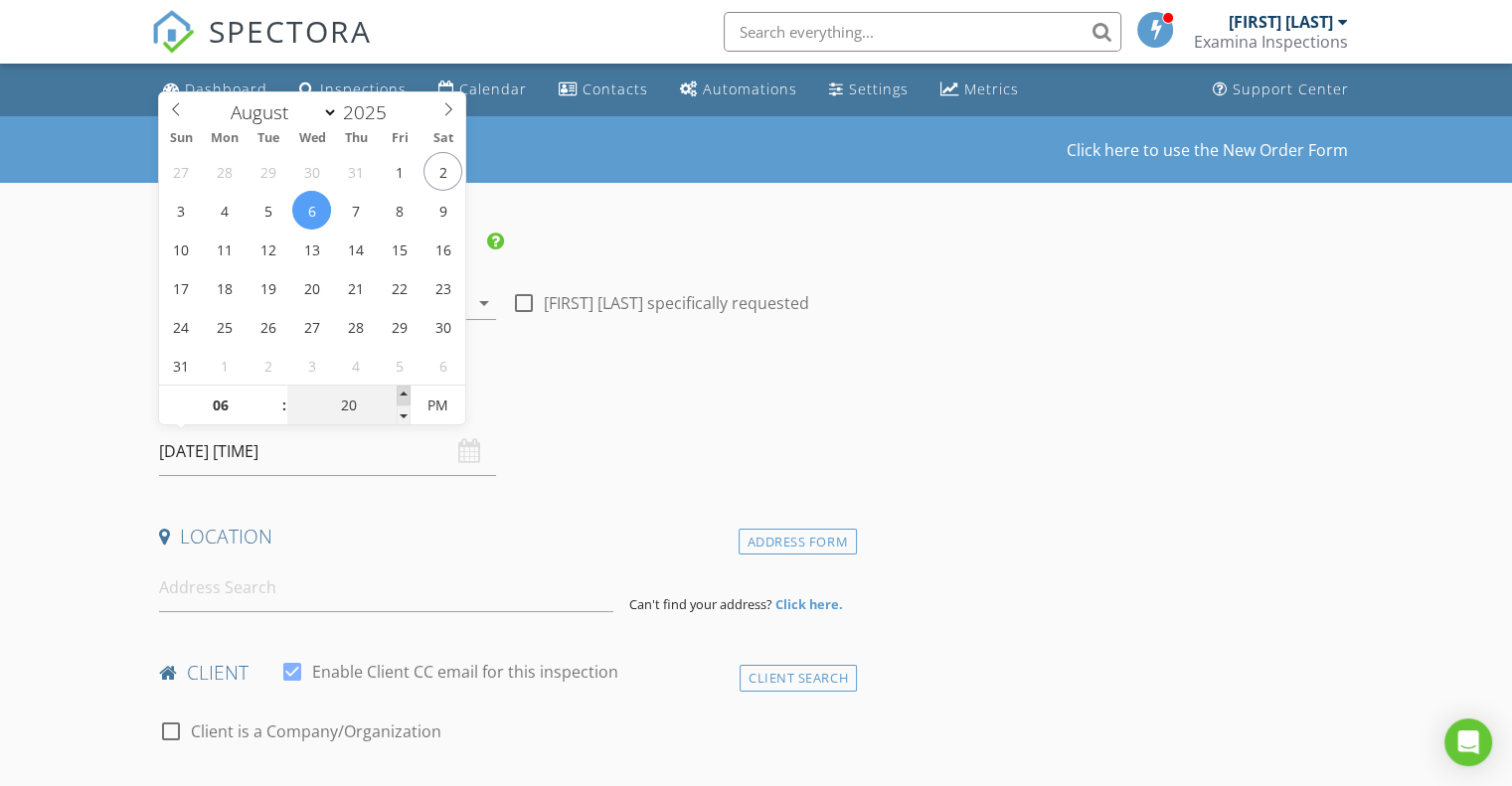 click at bounding box center [404, 395] 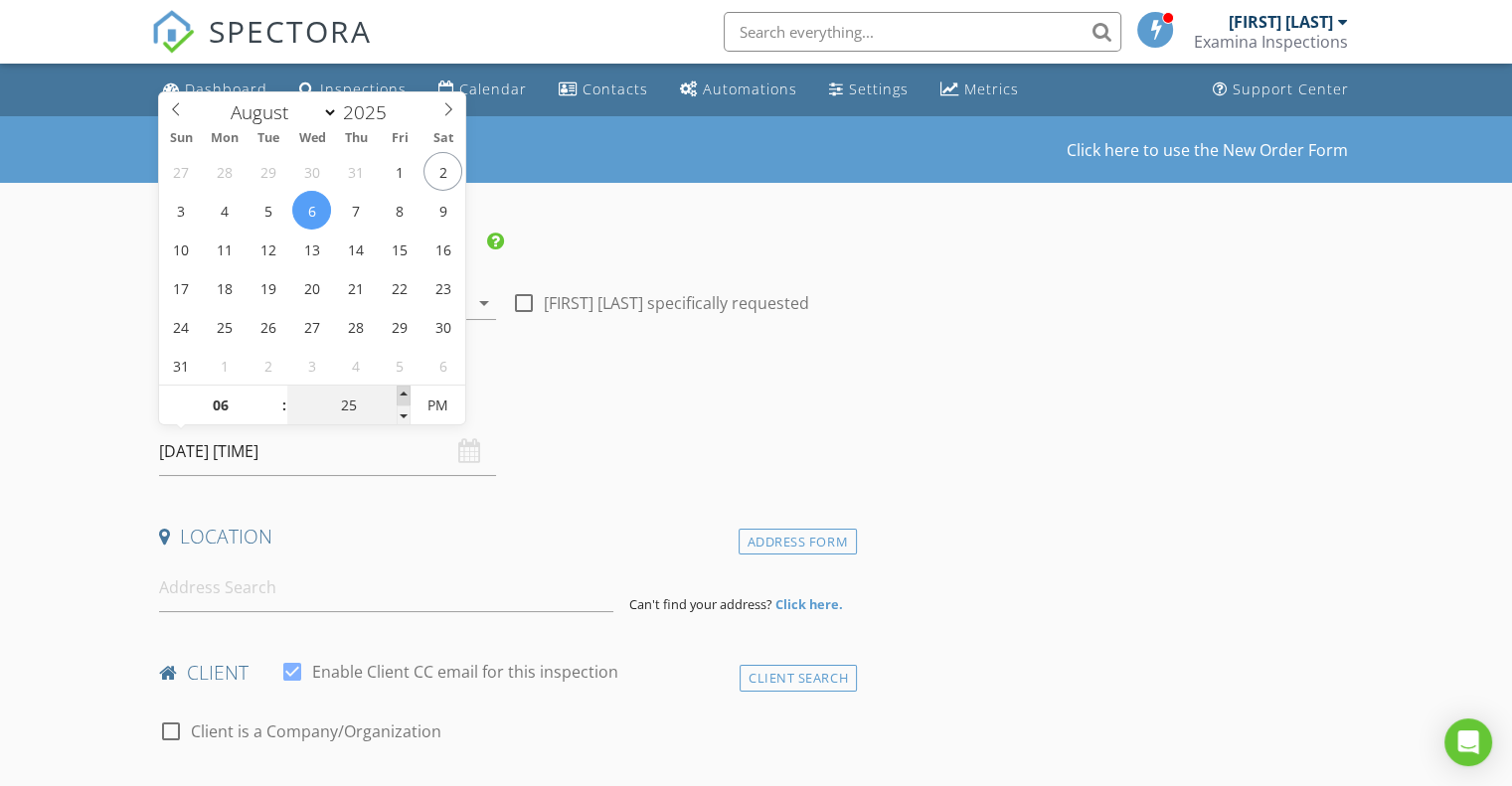 click at bounding box center (404, 395) 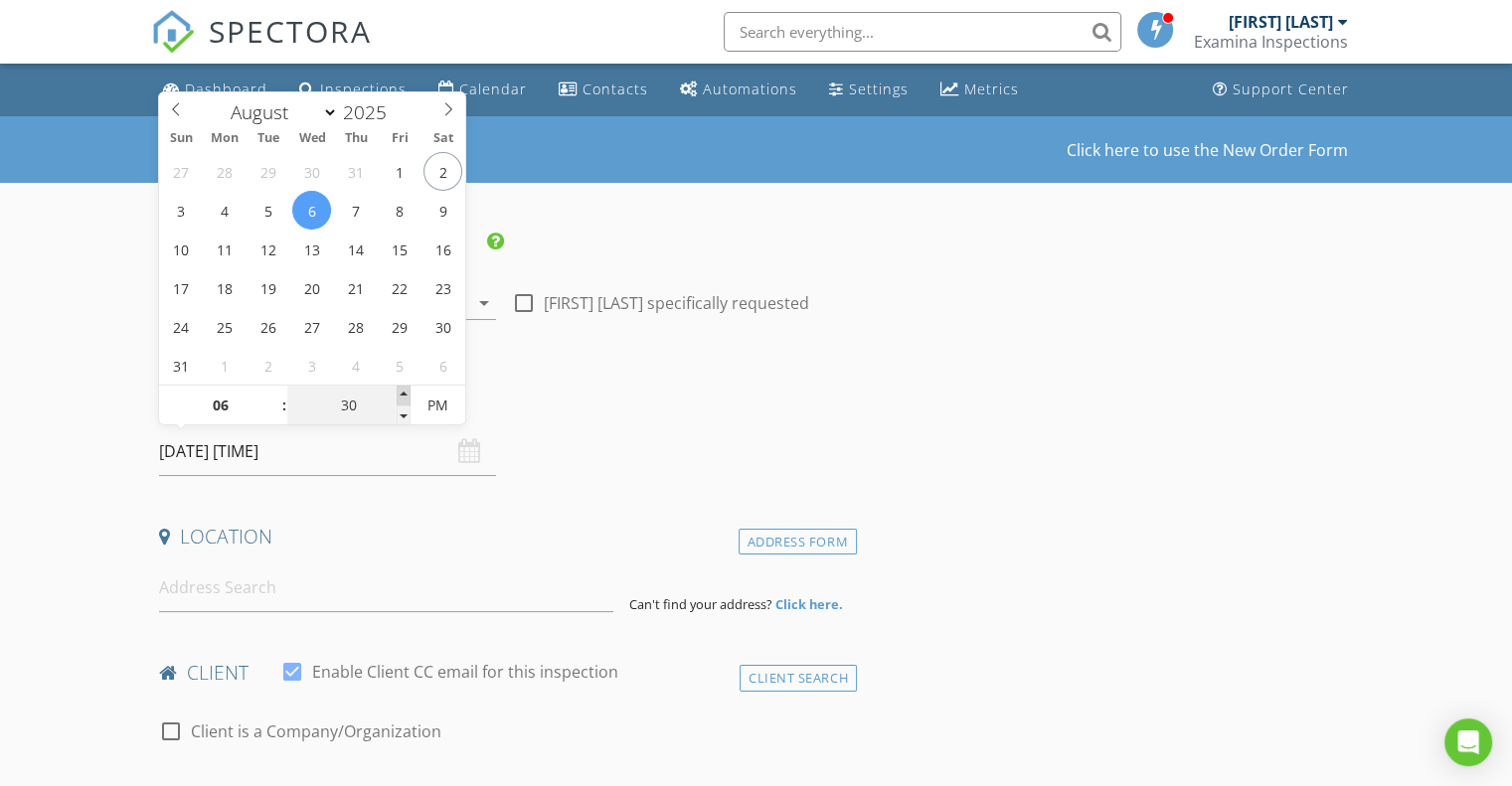 click at bounding box center [404, 395] 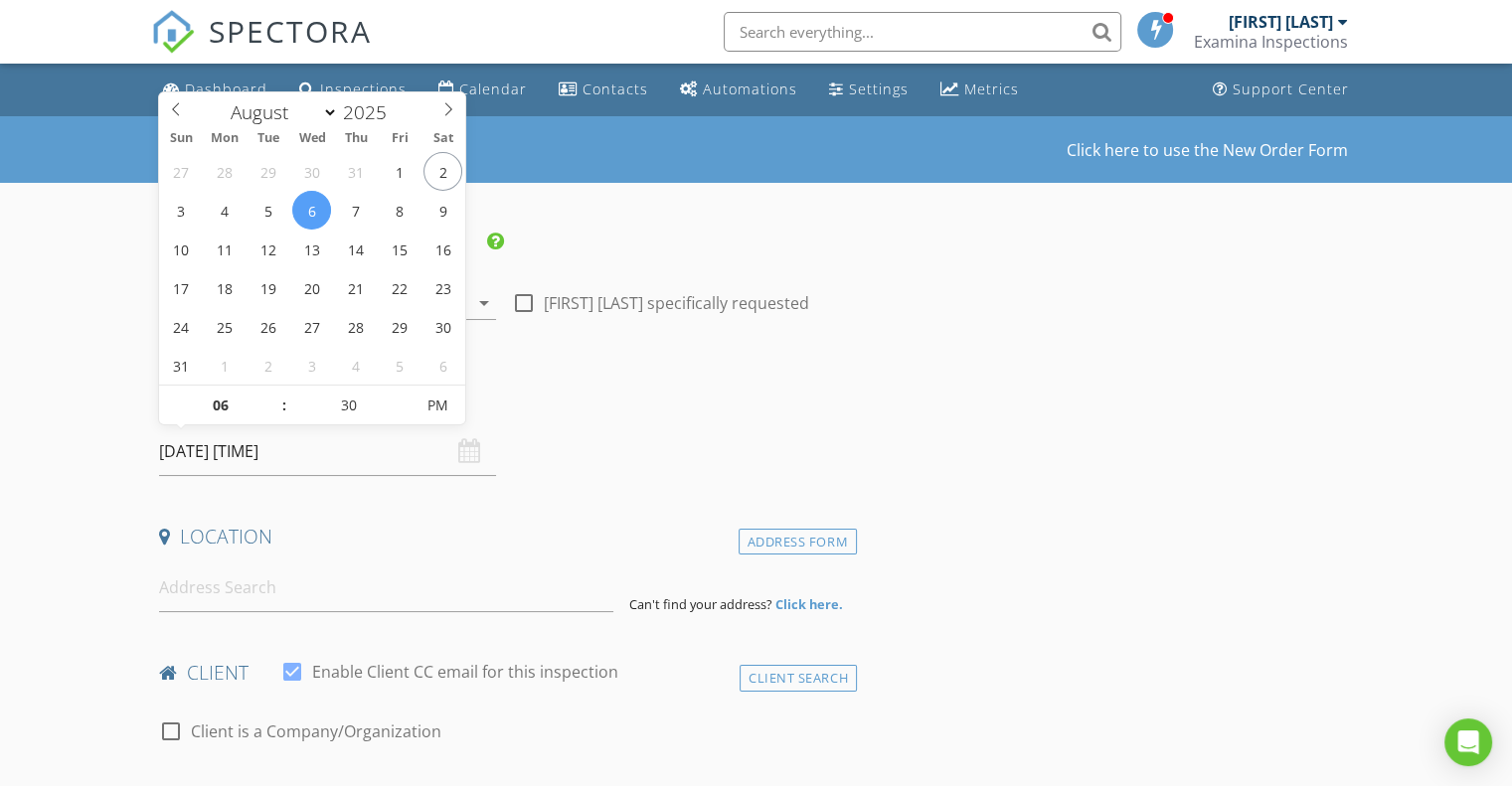 click on "INSPECTOR(S)
check_box   Brent Peppiatt   PRIMARY   Brent Peppiatt arrow_drop_down   check_box_outline_blank Brent Peppiatt specifically requested
Date/Time
08/06/2025 6:30 PM
Location
Address Form       Can't find your address?   Click here.
client
check_box Enable Client CC email for this inspection   Client Search     check_box_outline_blank Client is a Company/Organization     First Name   Last Name   Email   CC Email   Phone   Address   City   State   Zip       Notes   Private Notes
ADD ADDITIONAL client
SERVICES
check_box_outline_blank   Home Inspection   Detached Home Inspection check_box_outline_blank   Commercial (House) Inspection   Commercial (House) Inspection check_box_outline_blank   Limited Scope Home Inspection   Detached Home Inspection - Limited Scope" at bounding box center (756, 1750) 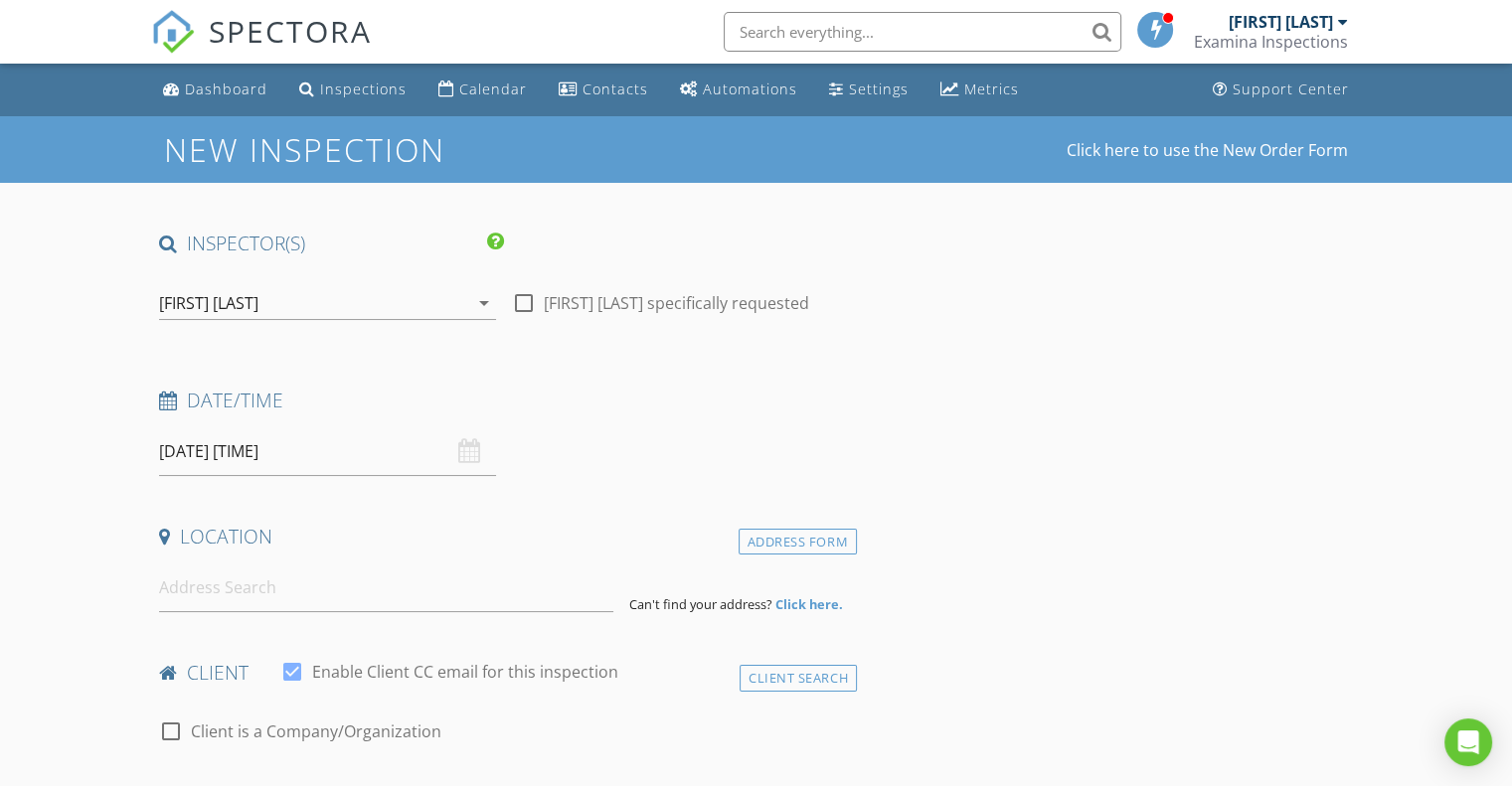 scroll, scrollTop: 187, scrollLeft: 0, axis: vertical 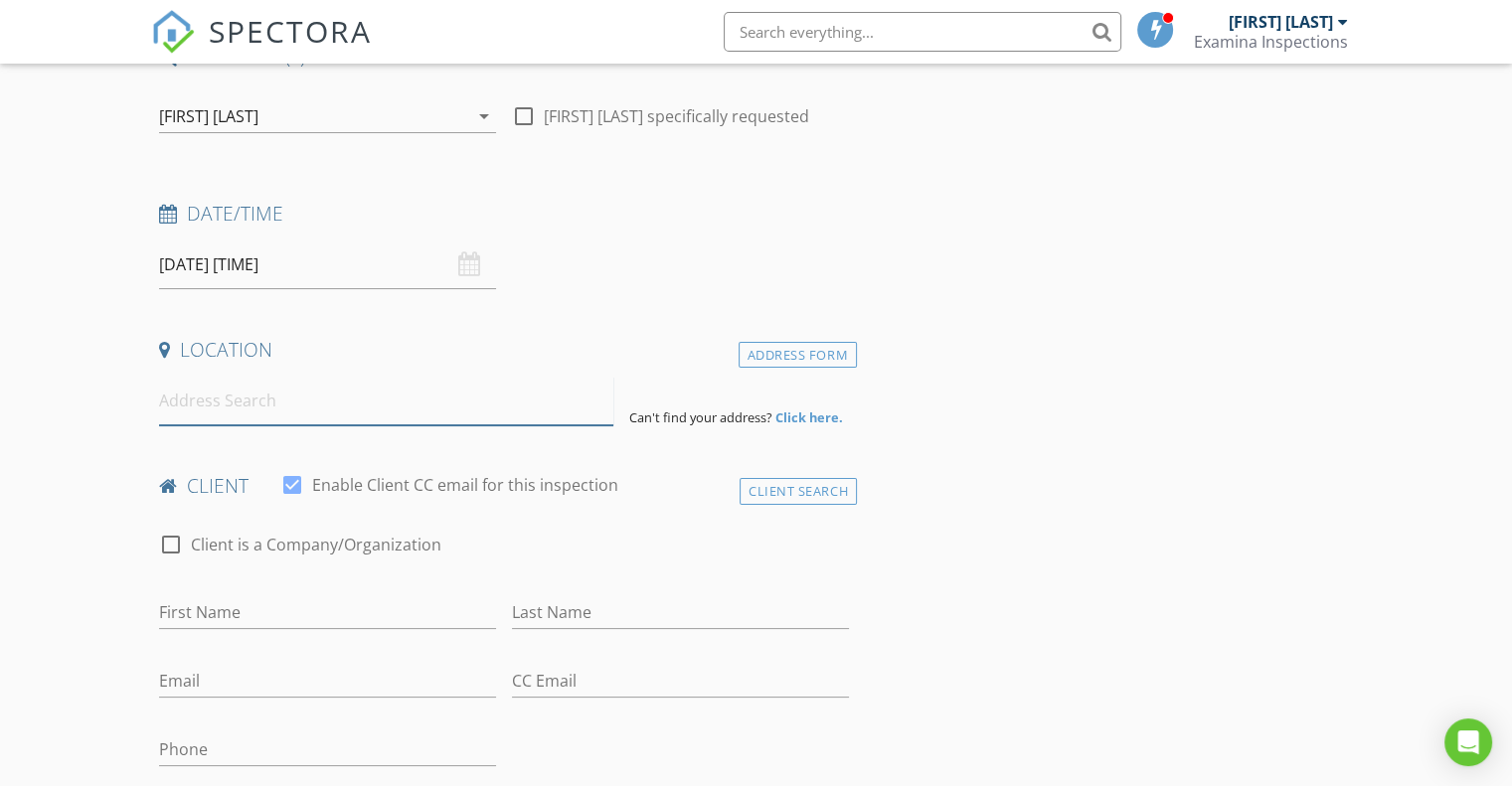 click at bounding box center (386, 400) 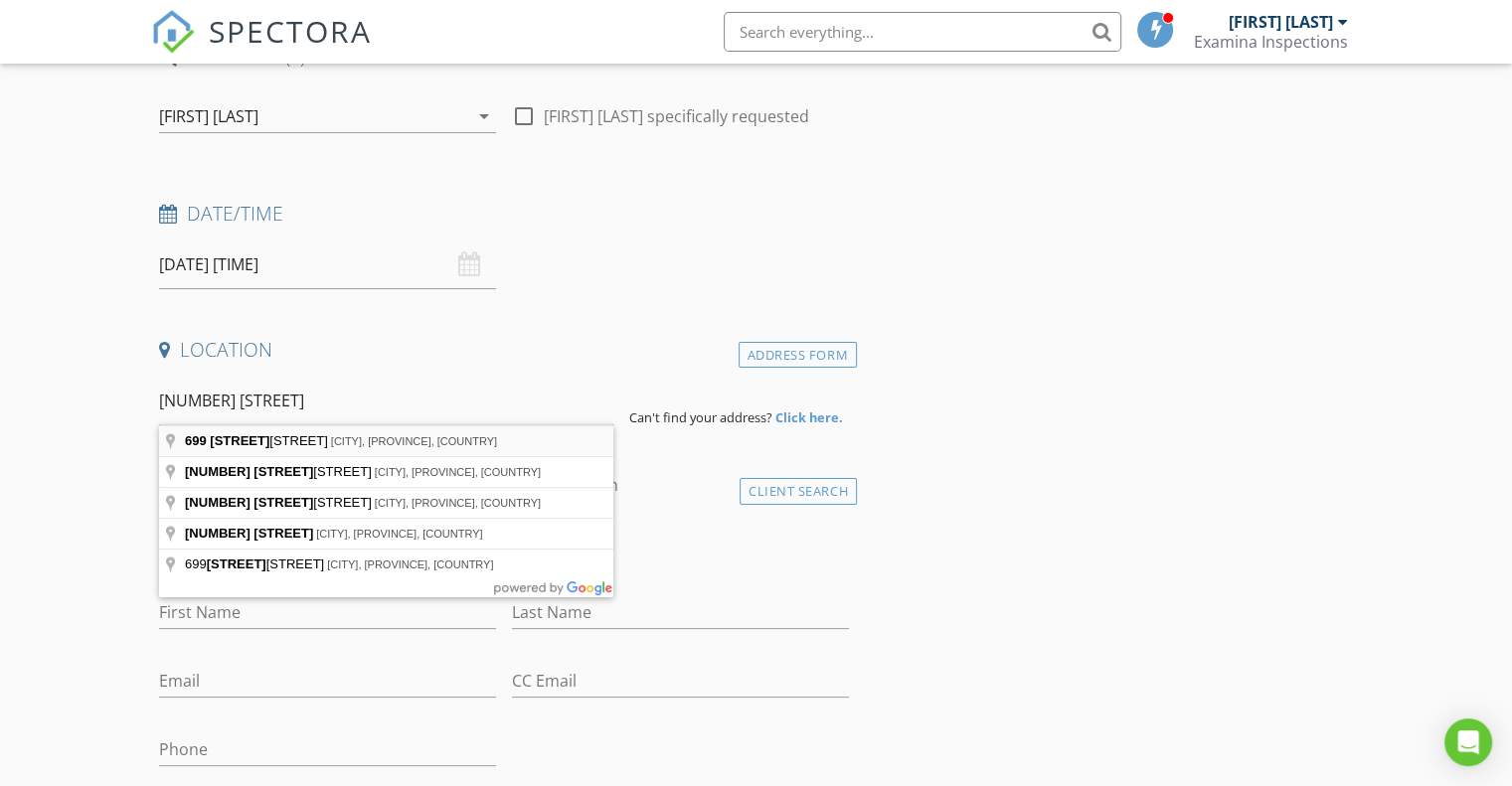 type on "699 Dougall Road, Gibsons, BC, Canada" 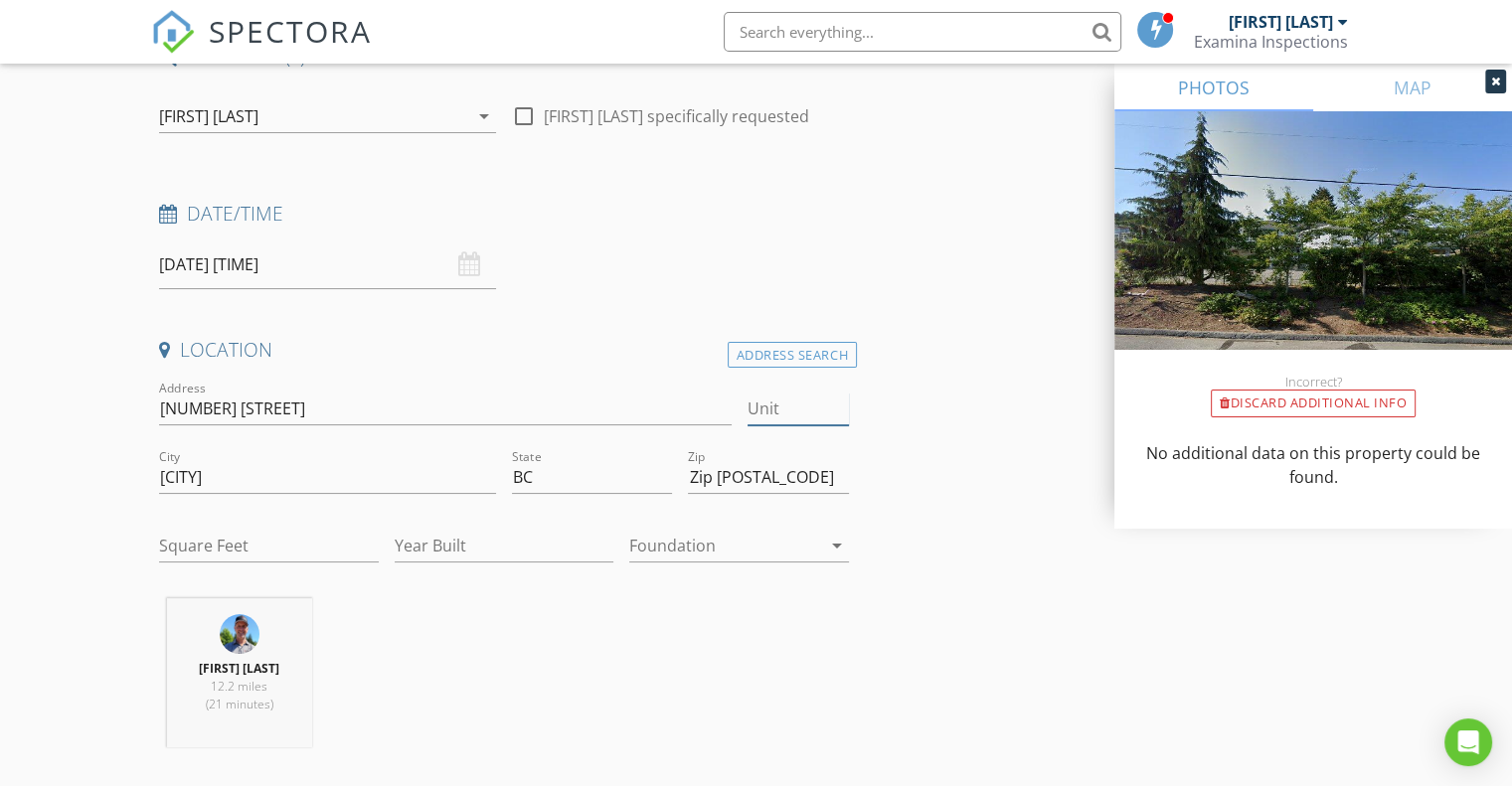 click on "Unit" at bounding box center (798, 408) 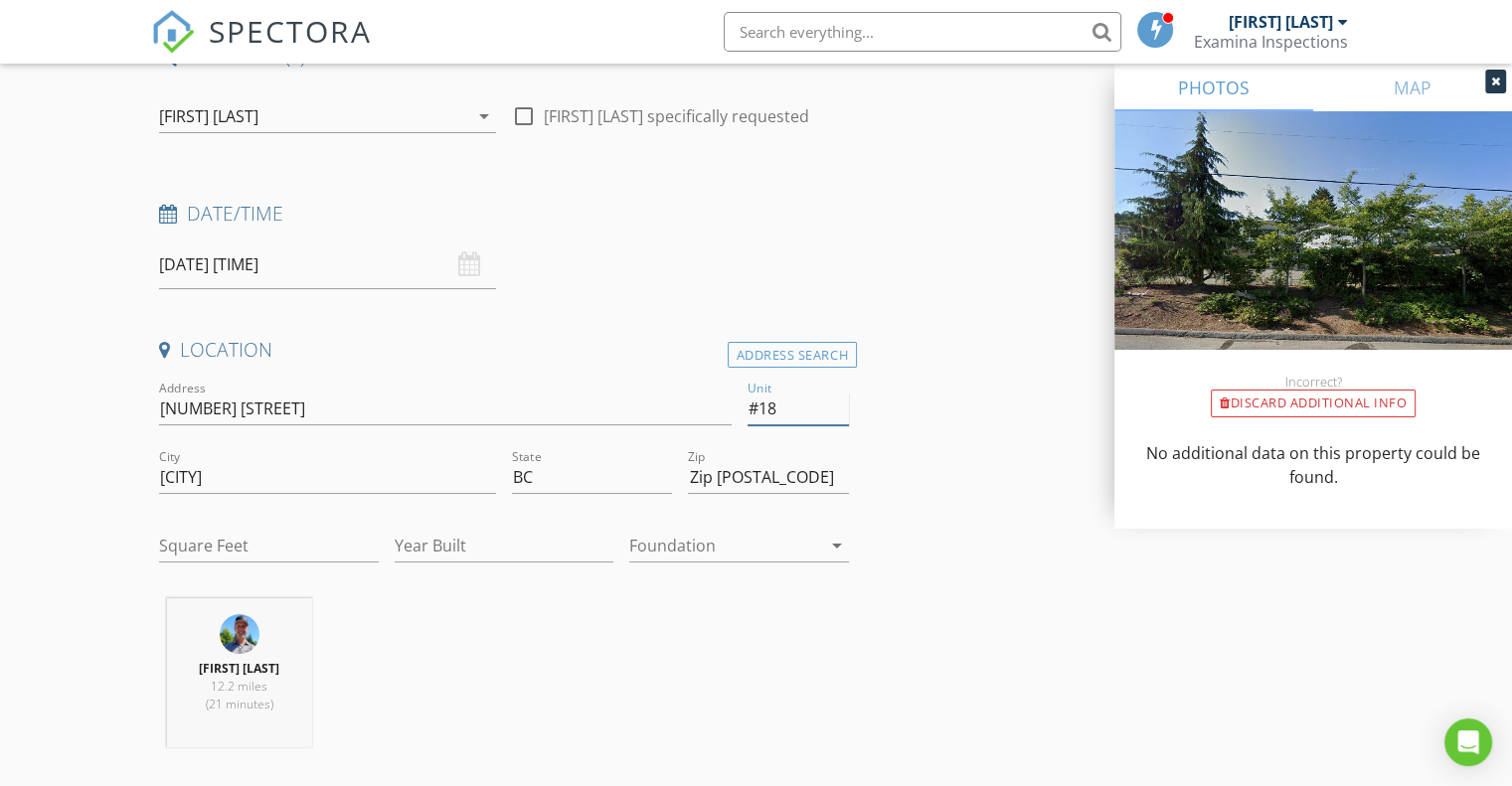 type on "#18" 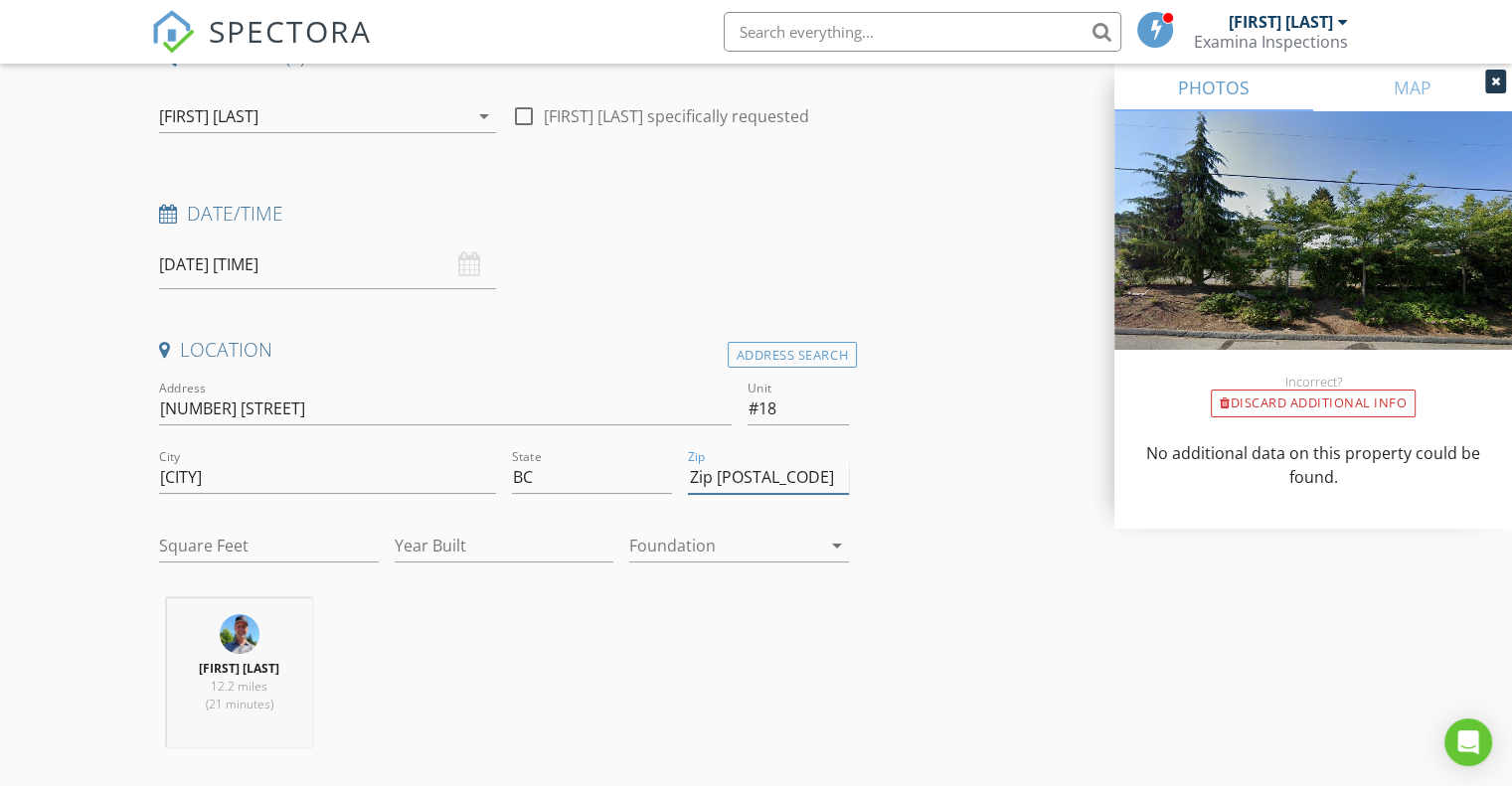 drag, startPoint x: 763, startPoint y: 476, endPoint x: 683, endPoint y: 476, distance: 80 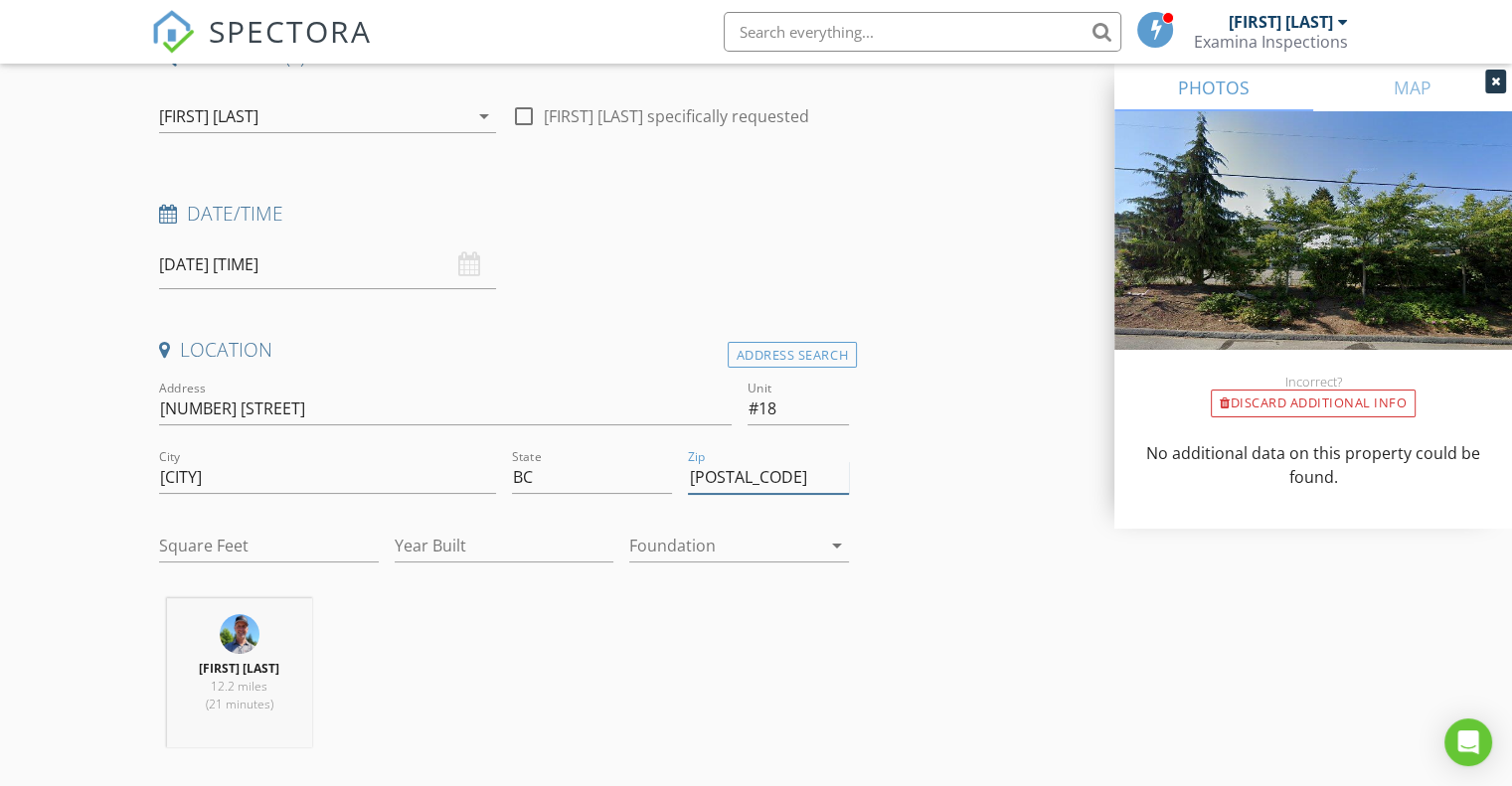 type on "[POSTAL_CODE]" 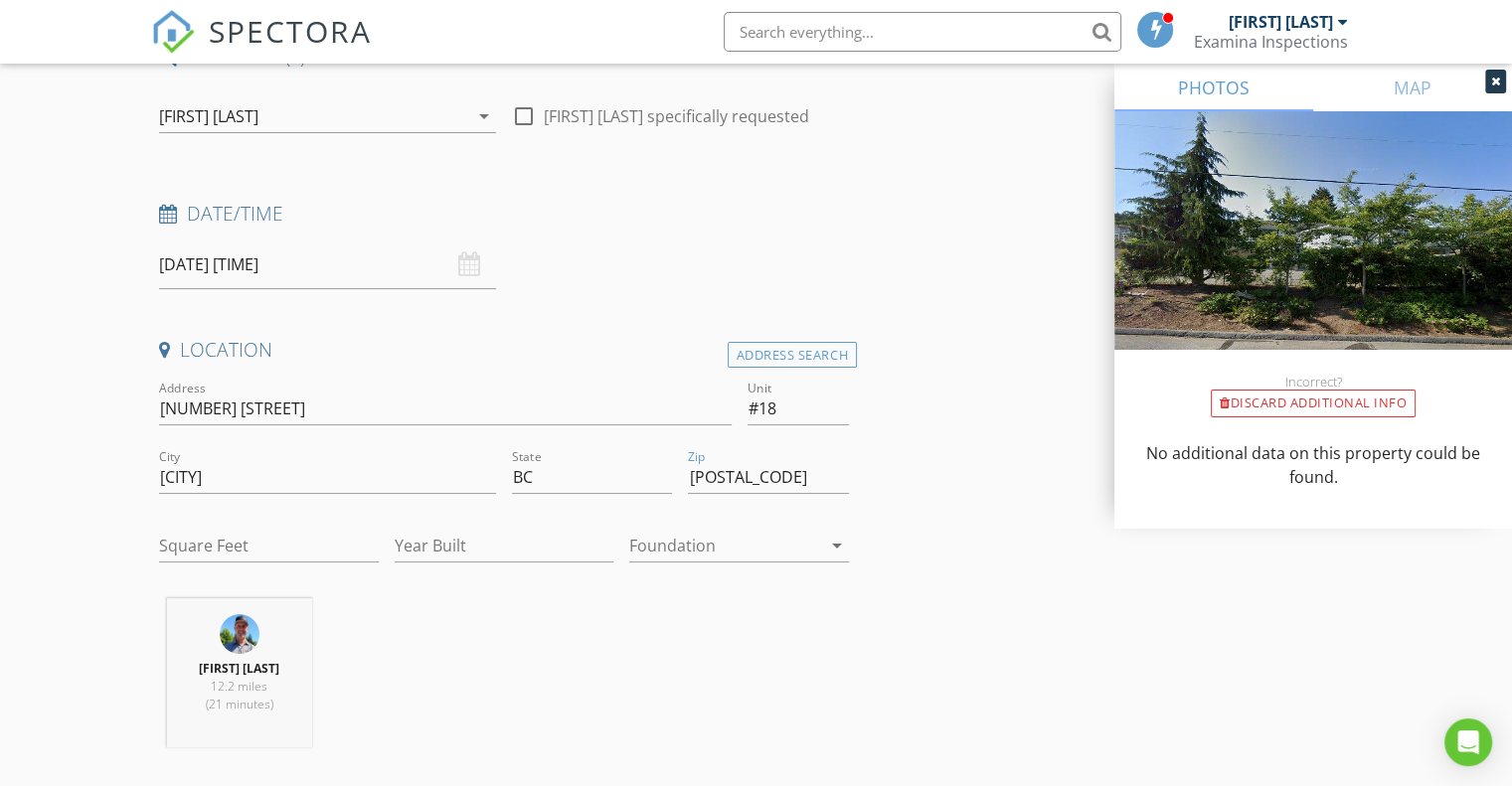 click at bounding box center (725, 546) 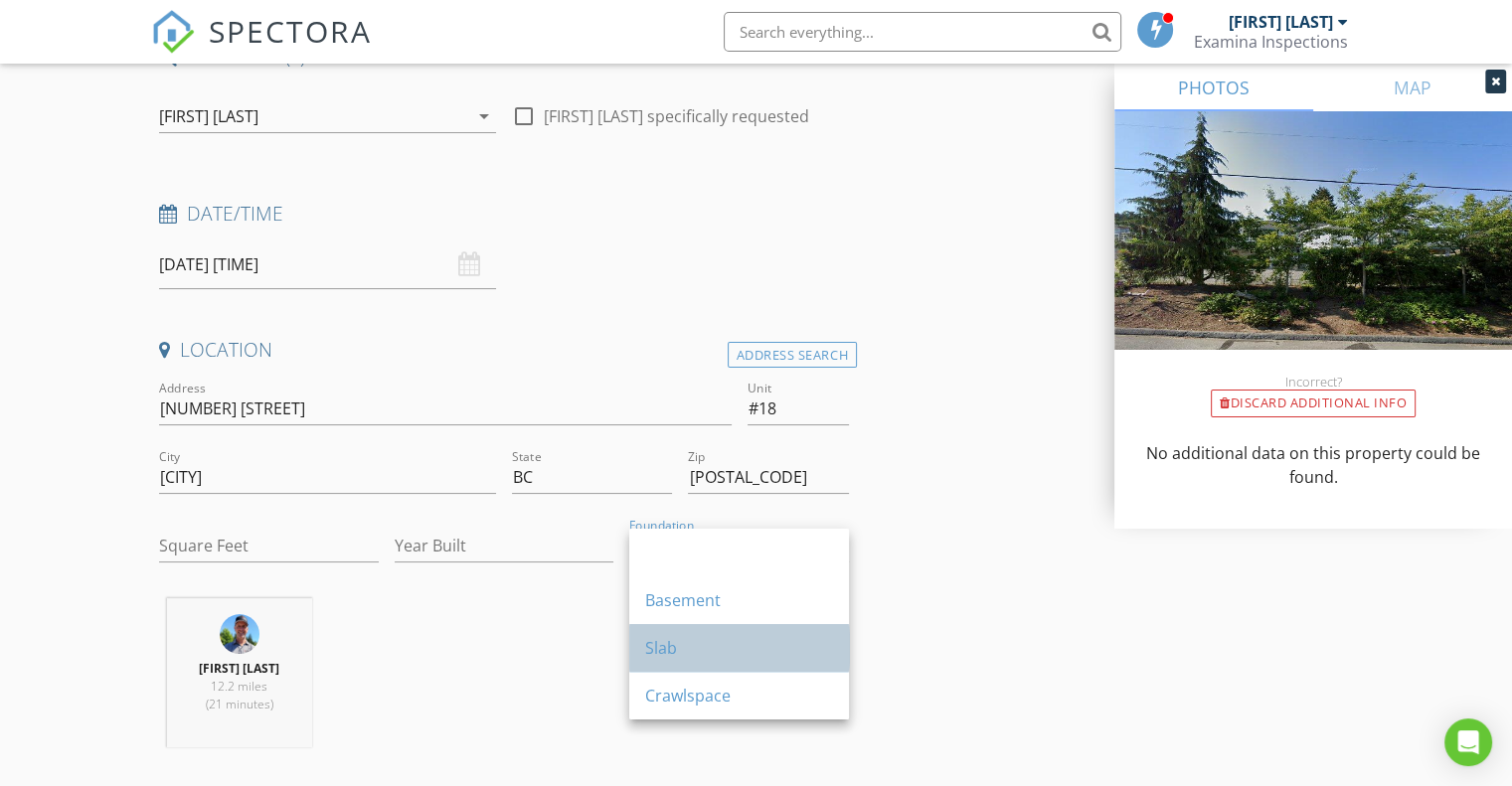 click on "Slab" at bounding box center [739, 648] 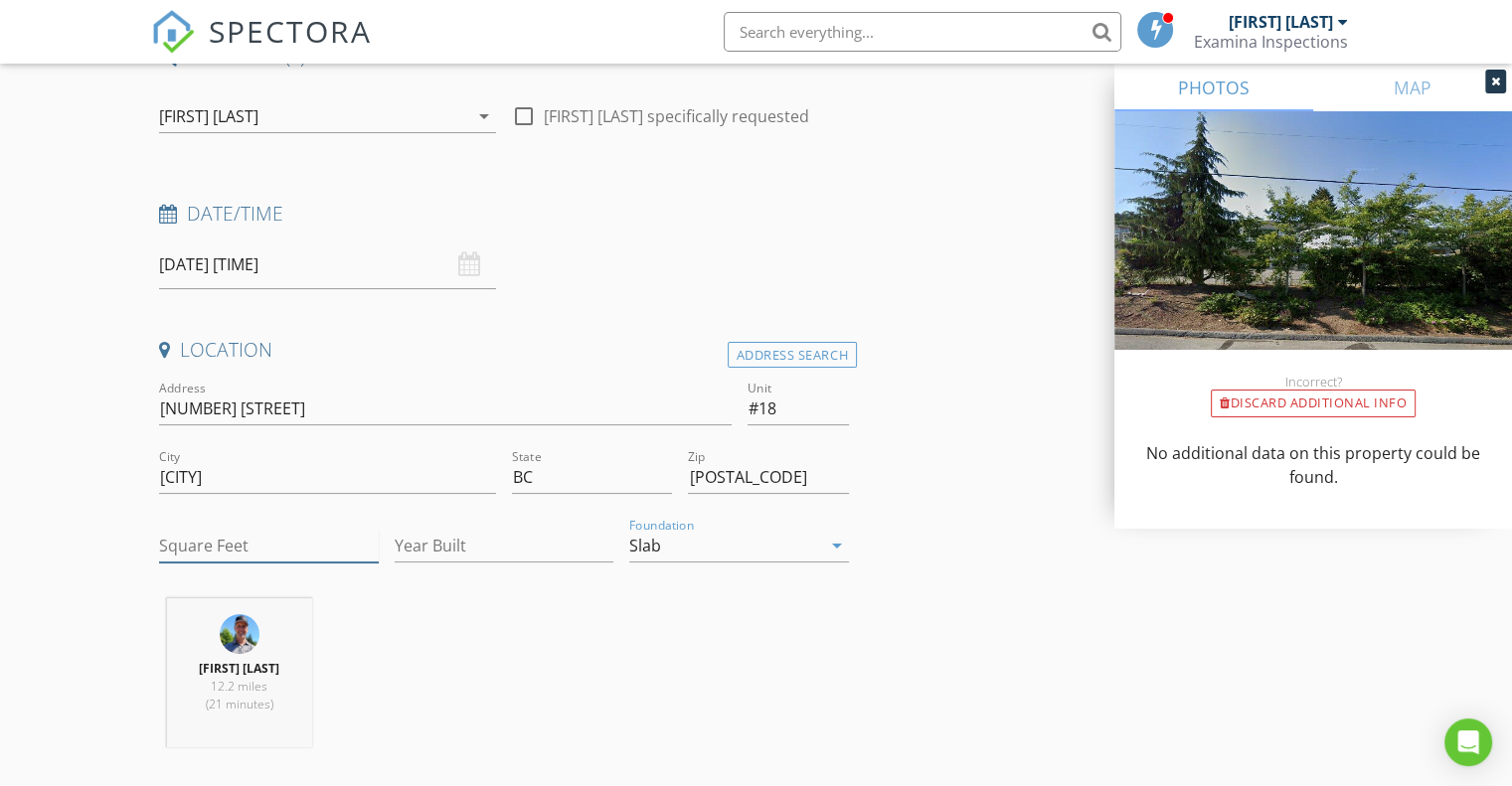 click on "Square Feet" at bounding box center [268, 546] 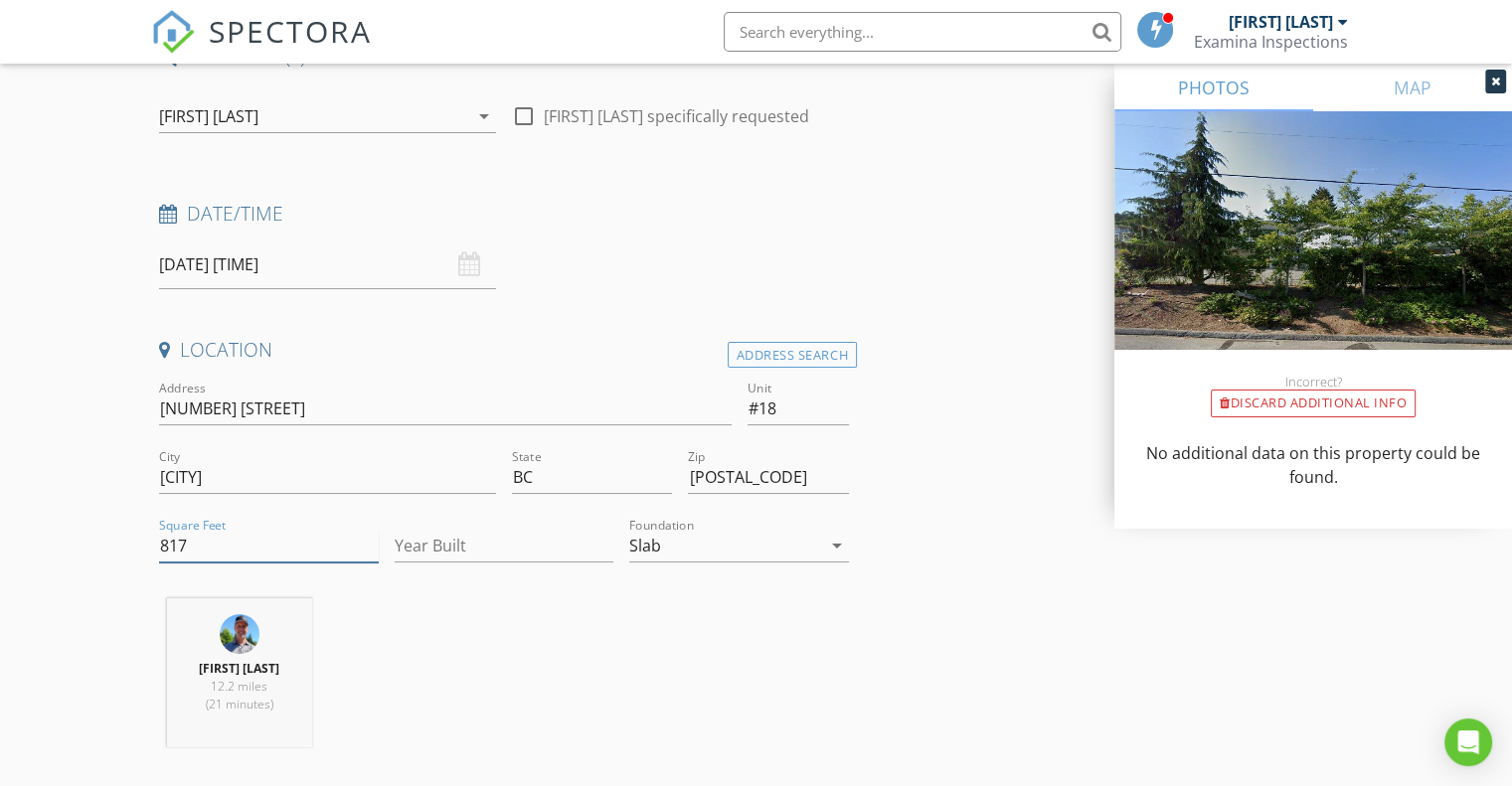 type on "817" 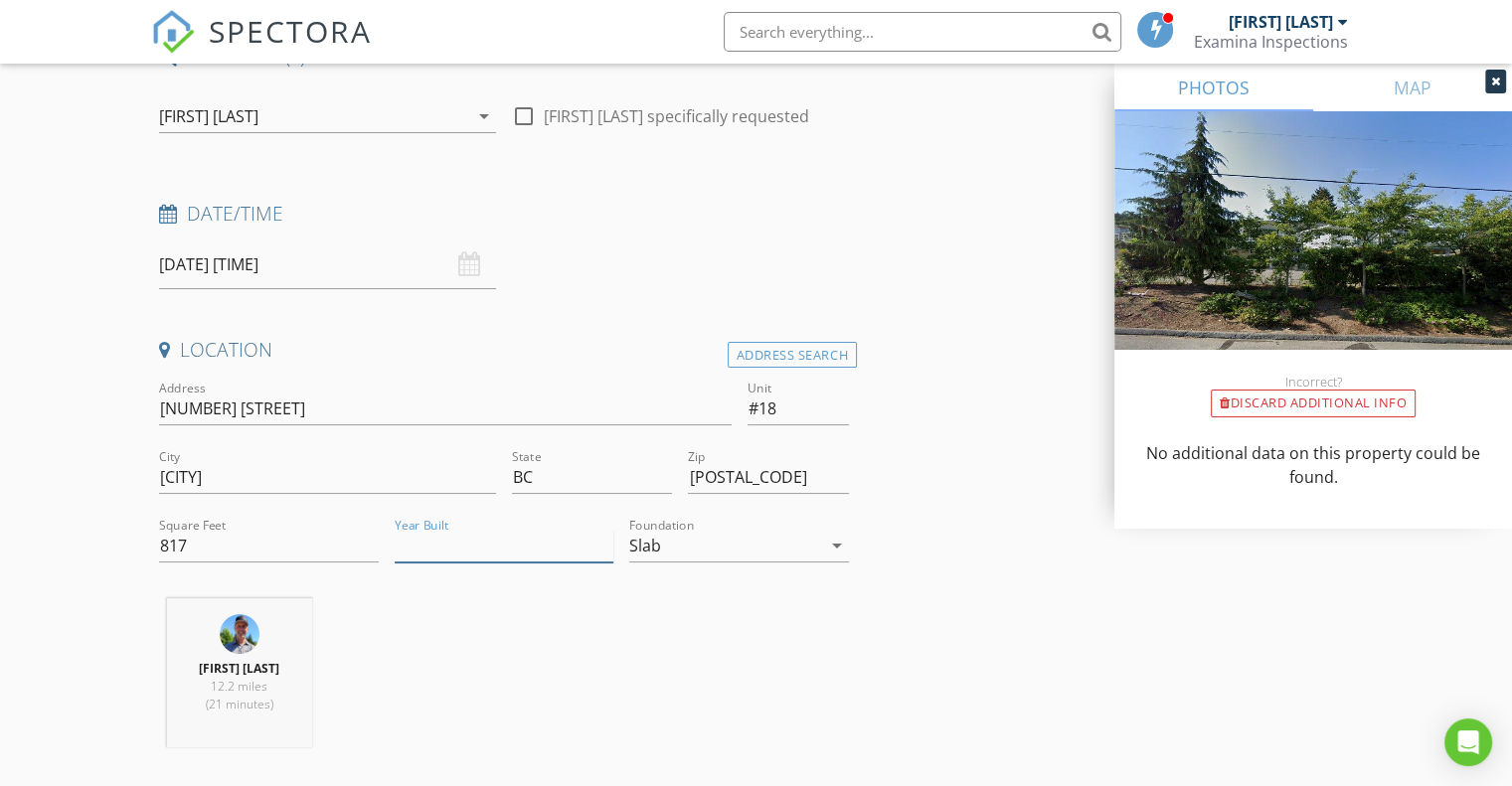 click on "Year Built" at bounding box center (504, 546) 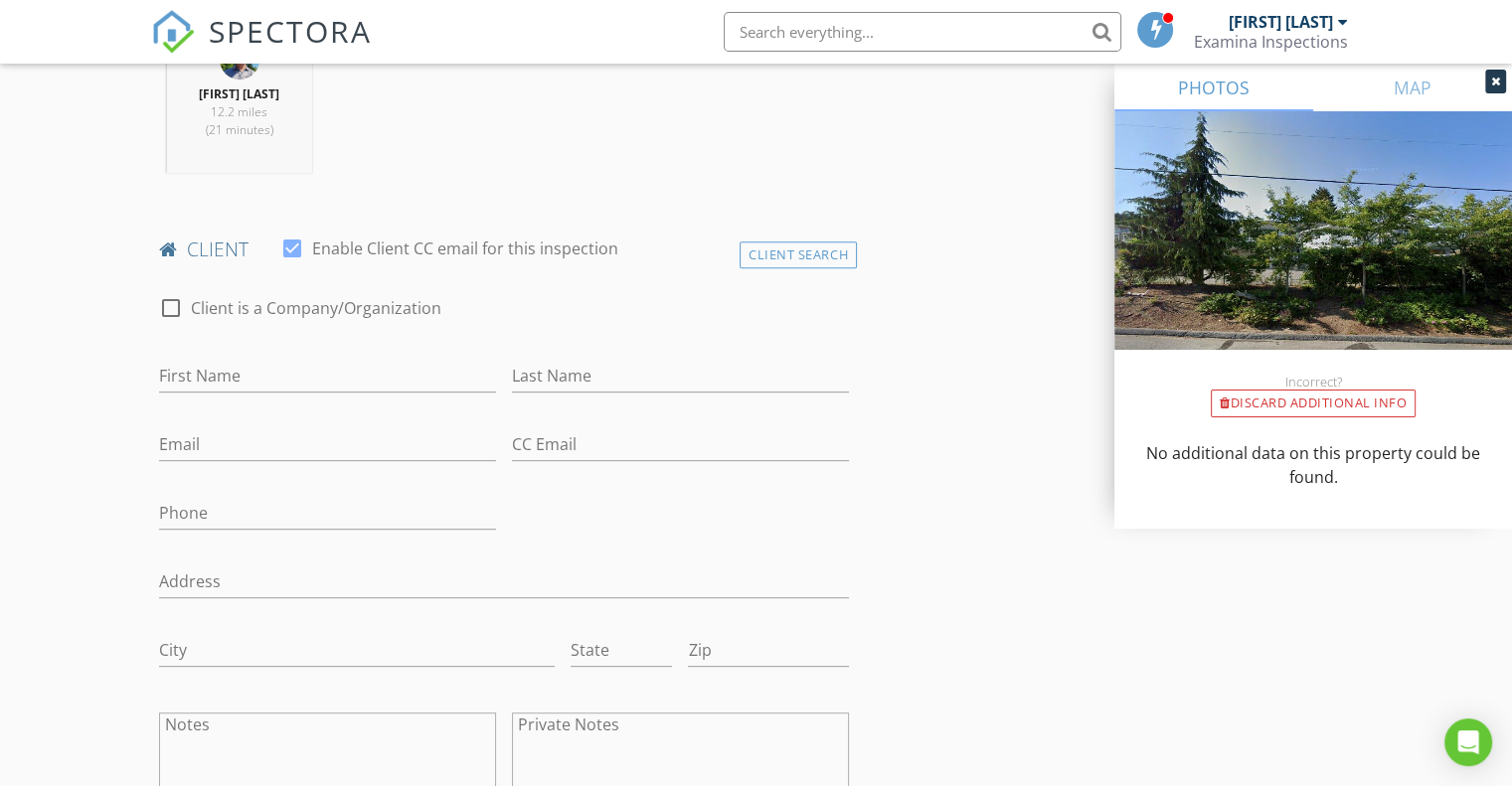 scroll, scrollTop: 858, scrollLeft: 0, axis: vertical 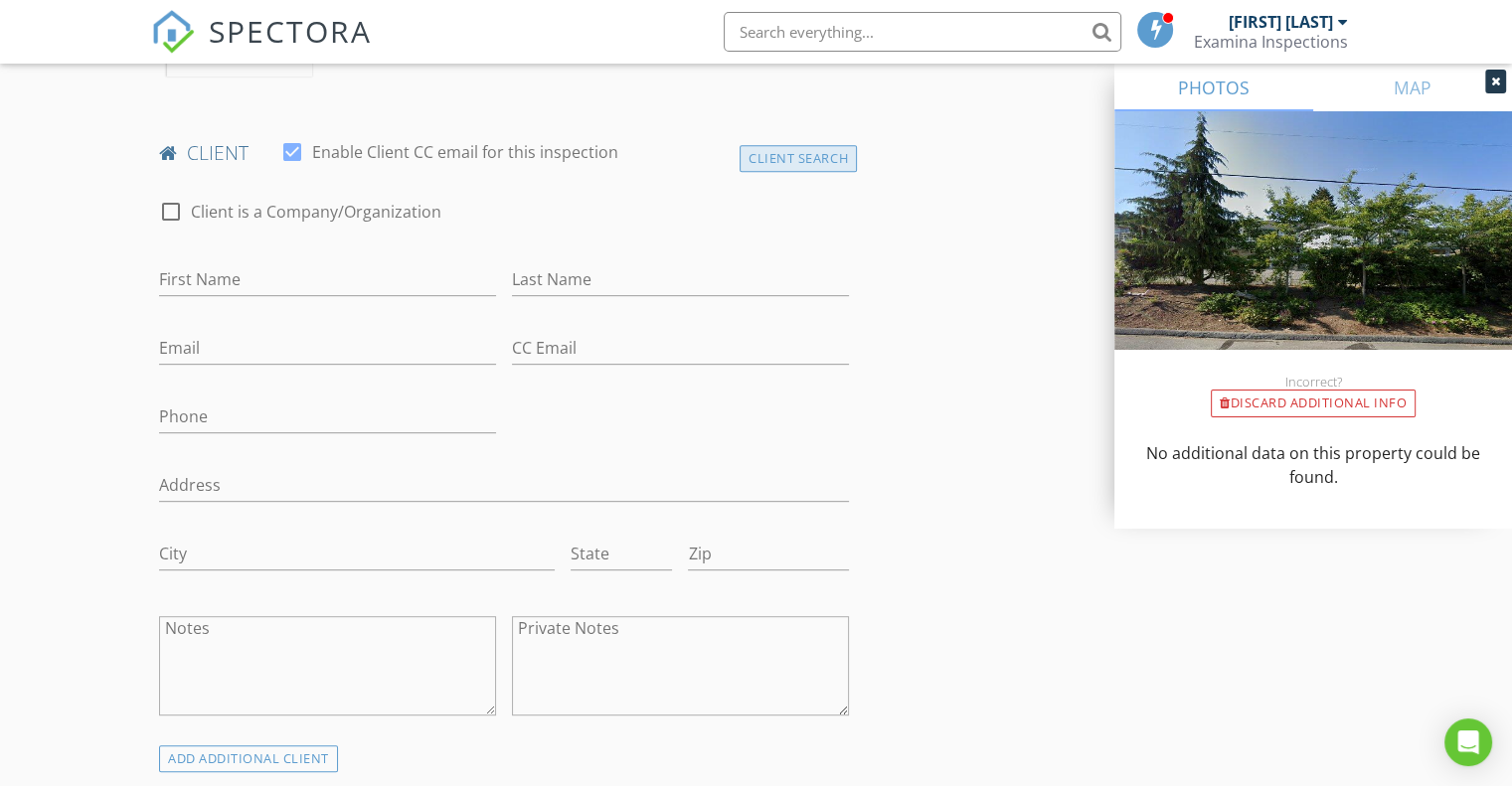 type on "1989" 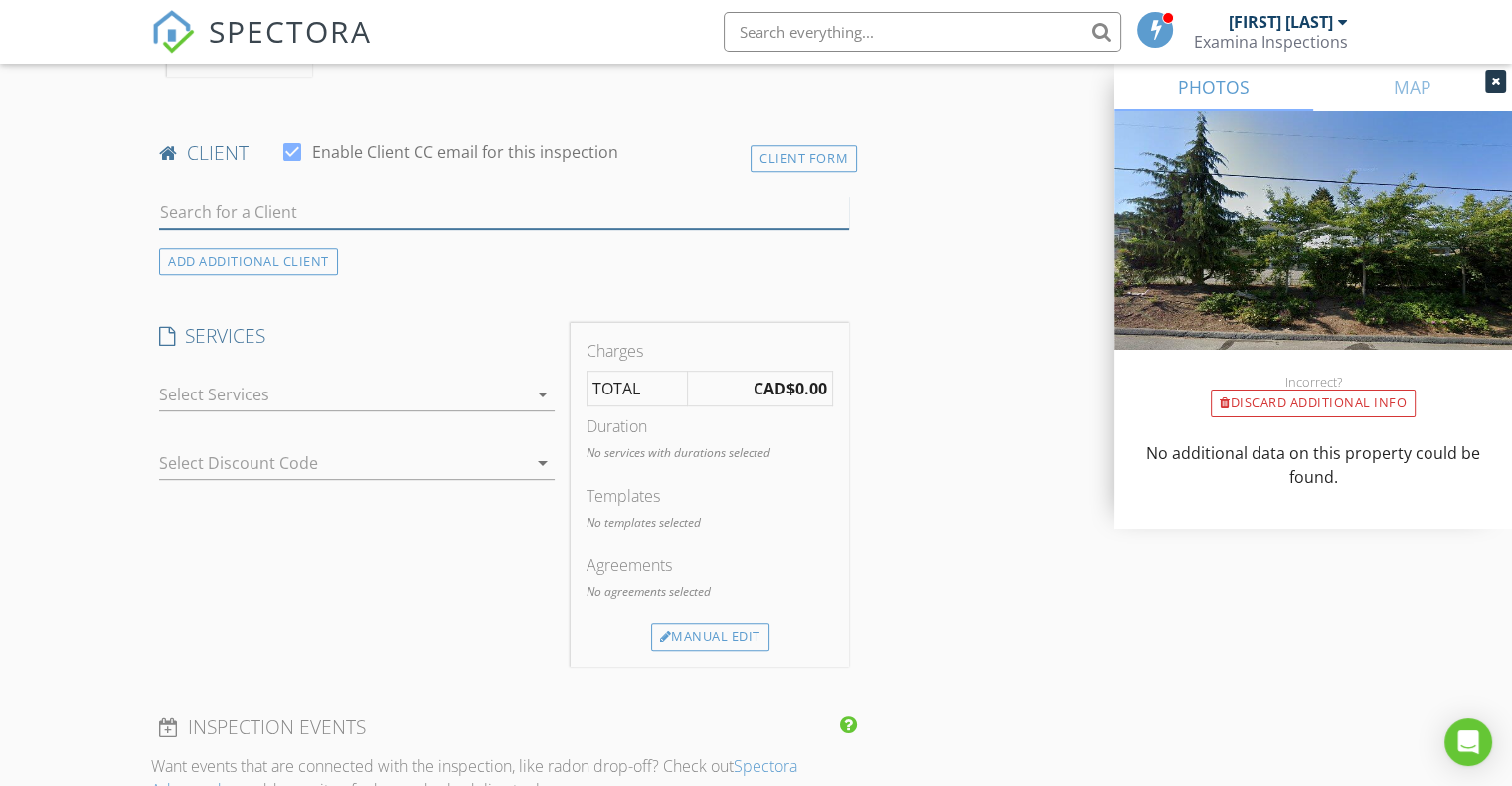 click at bounding box center [504, 212] 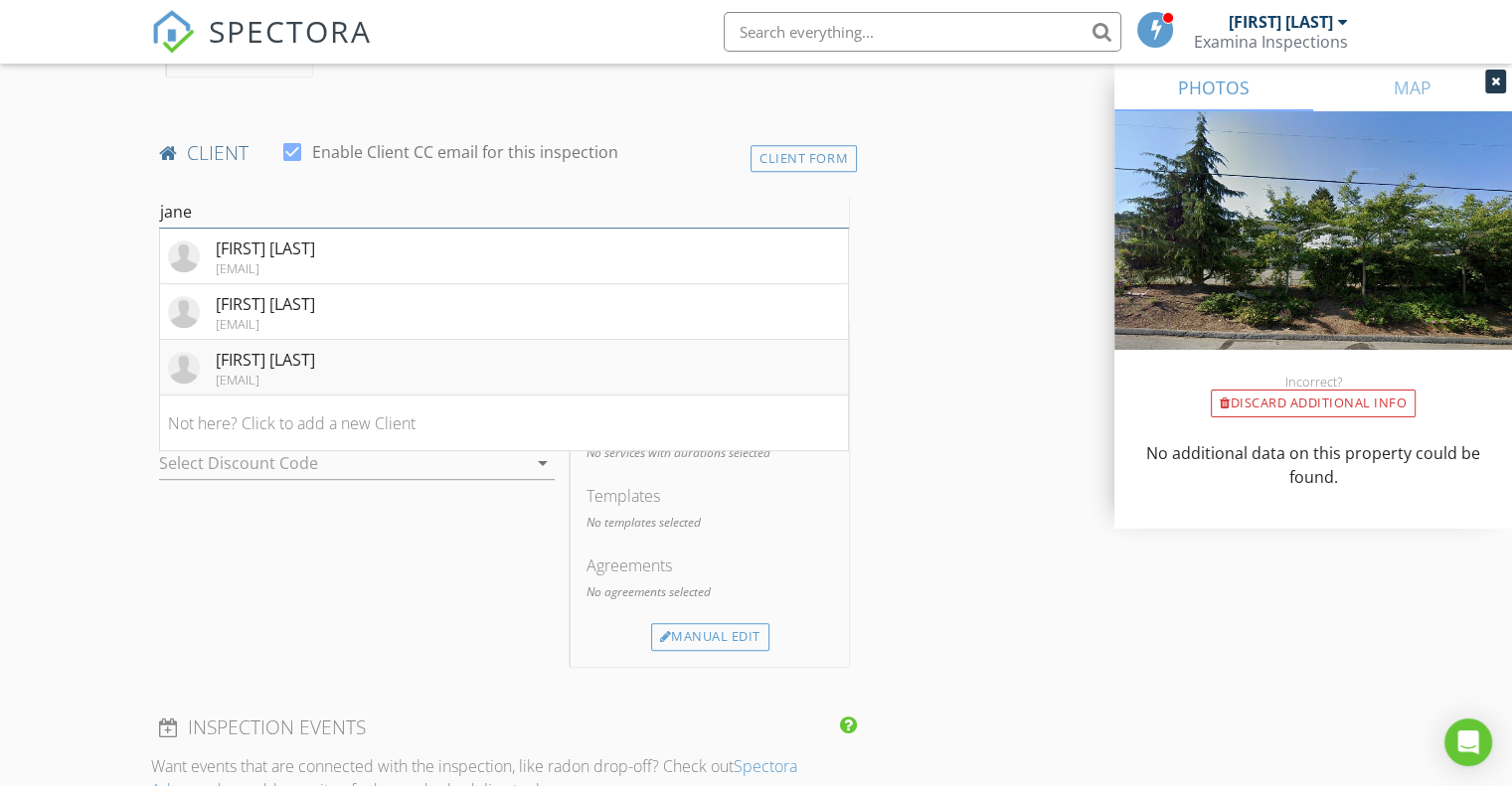 type on "jane" 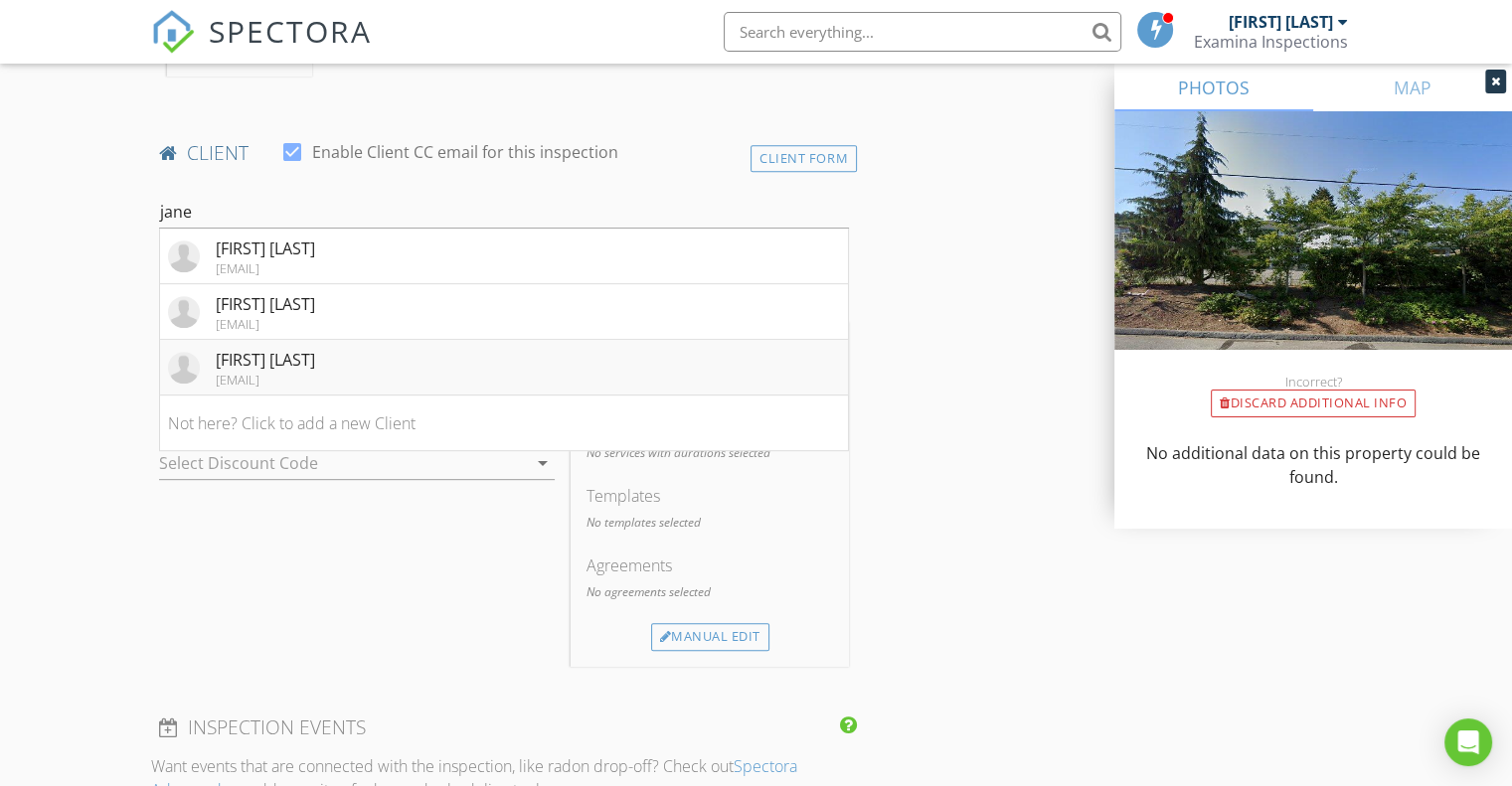 click on "[FIRST] [LAST]" at bounding box center [265, 360] 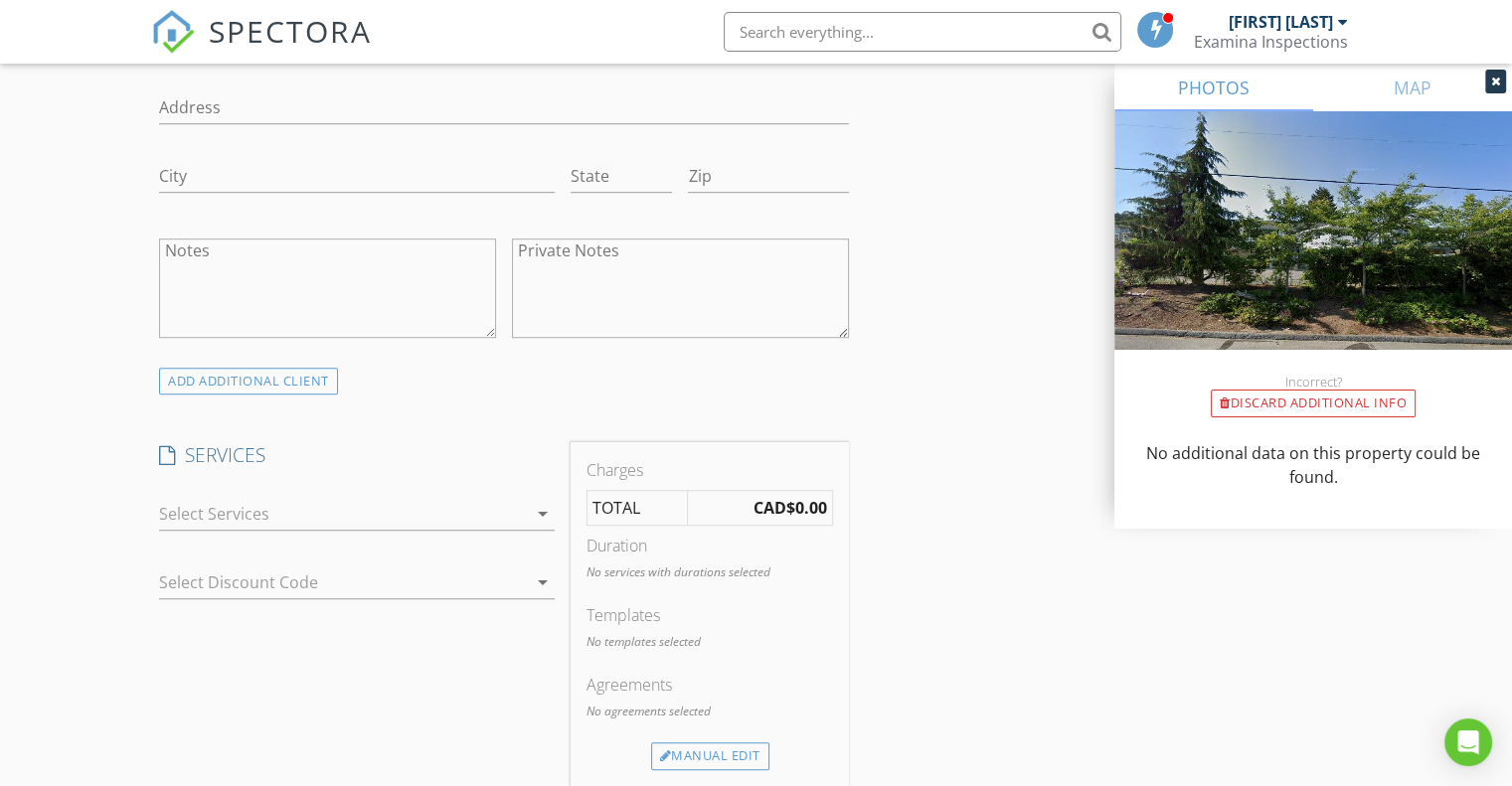 scroll, scrollTop: 1407, scrollLeft: 0, axis: vertical 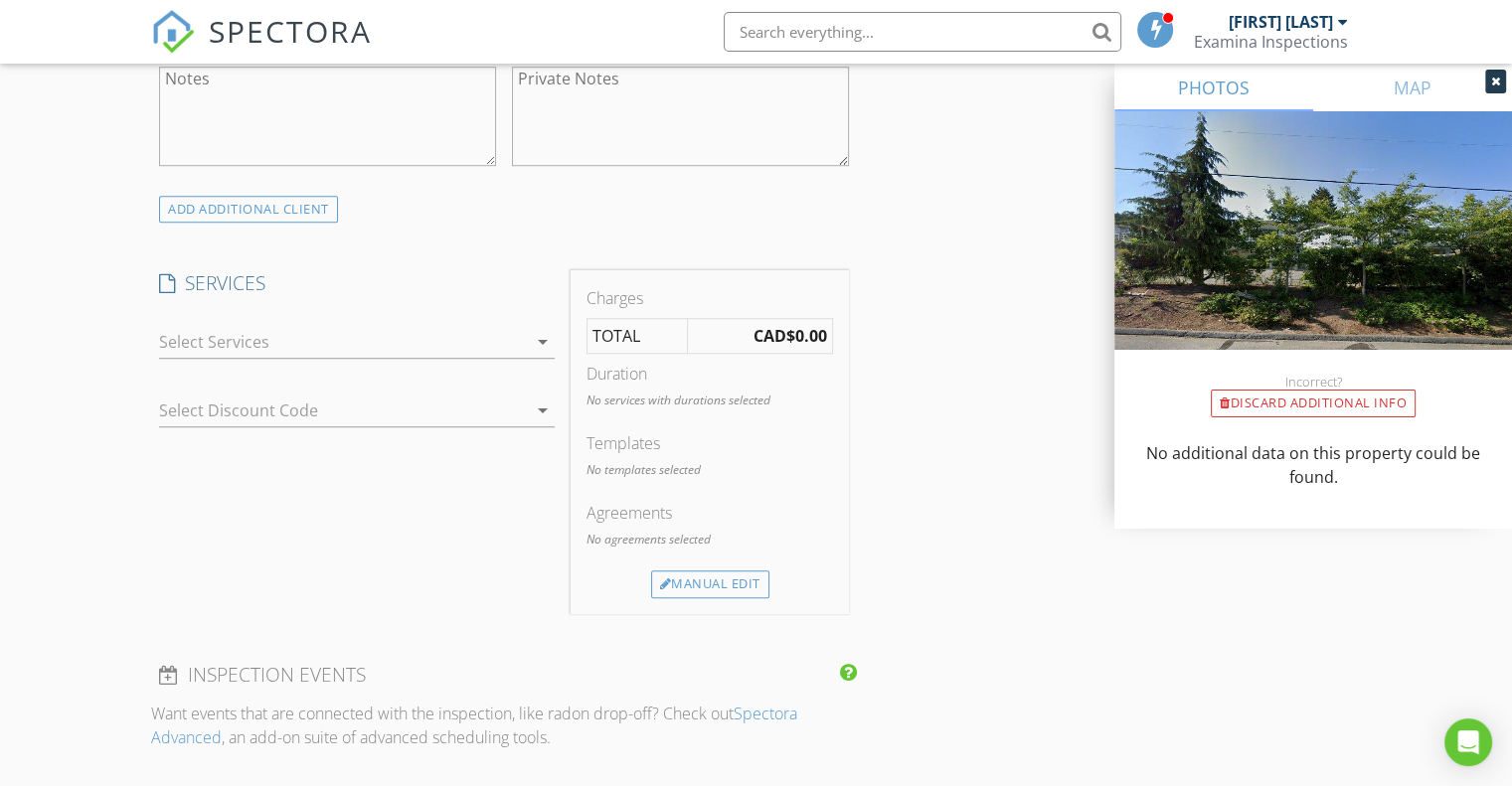 click at bounding box center (343, 342) 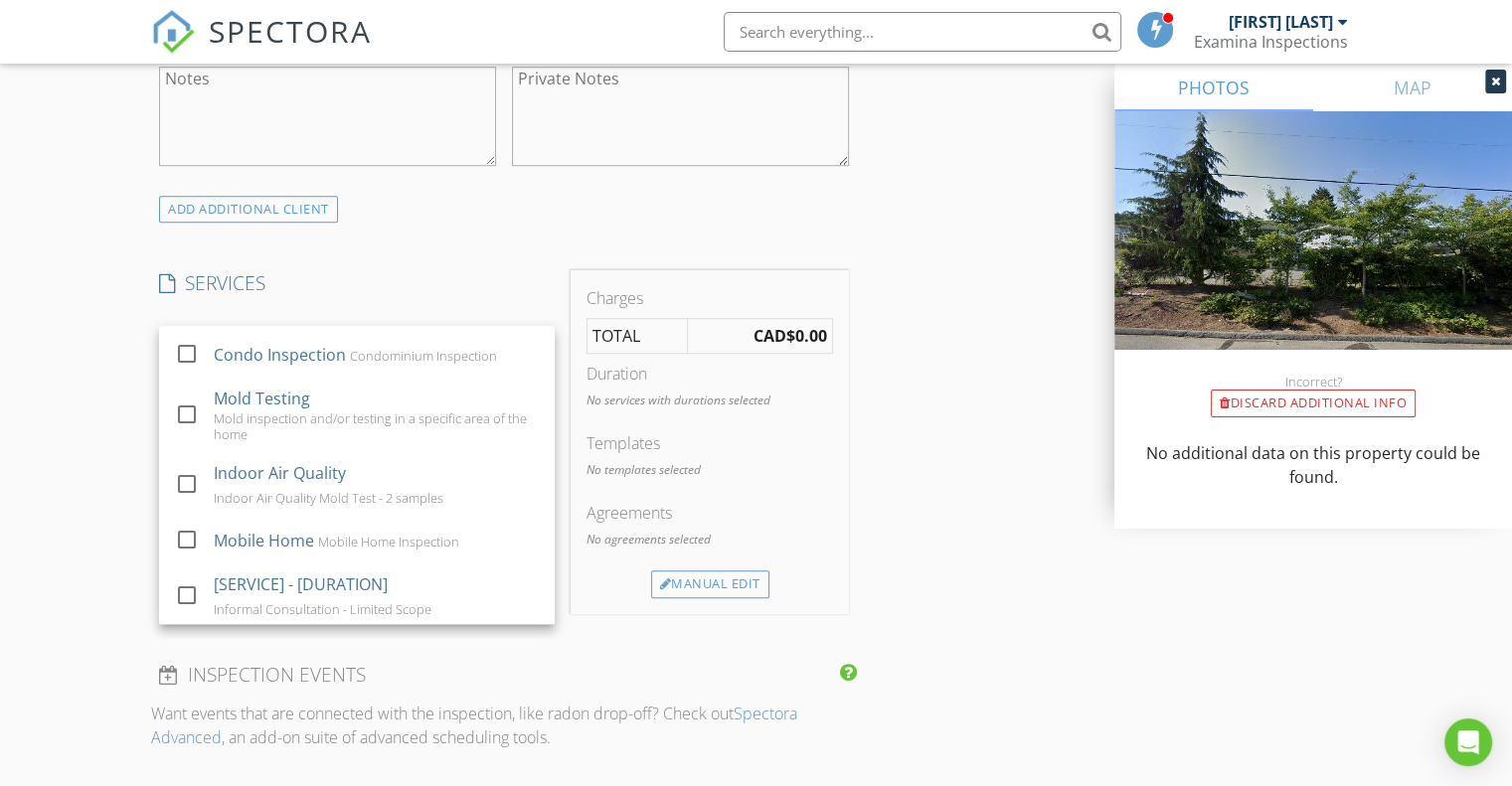 scroll, scrollTop: 280, scrollLeft: 0, axis: vertical 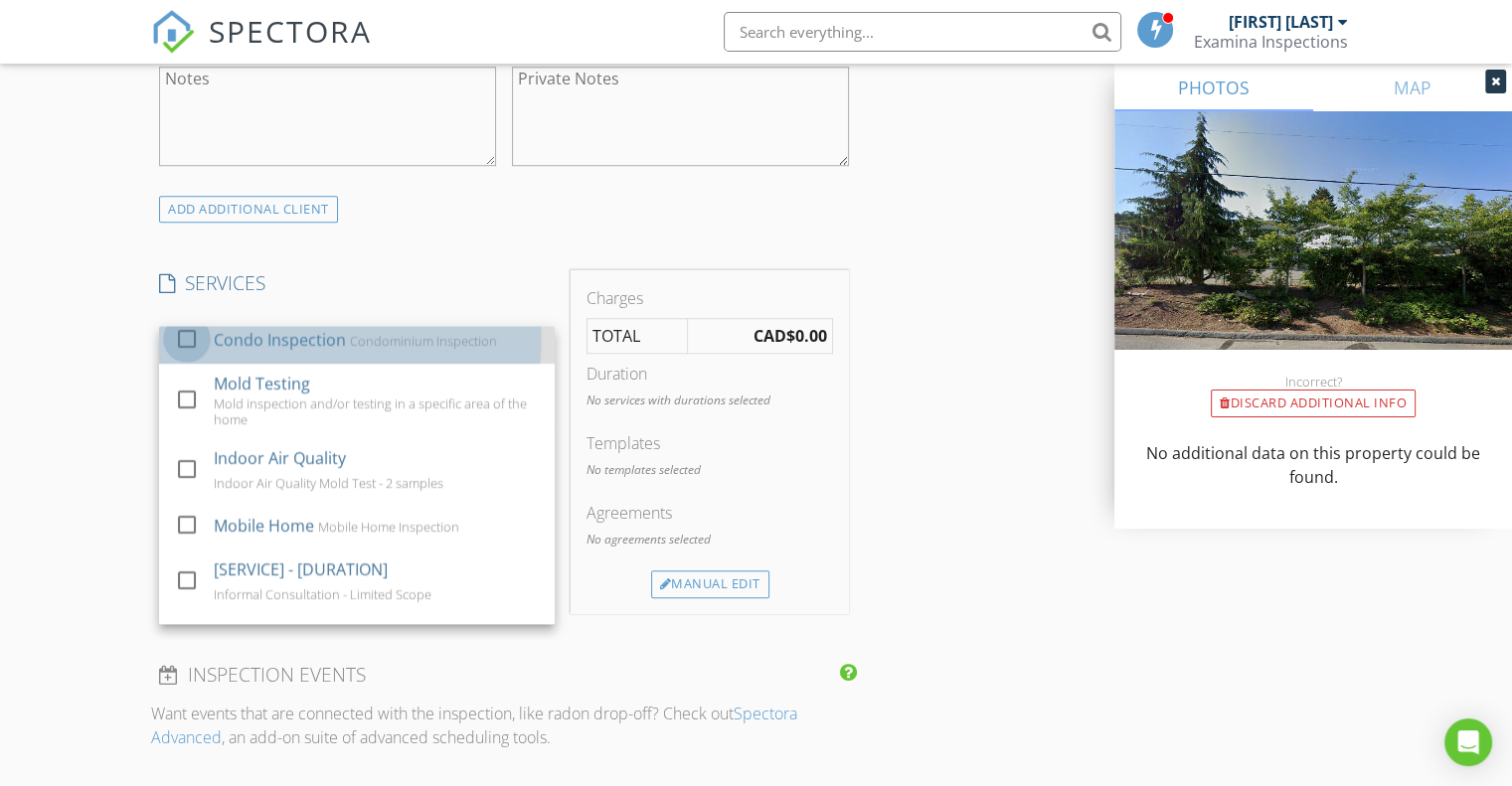 click at bounding box center (187, 339) 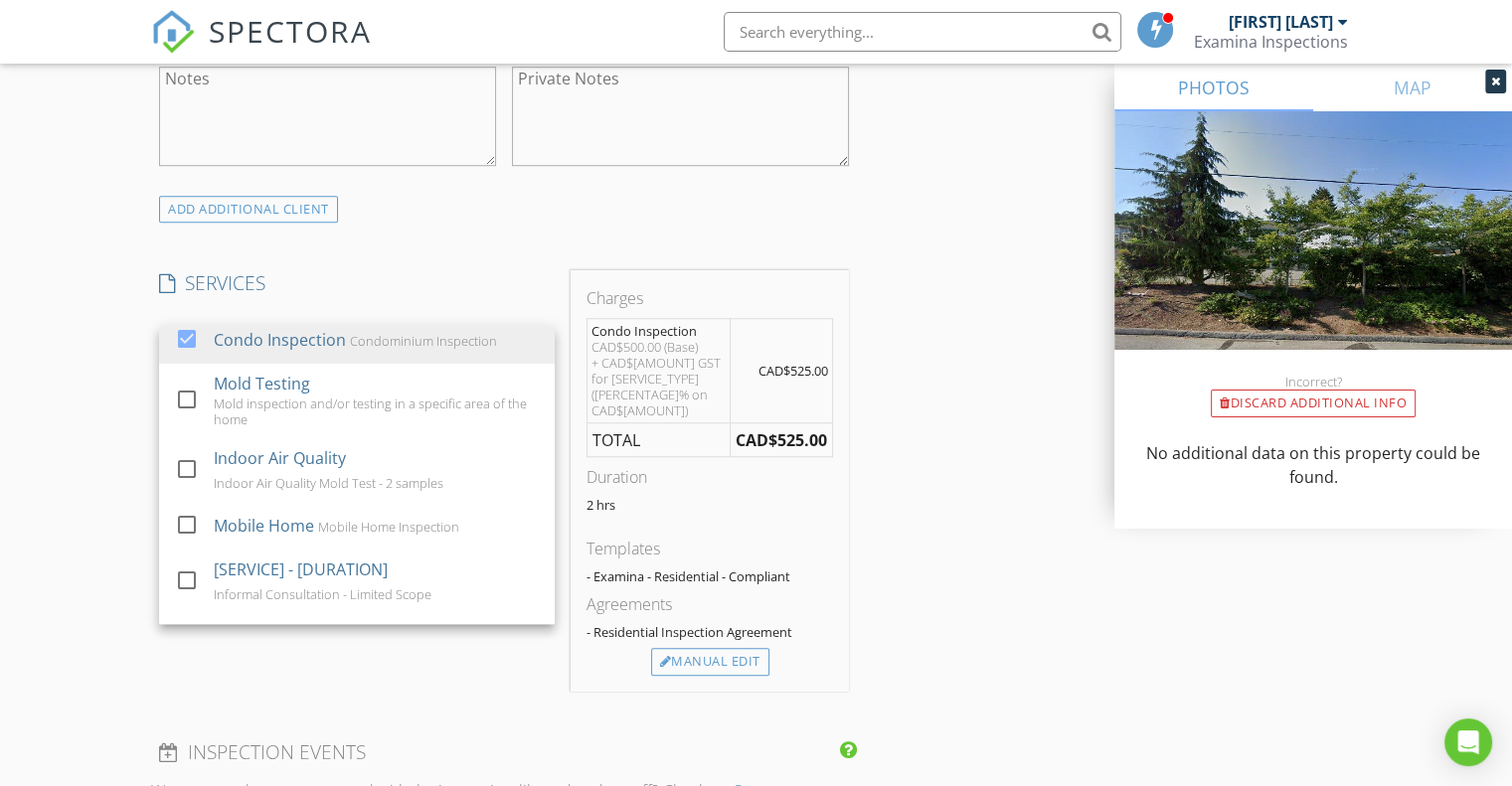 click on "New Inspection
Click here to use the New Order Form
INSPECTOR(S)
check_box   Brent Peppiatt   PRIMARY   Brent Peppiatt arrow_drop_down   check_box_outline_blank Brent Peppiatt specifically requested
Date/Time
08/06/2025 6:30 PM
Location
Address Search       Address 699 Dougall Rd   Unit #18   City Gibsons   State BC   Zip V0N 1V8     Square Feet 817   Year Built 1989   Foundation Slab arrow_drop_down     Brent Peppiatt     12.2 miles     (21 minutes)
client
check_box Enable Client CC email for this inspection   Client Search     check_box_outline_blank Client is a Company/Organization     First Name Jane   Last Name McRae   Email jmcrae@protonmail.com   CC Email   Phone 604-362-0298   Address   City   State   Zip       Notes   Private Notes
ADD ADDITIONAL client
check_box_outline_blank" at bounding box center (756, 518) 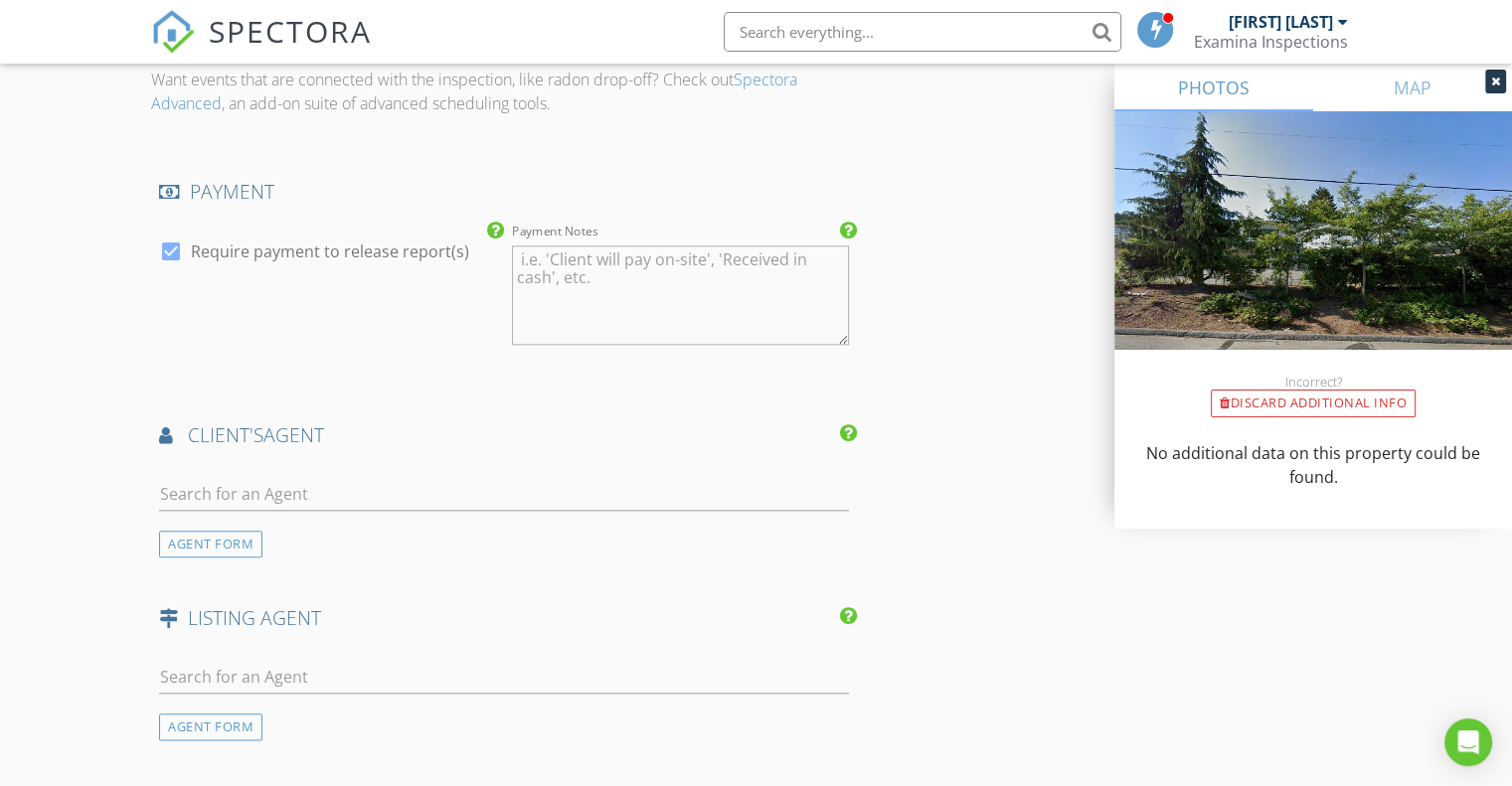 scroll, scrollTop: 2218, scrollLeft: 0, axis: vertical 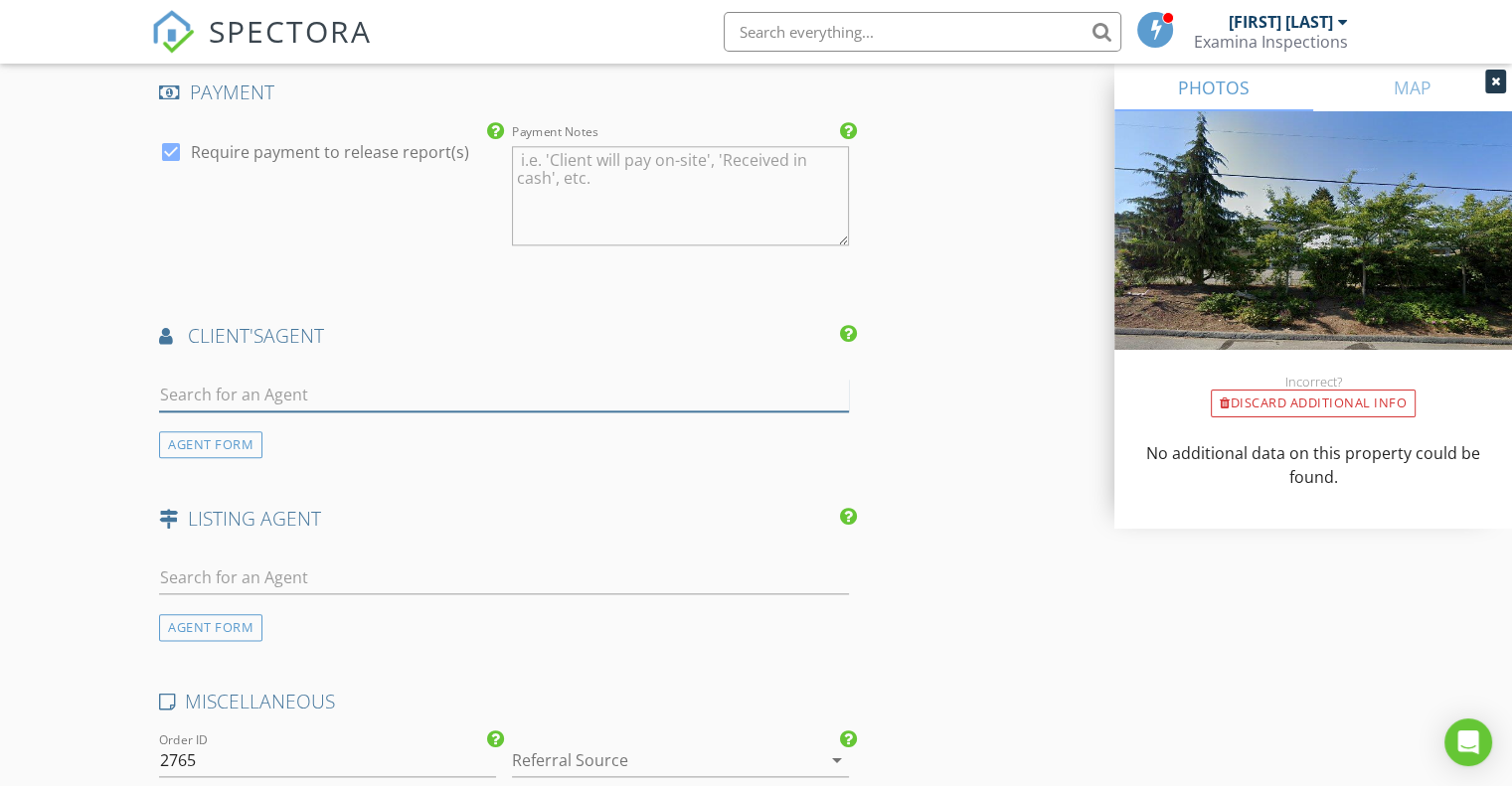 click at bounding box center [504, 394] 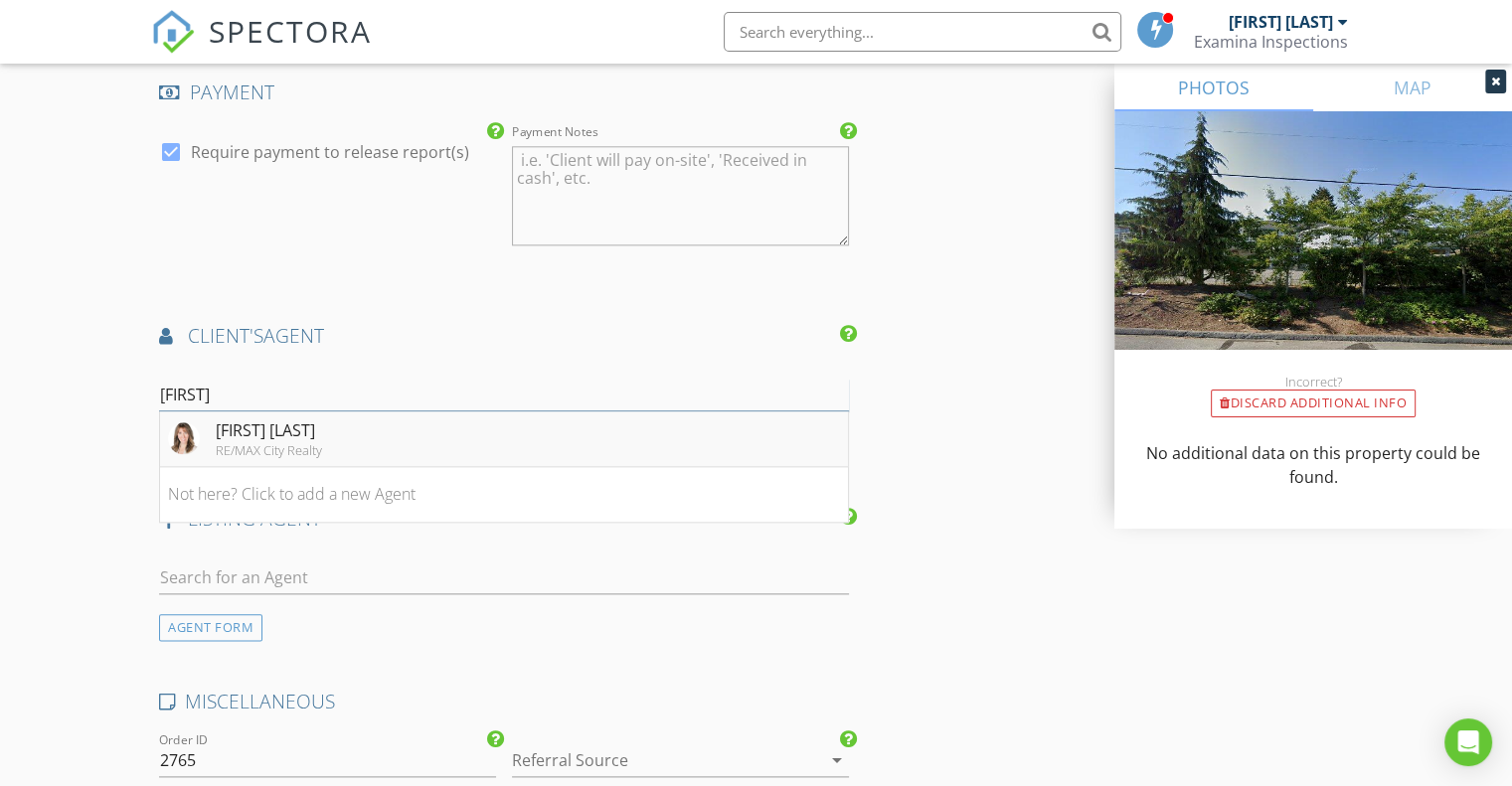 type on "sandy" 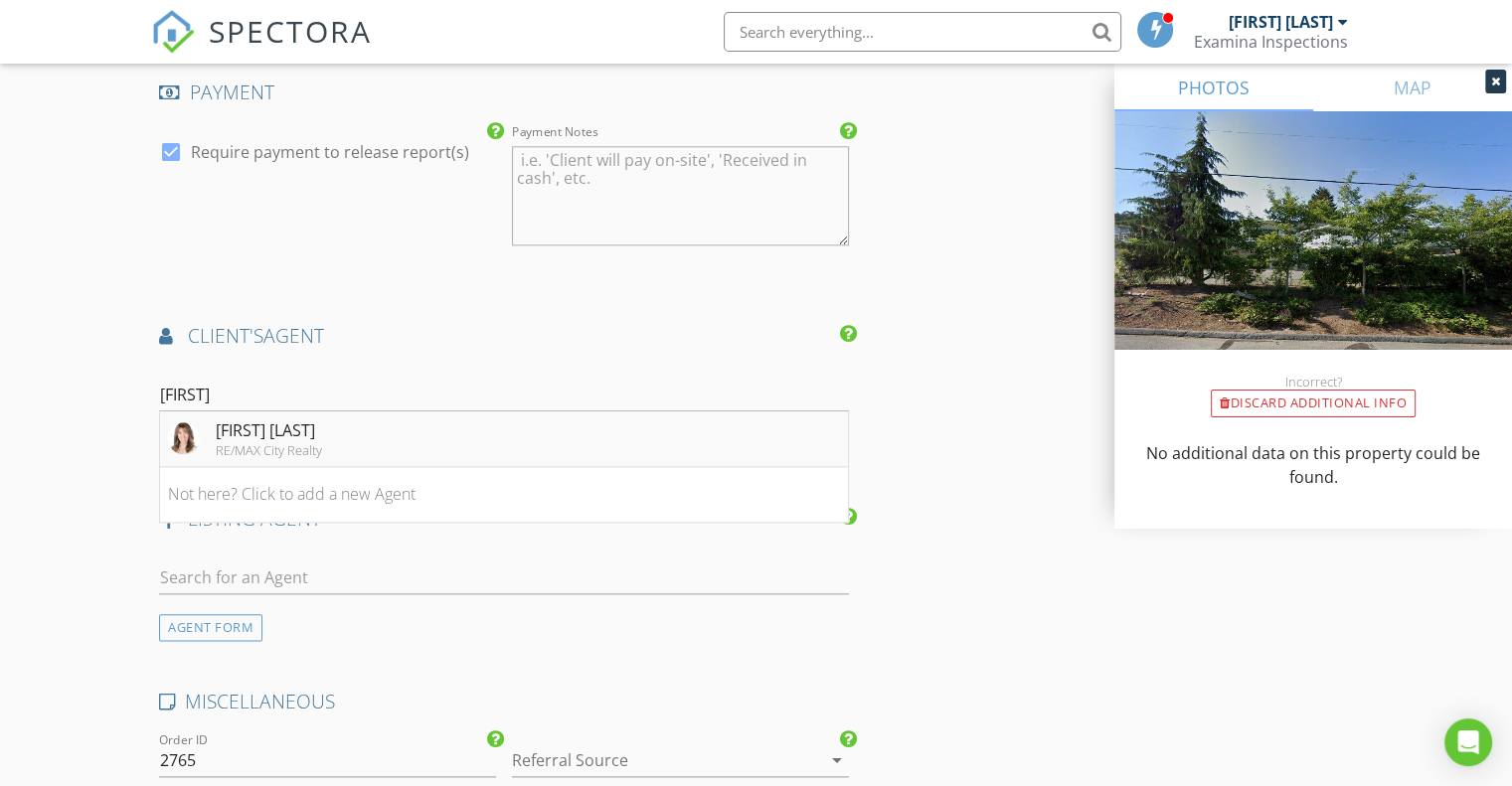 click on "RE/MAX City Realty" at bounding box center (268, 450) 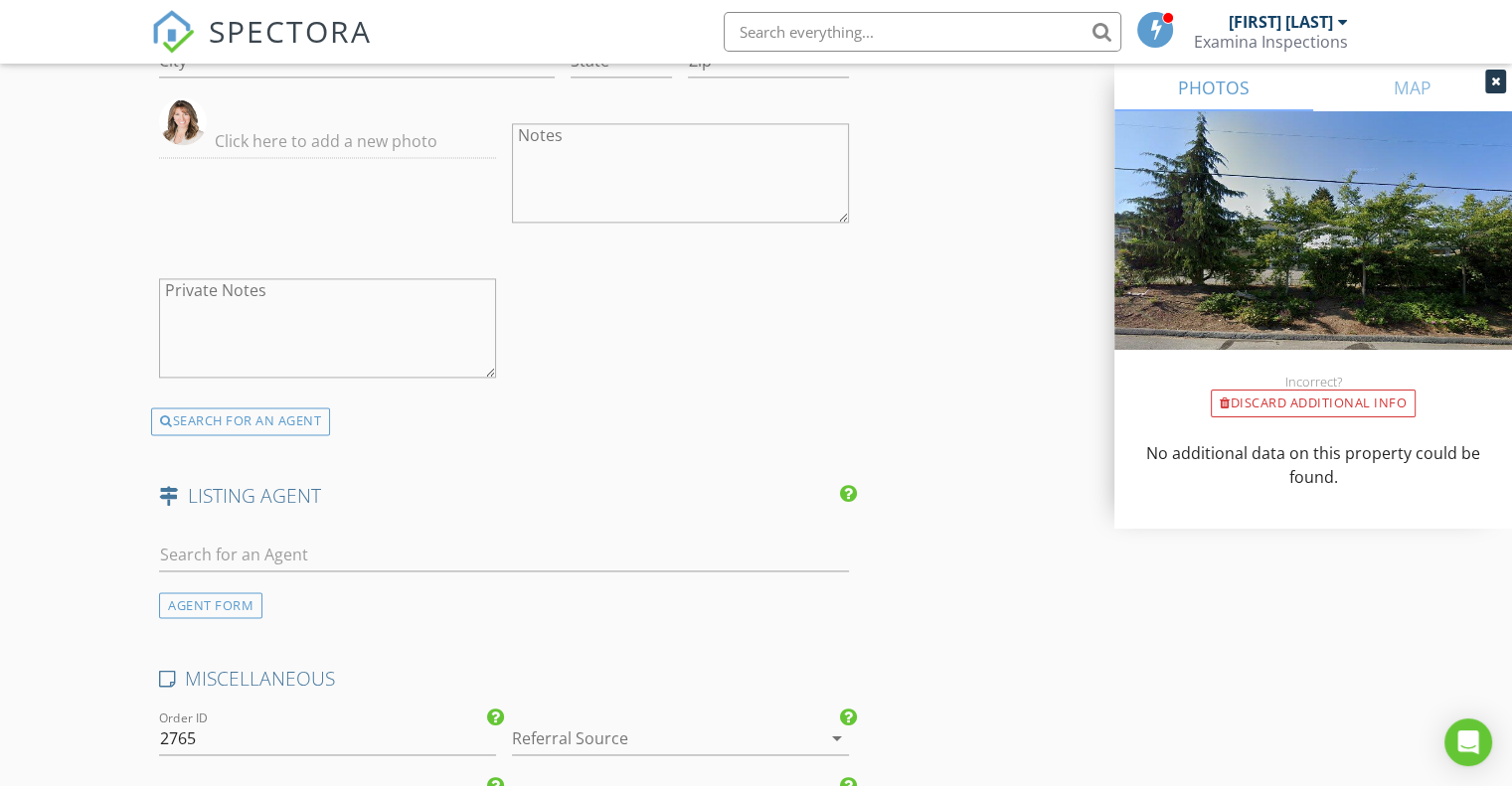 scroll, scrollTop: 2840, scrollLeft: 0, axis: vertical 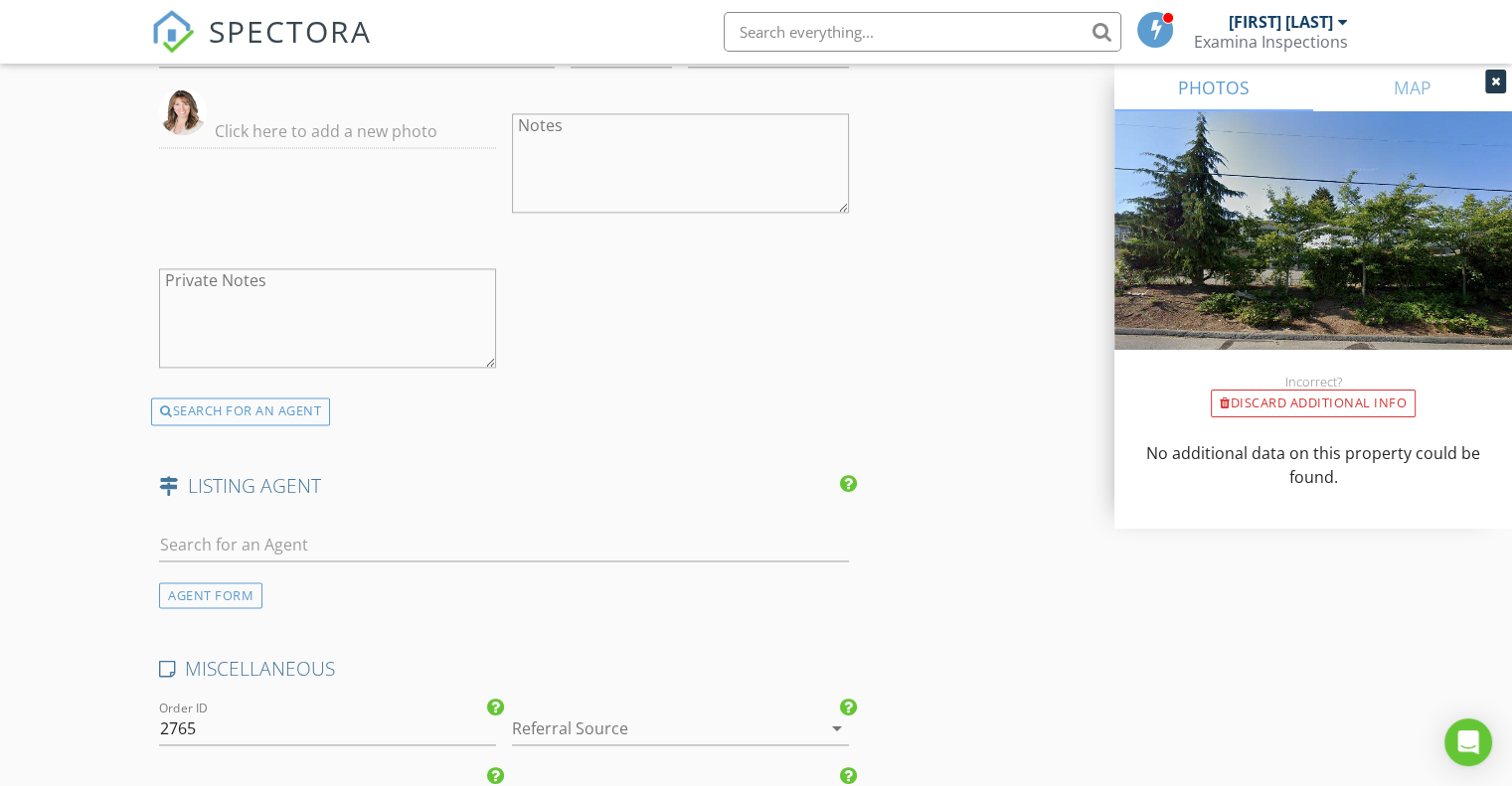 click at bounding box center (504, 549) 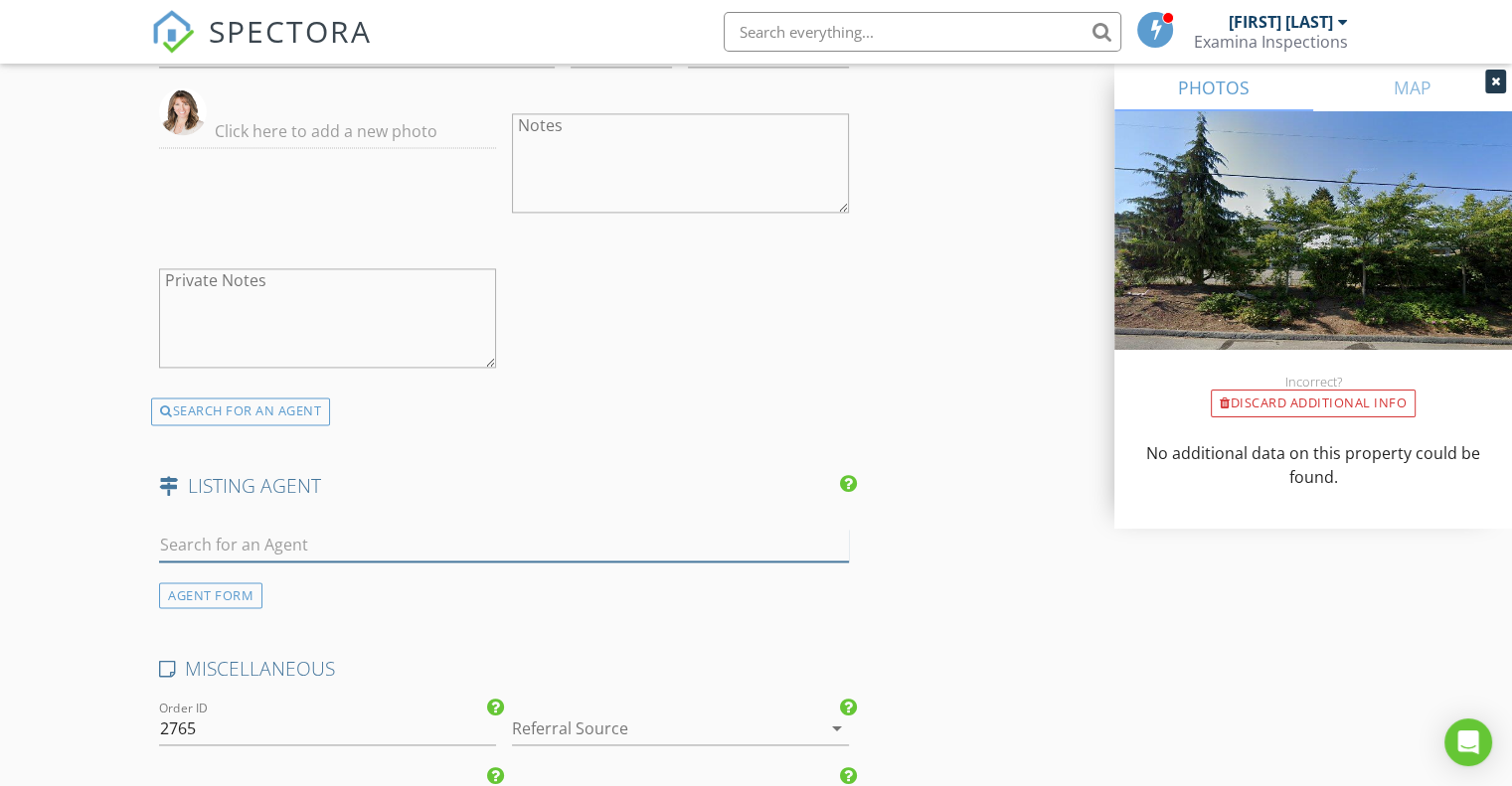 click at bounding box center [504, 545] 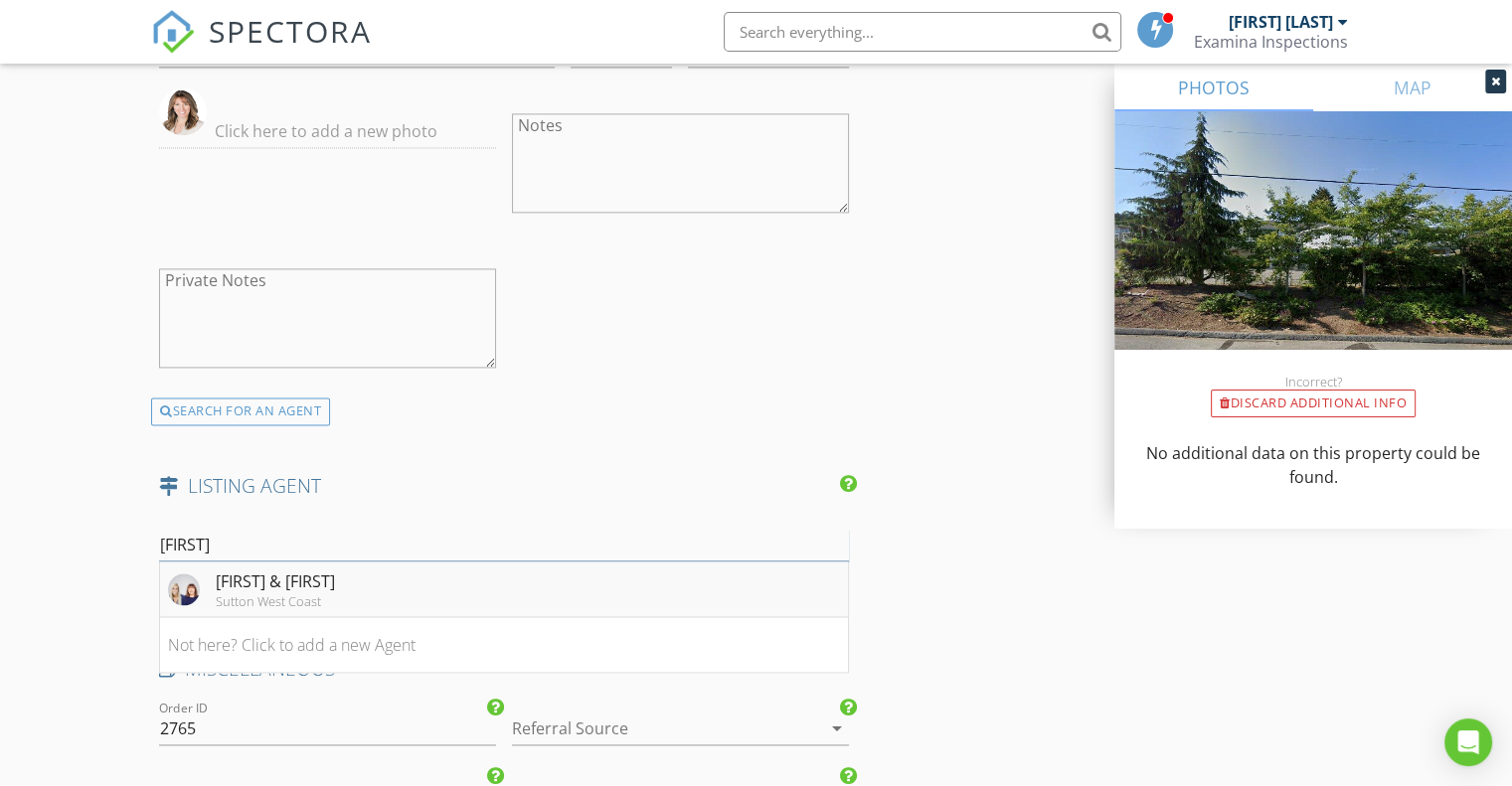 type on "joni" 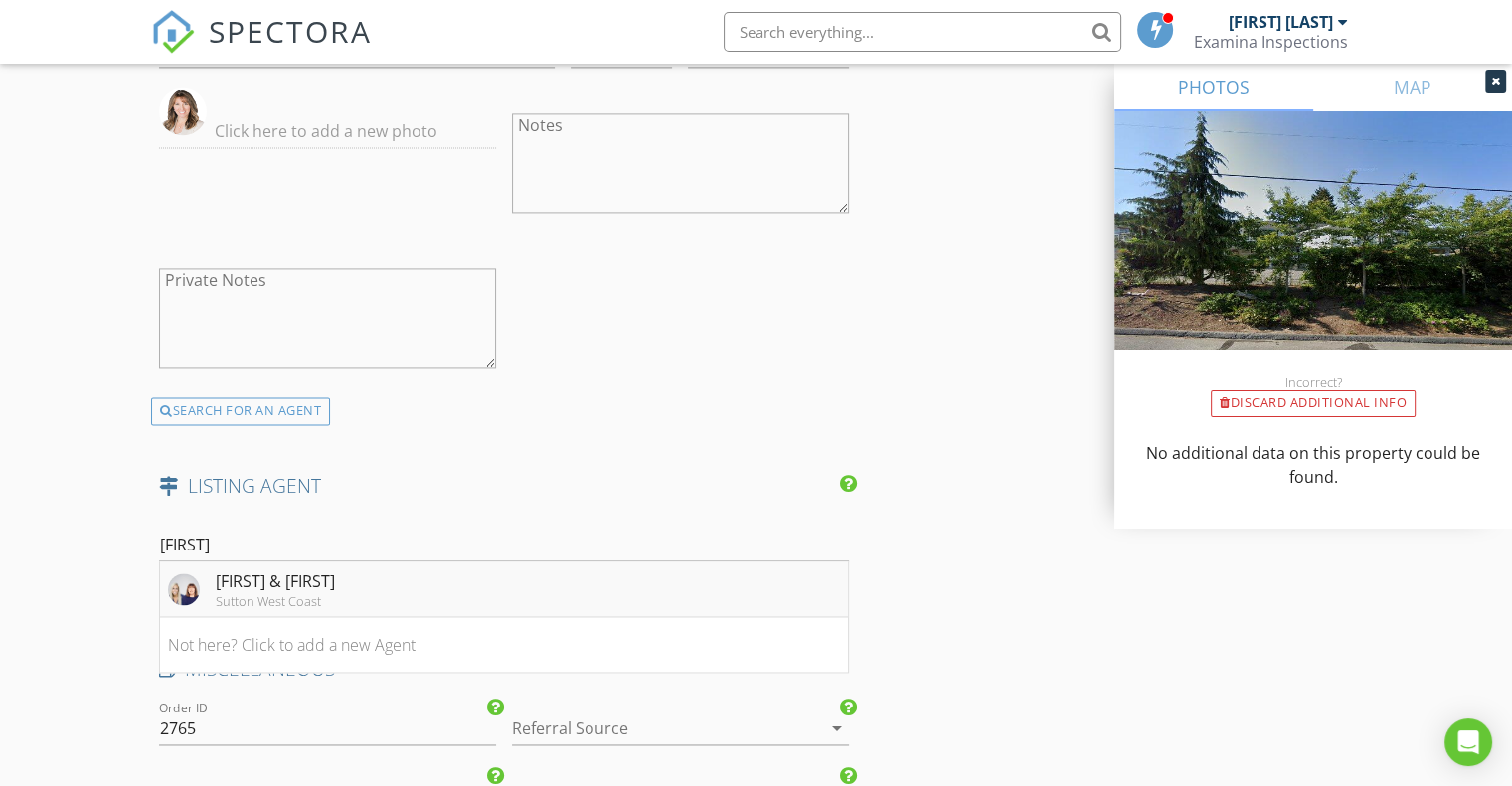 click on "Joni & Gail" at bounding box center [275, 581] 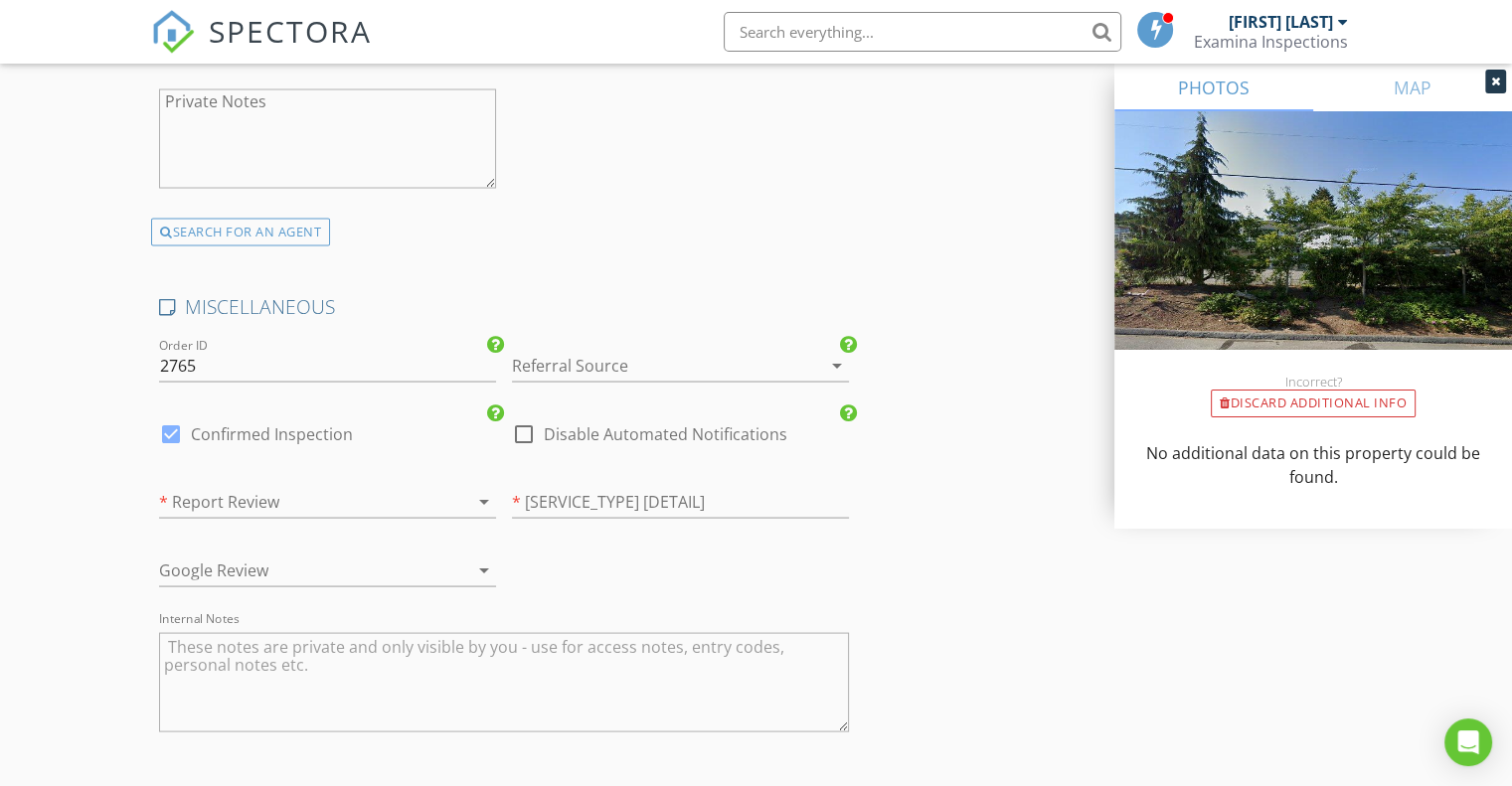 scroll, scrollTop: 3794, scrollLeft: 0, axis: vertical 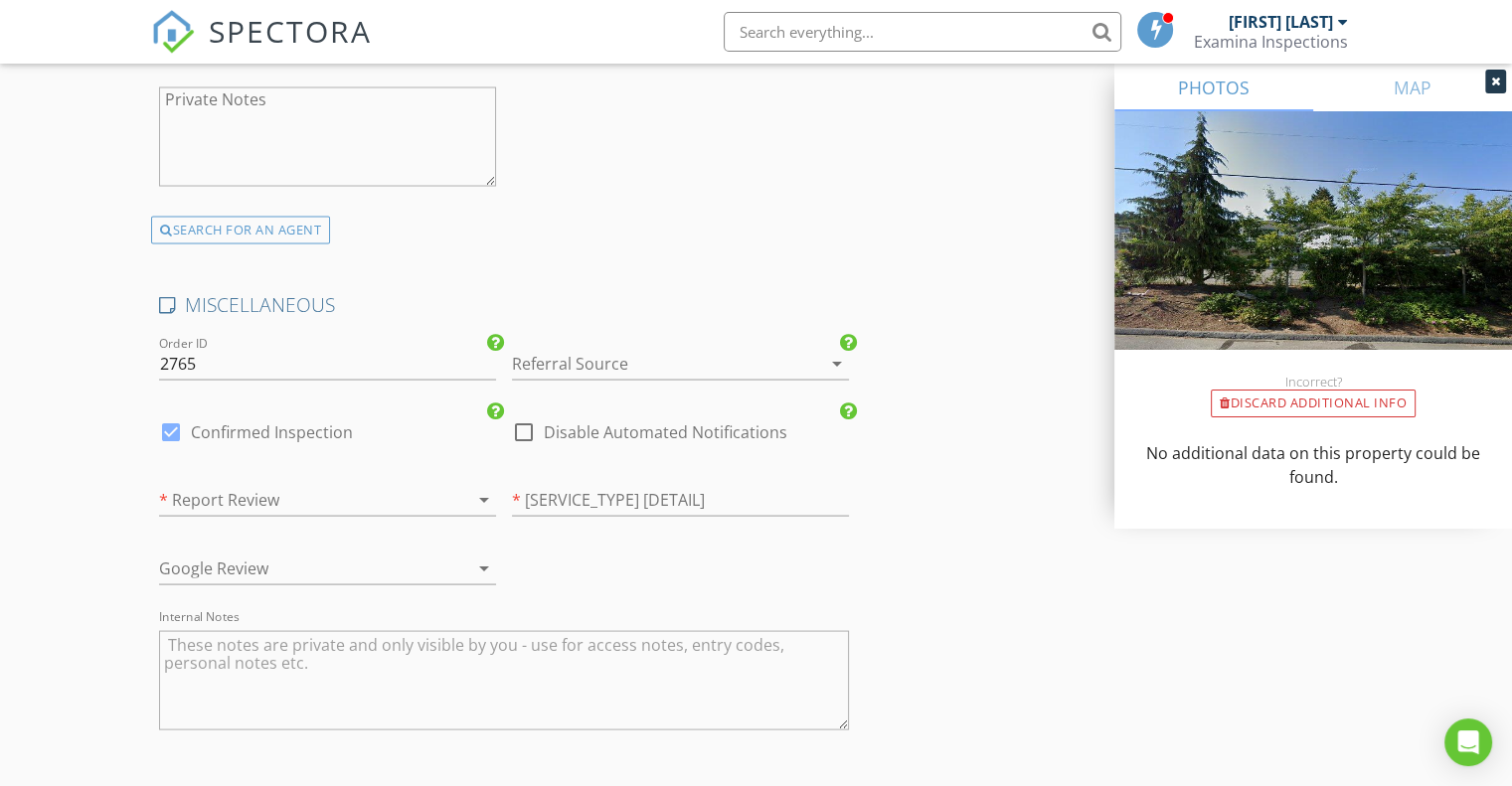 click at bounding box center [652, 364] 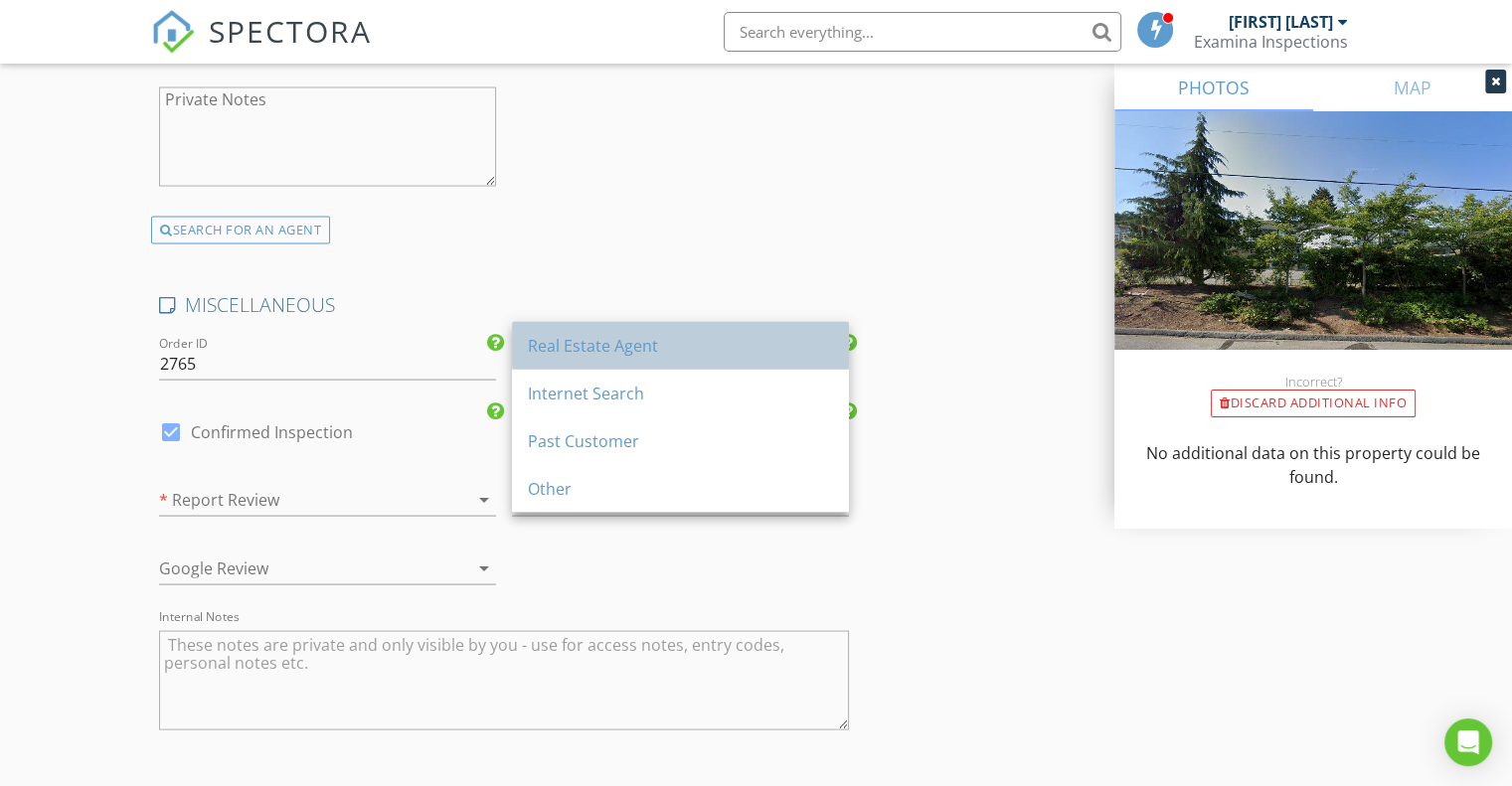 click on "Real Estate Agent" at bounding box center [680, 346] 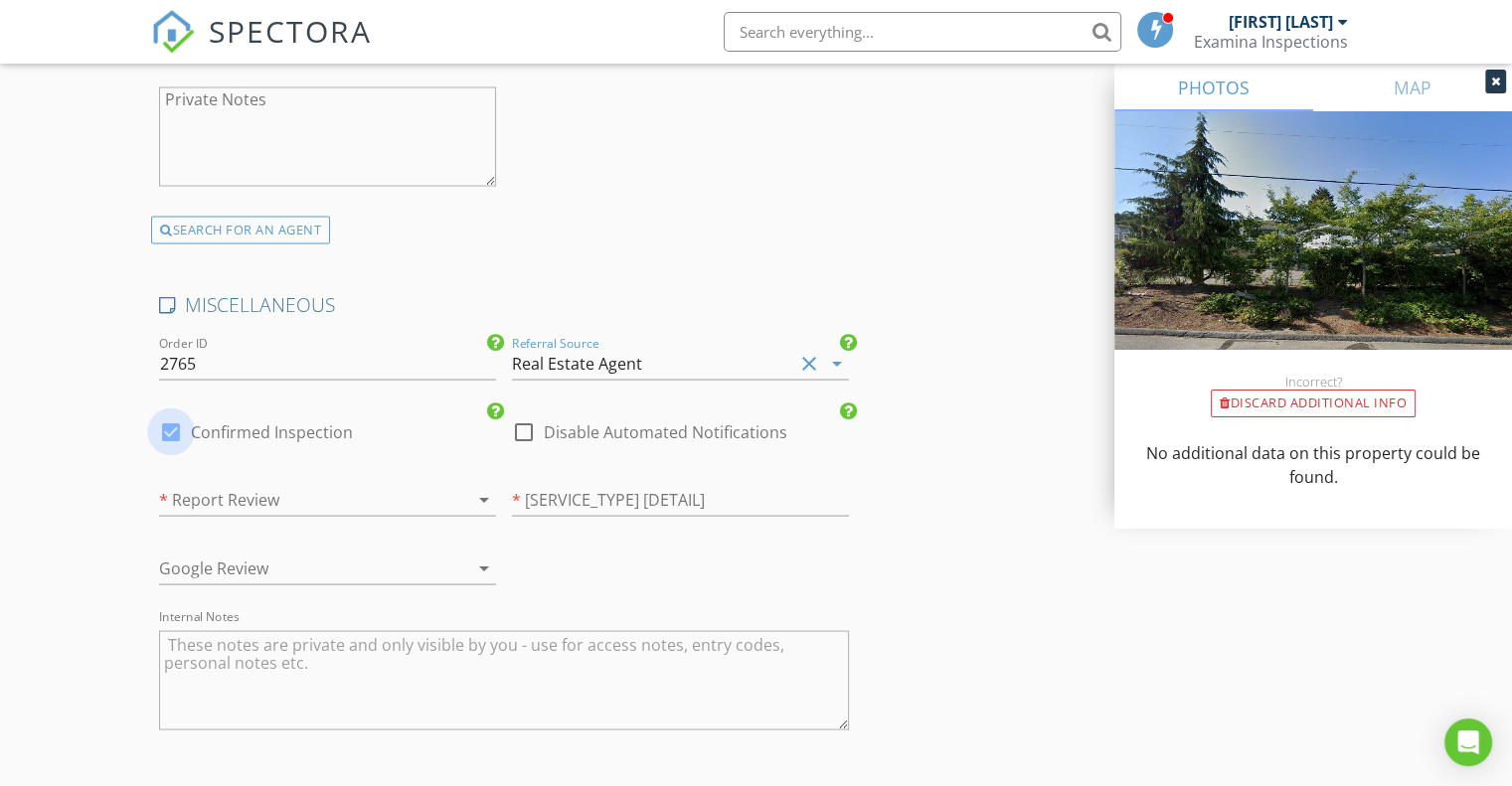 click at bounding box center (171, 432) 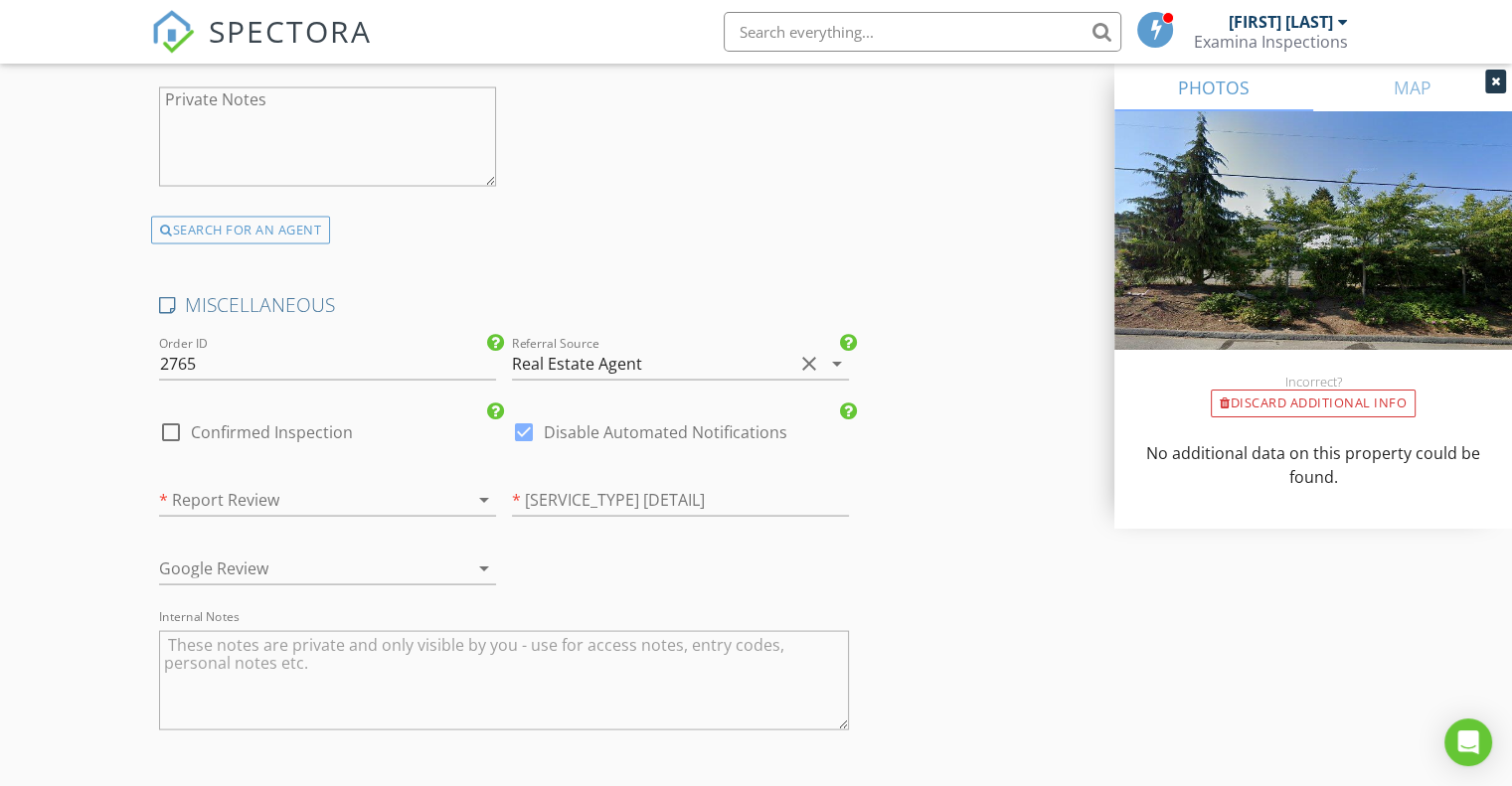 click at bounding box center (299, 500) 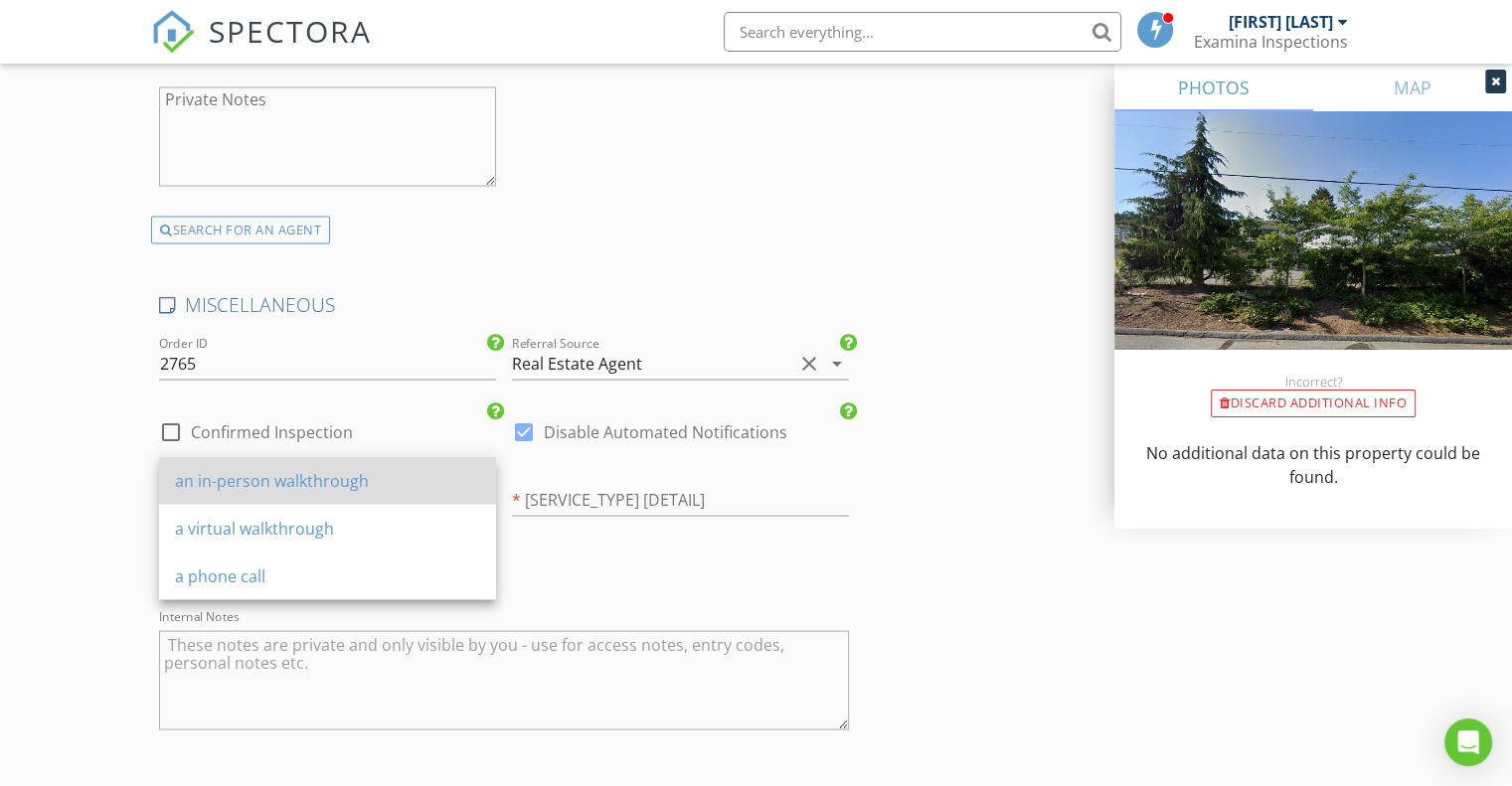 click on "an in-person walkthrough" at bounding box center (327, 481) 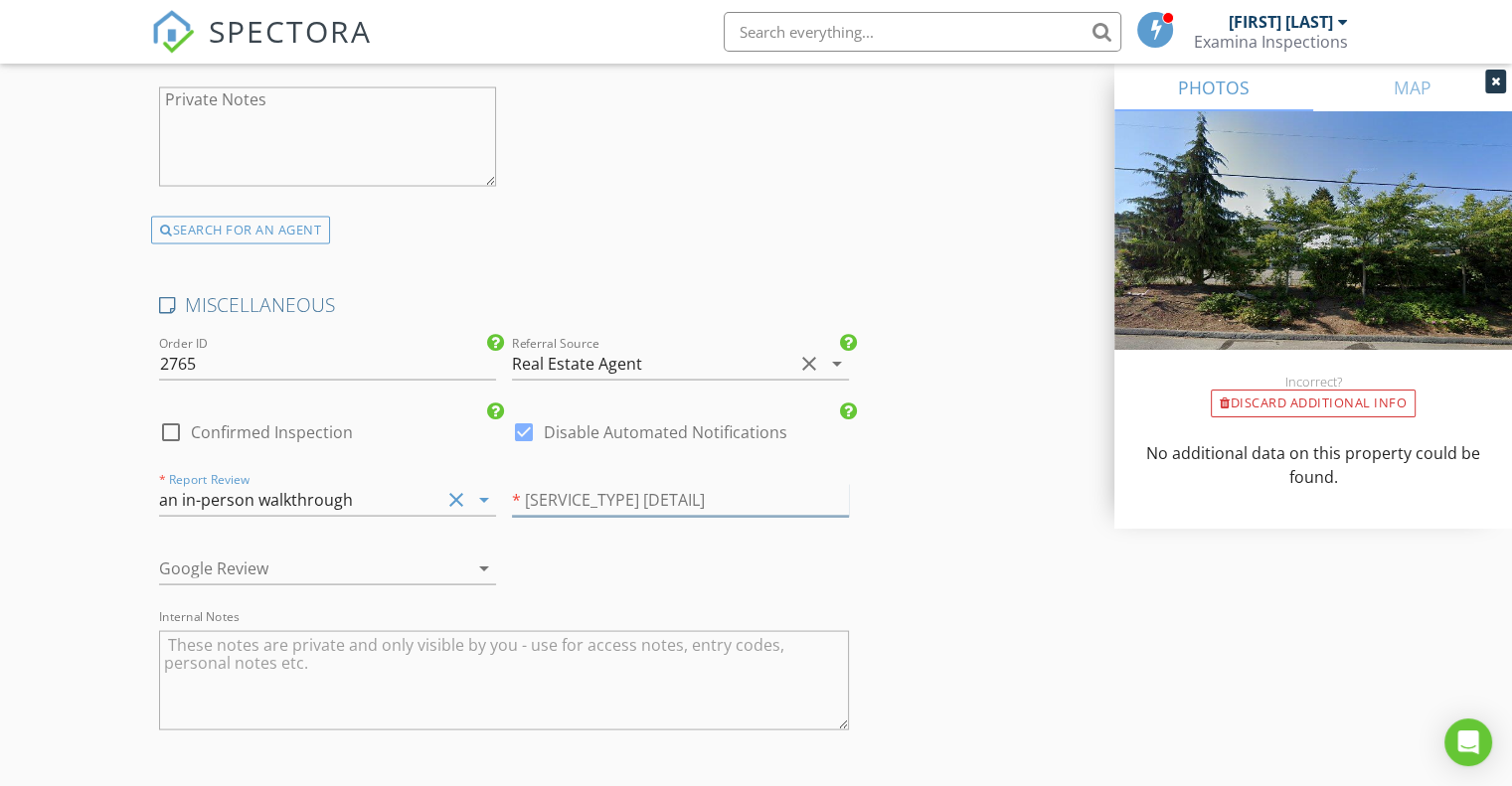 click at bounding box center [680, 500] 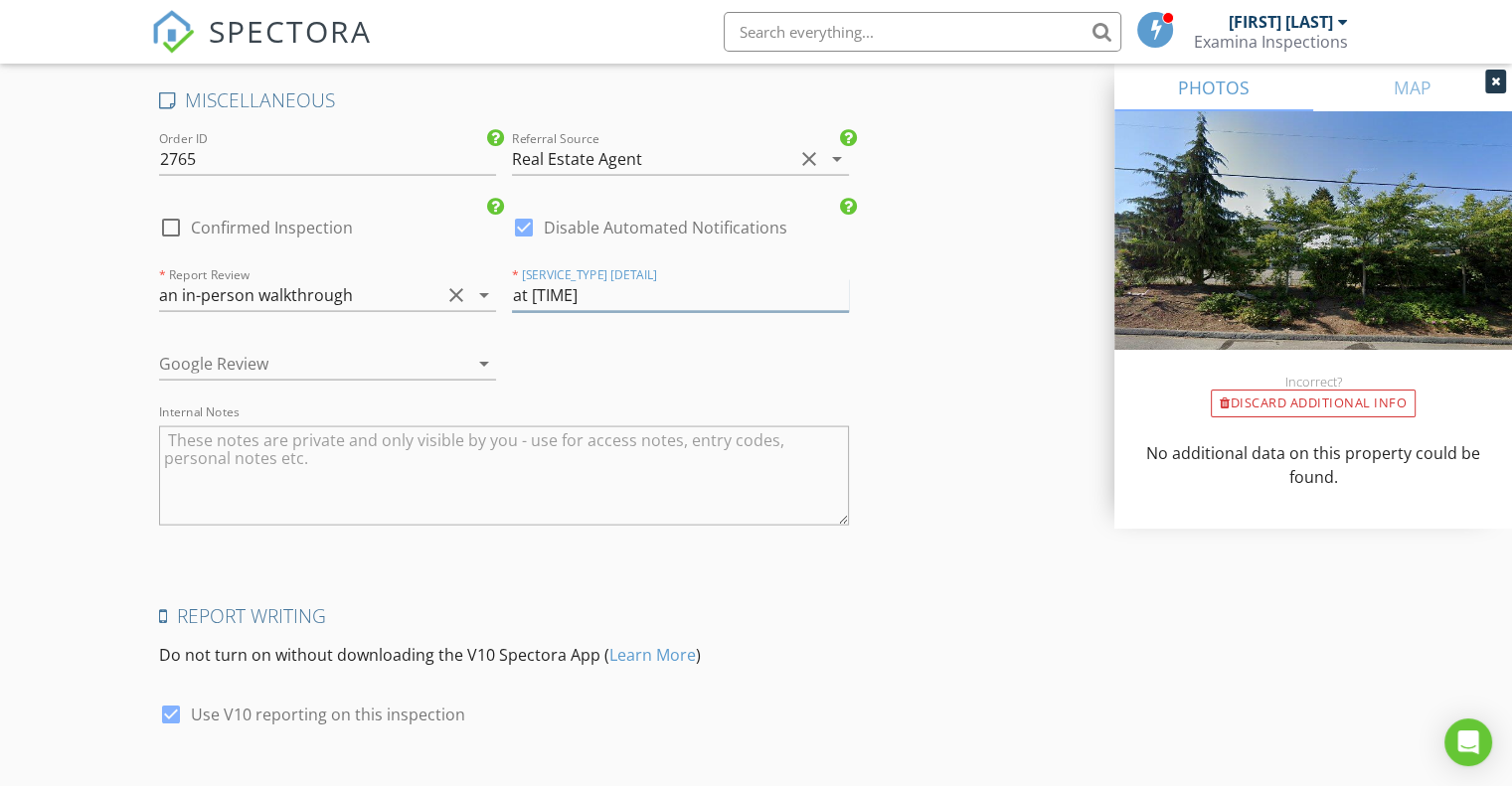 scroll, scrollTop: 4100, scrollLeft: 0, axis: vertical 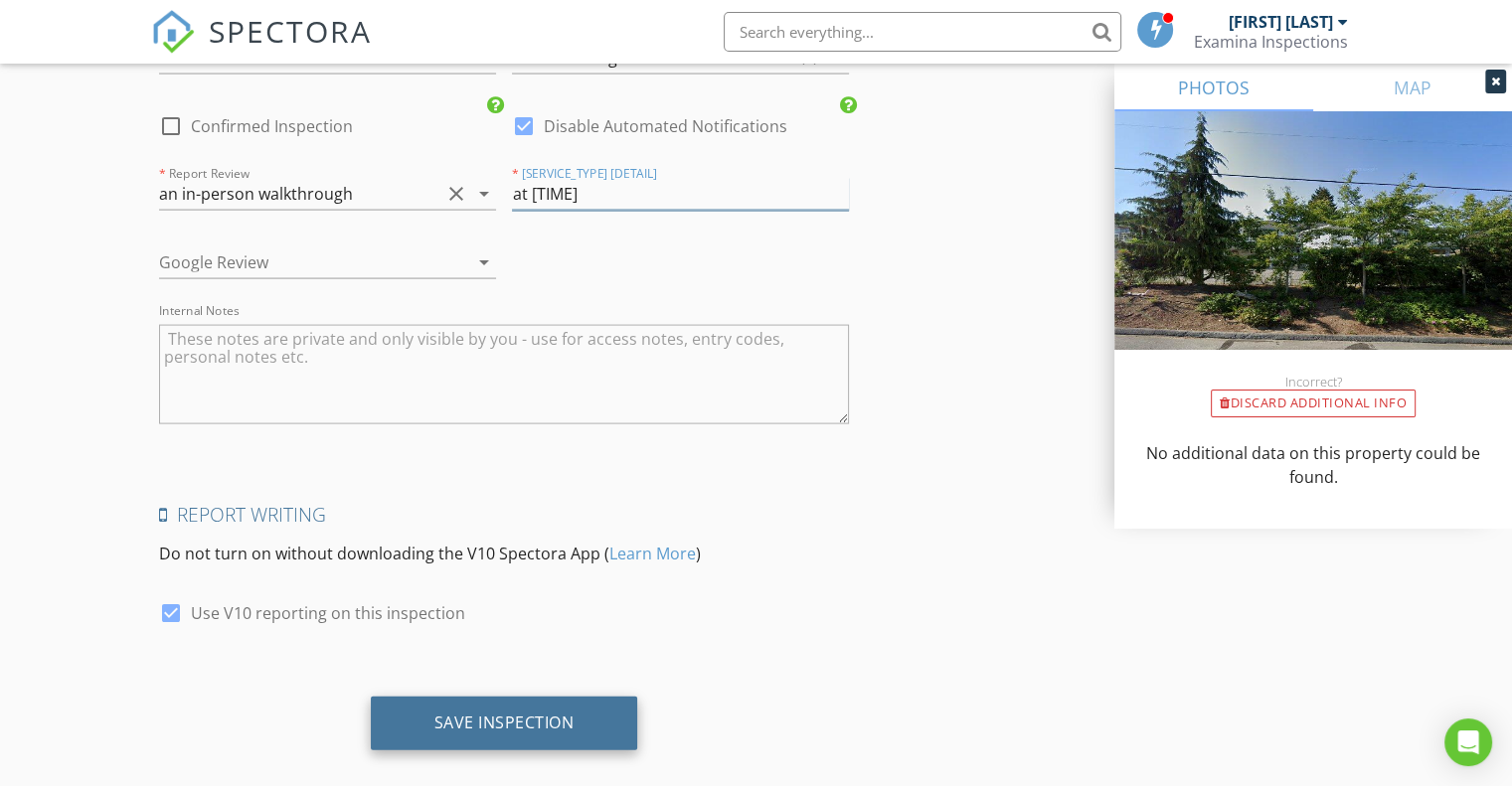 type on "at 7:45pm" 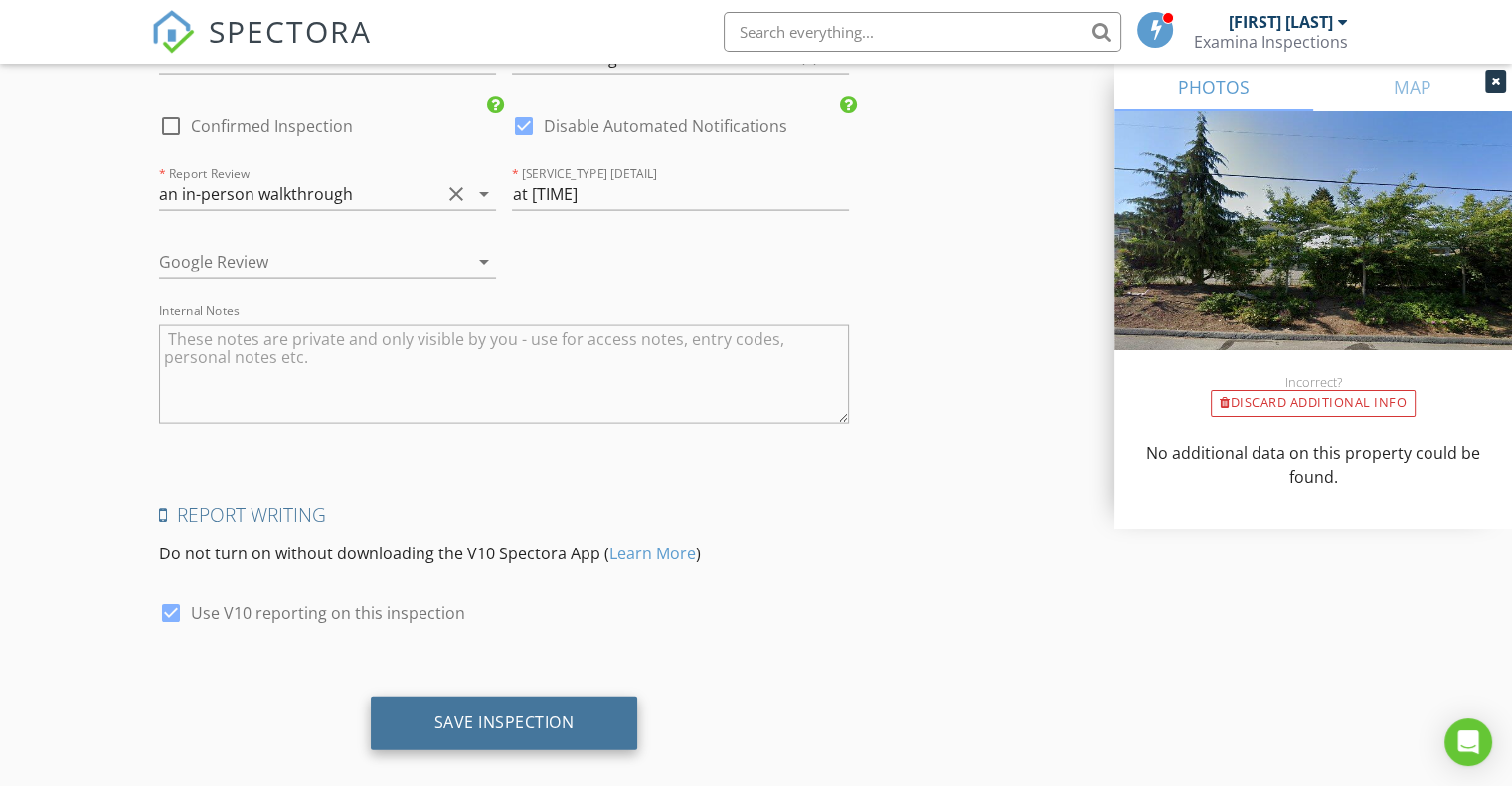 click on "Save Inspection" at bounding box center (504, 722) 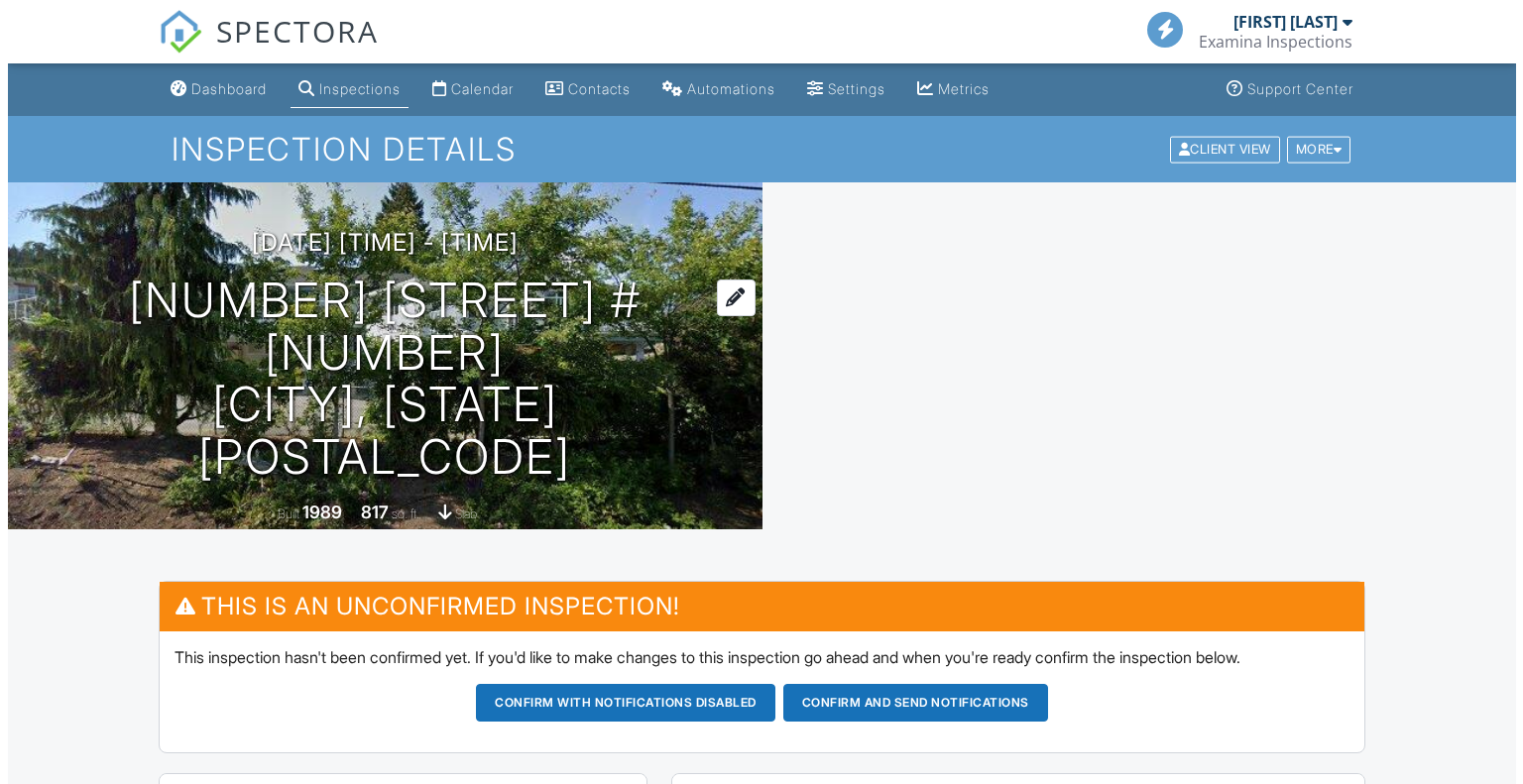 scroll, scrollTop: 0, scrollLeft: 0, axis: both 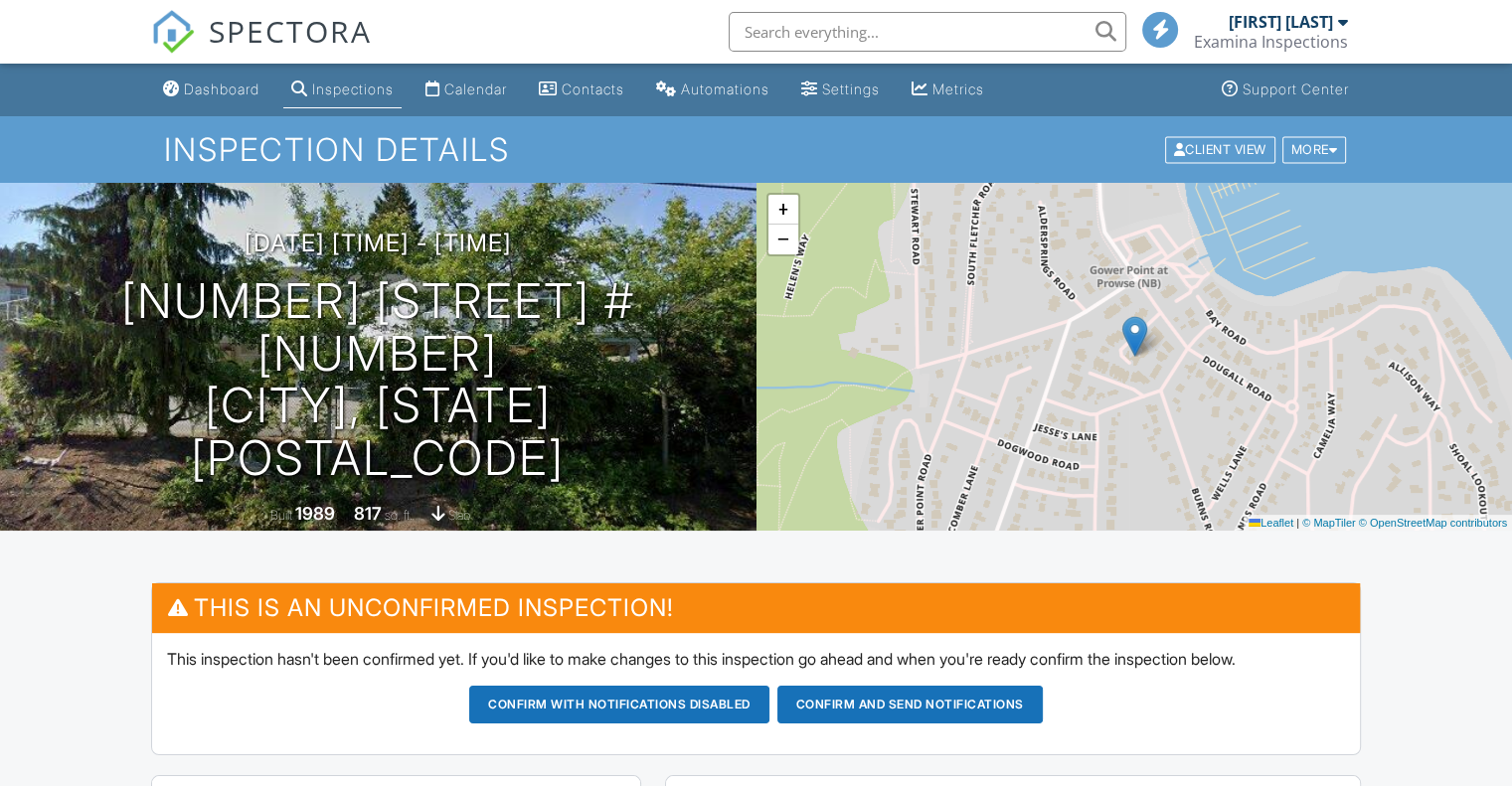 click on "[DATE] [TIME]
- [TIME]
[NUMBER] [STREET]
[CITY], [STATE] [POSTAL_CODE]
Built
[YEAR]
[NUMBER]
sq. ft.
slab" at bounding box center (378, 357) 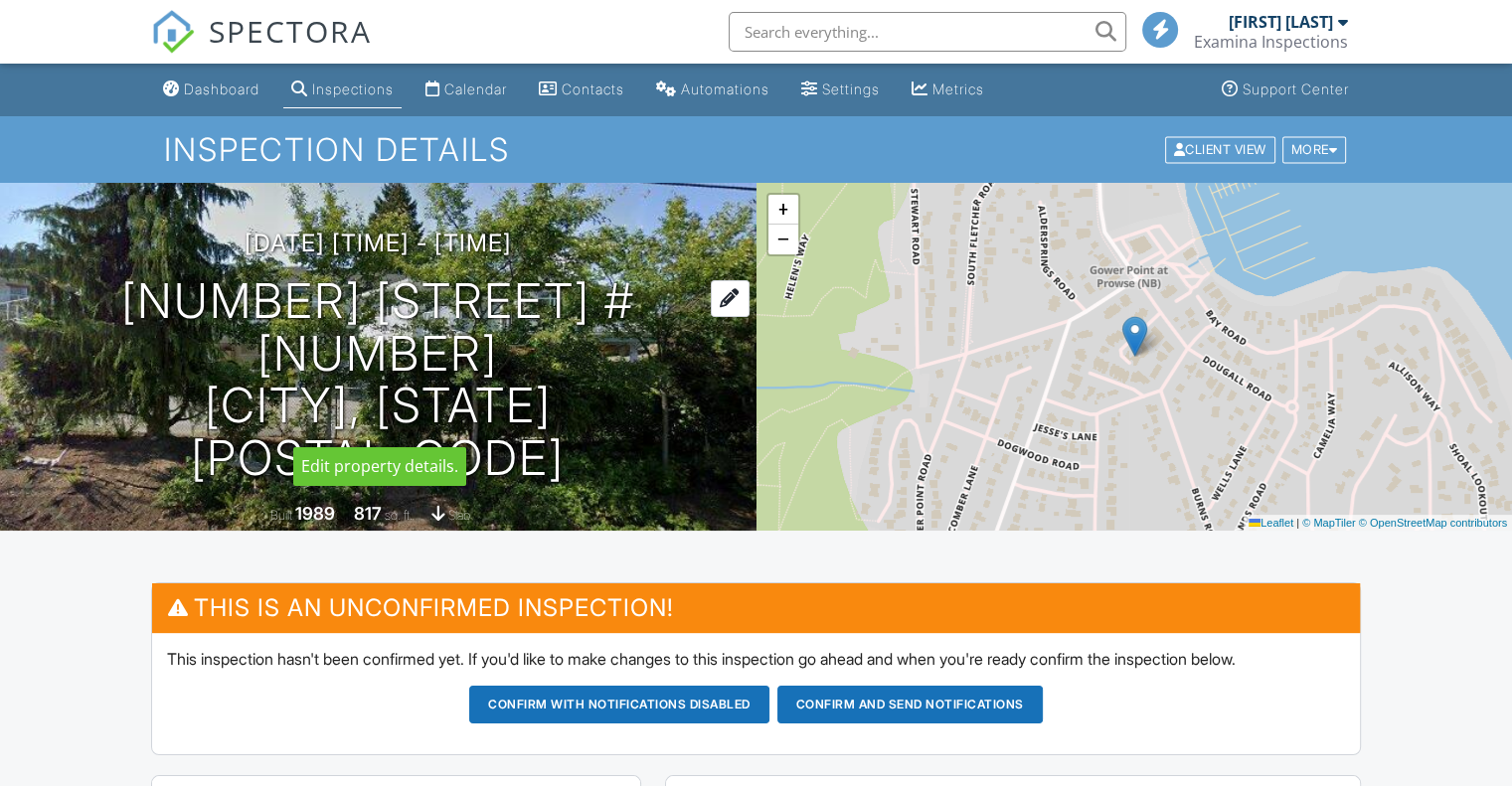 click on "[NUMBER] [STREET]
[CITY], [STATE] [POSTAL_CODE]" at bounding box center (378, 380) 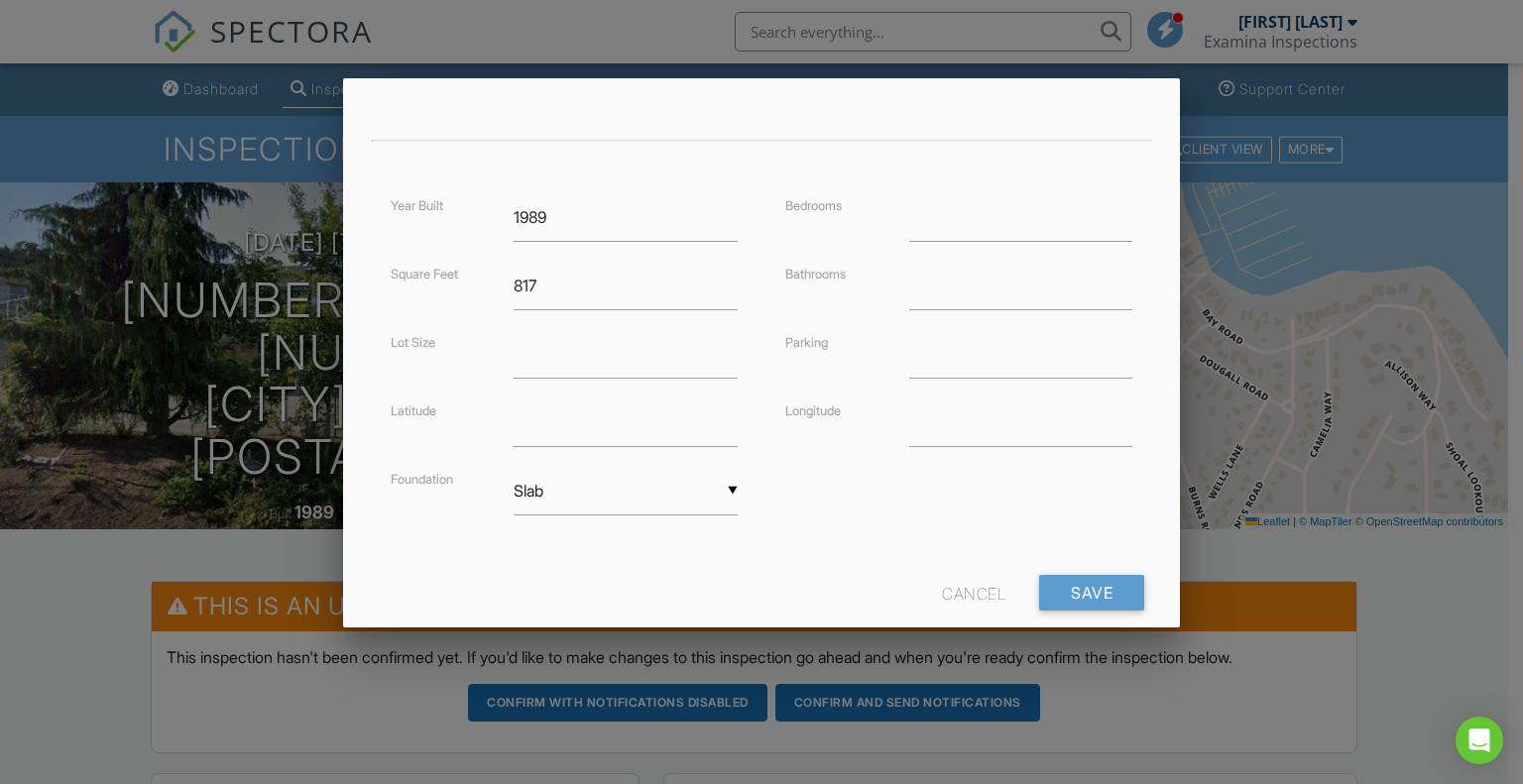 scroll, scrollTop: 315, scrollLeft: 0, axis: vertical 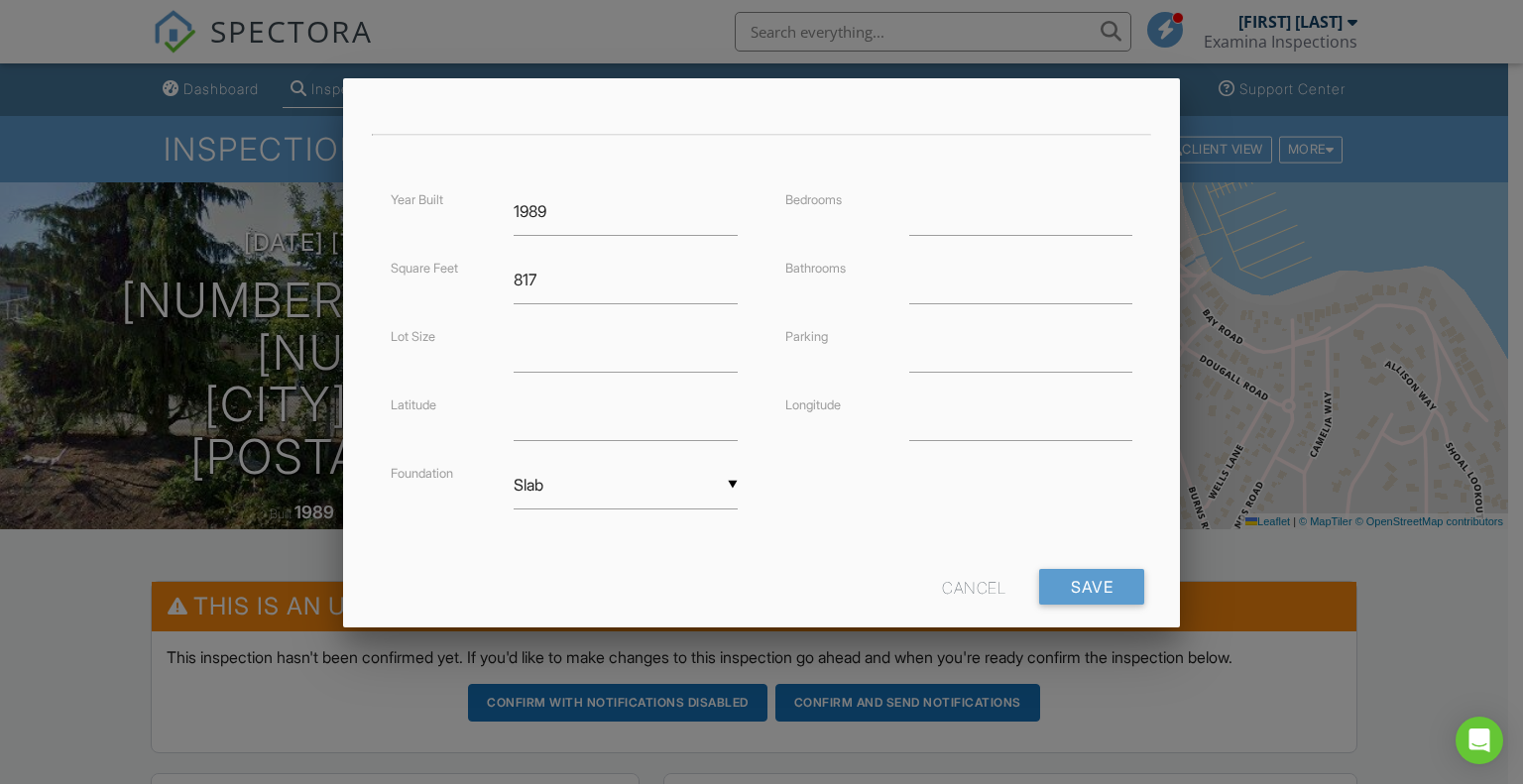 click on "Address
699 Dougall Rd
Unit
#18
Country
CA
City
Gibsons
State
BC
Zip
V0N 1V8
Incorrect data? Disable Google/Zillow lookups.
Year Built
1989
Square Feet
817
Lot Size
Latitude
49.396595
Foundation
▼ Slab Basement Slab Crawlspace
Basement
Slab
Crawlspace
Bedrooms
Bathrooms
Parking
Longitude
-123.508195
Cancel
Save" at bounding box center (762, 241) 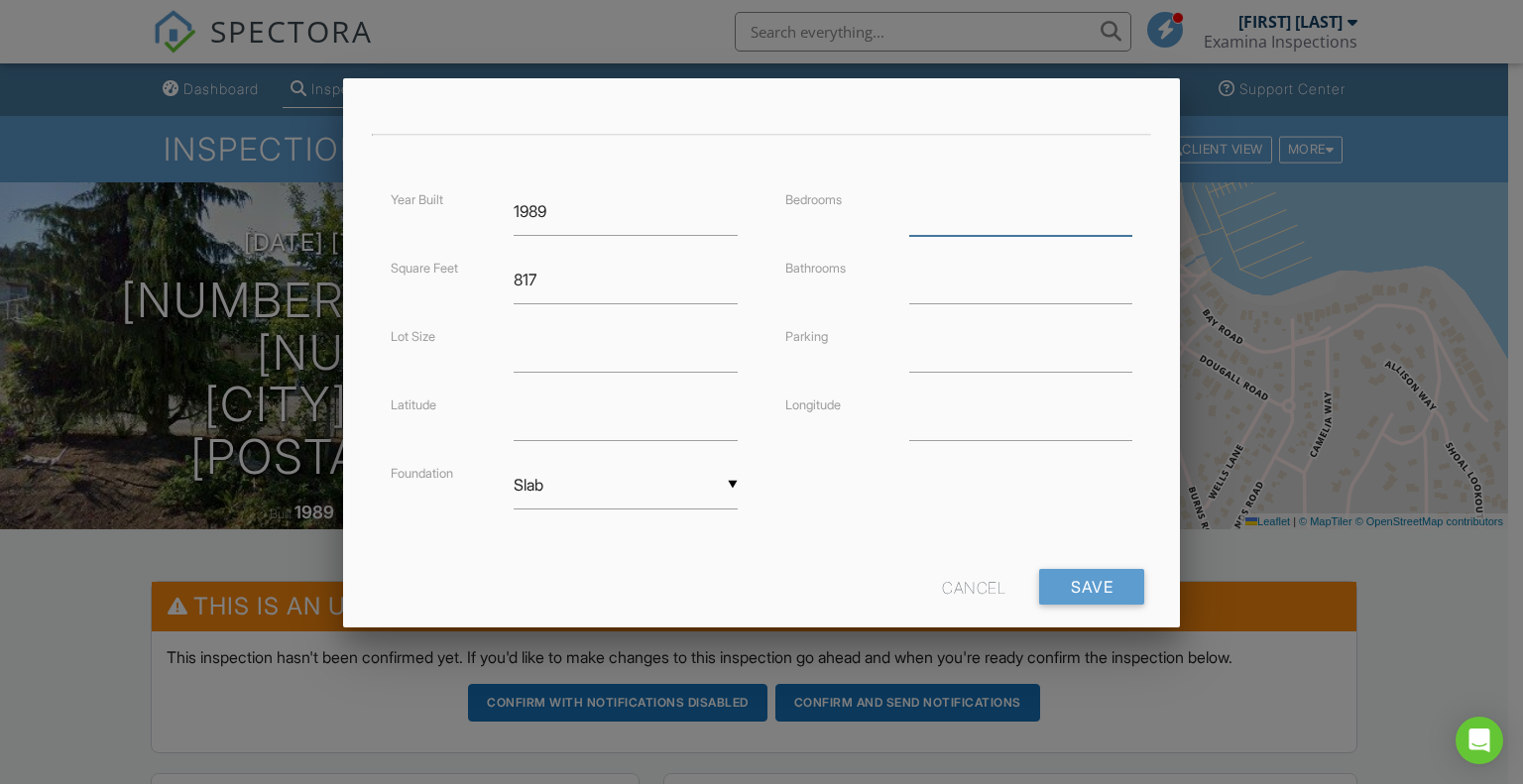 click at bounding box center [1021, 211] 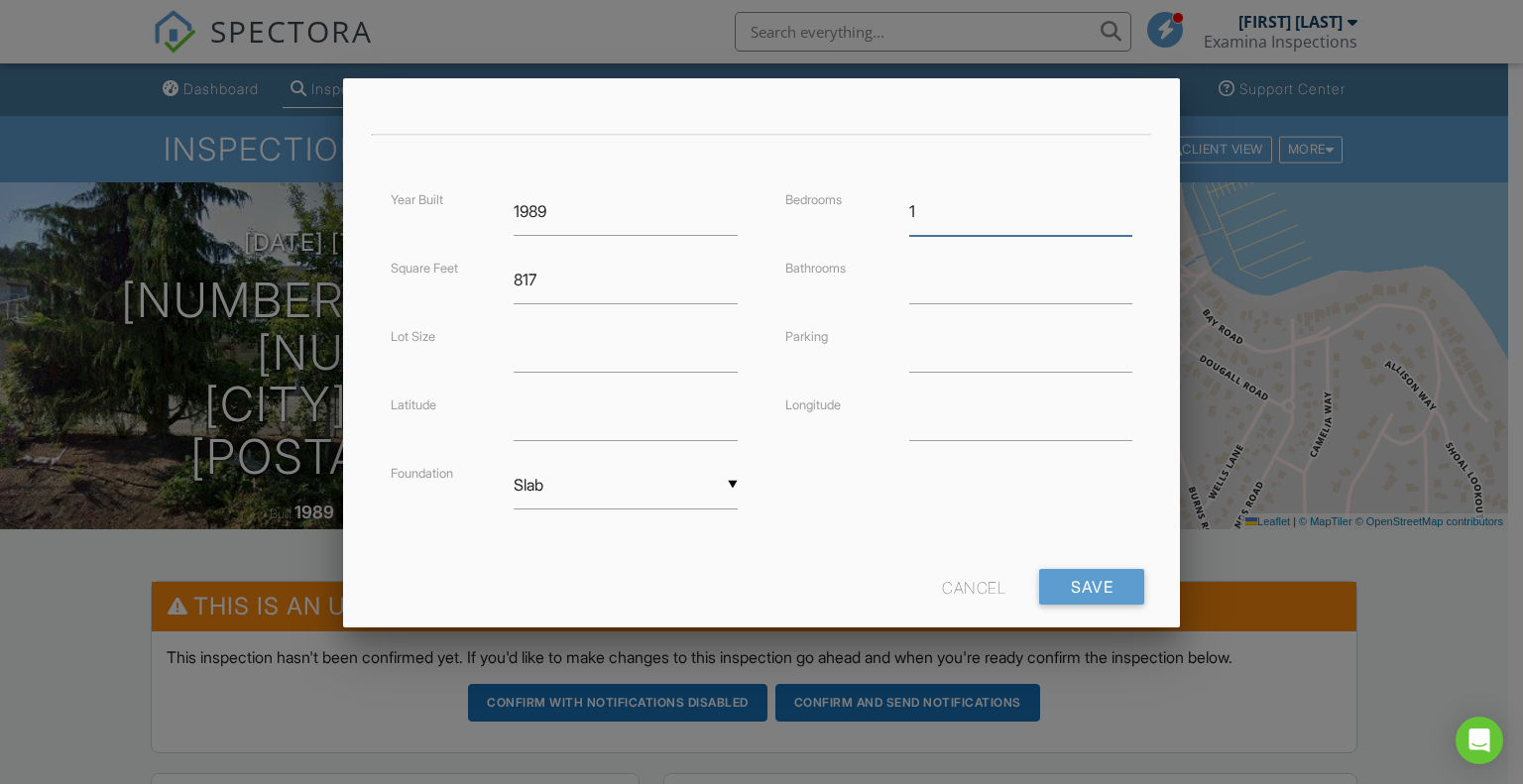 type on "1" 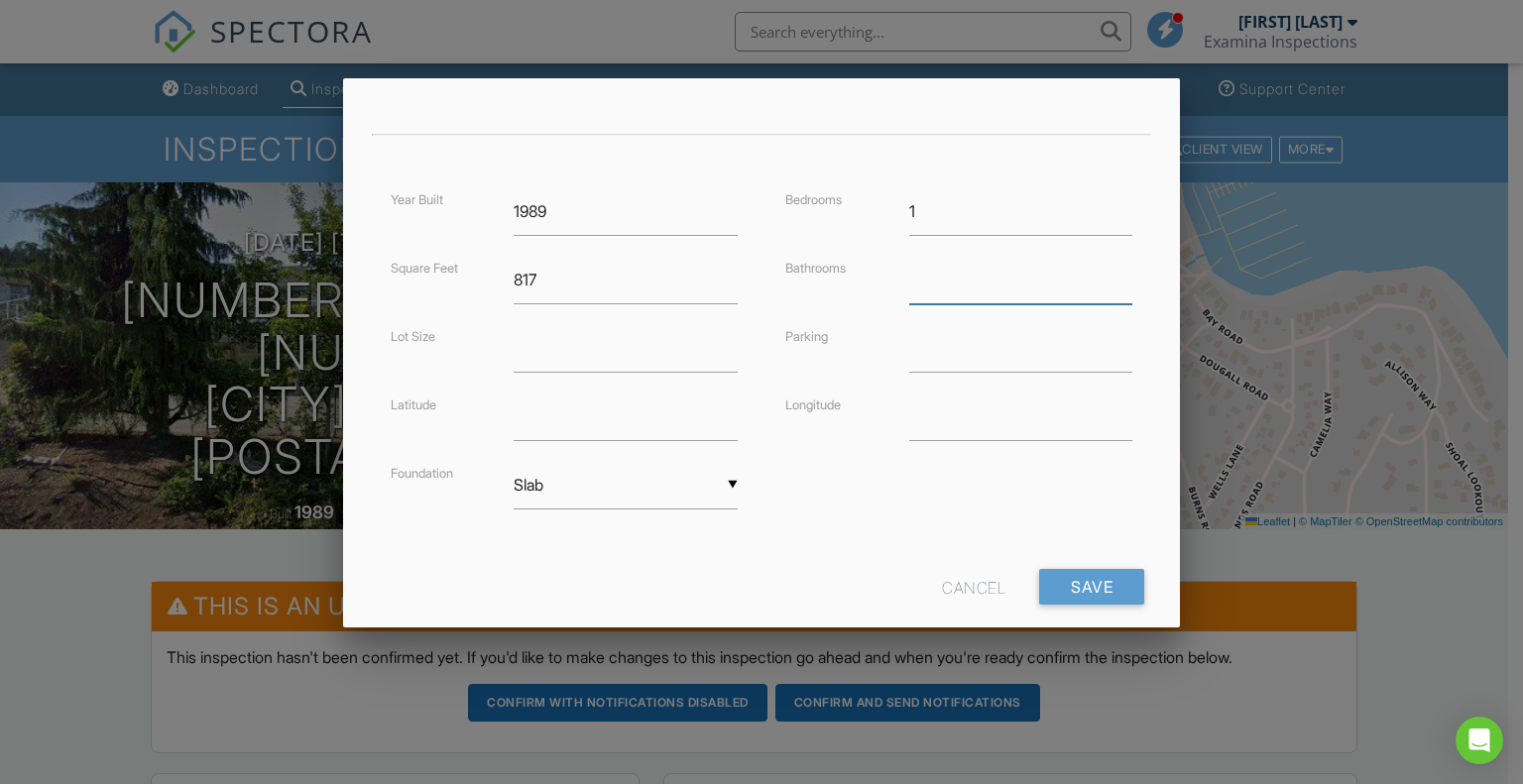 click at bounding box center [1021, 280] 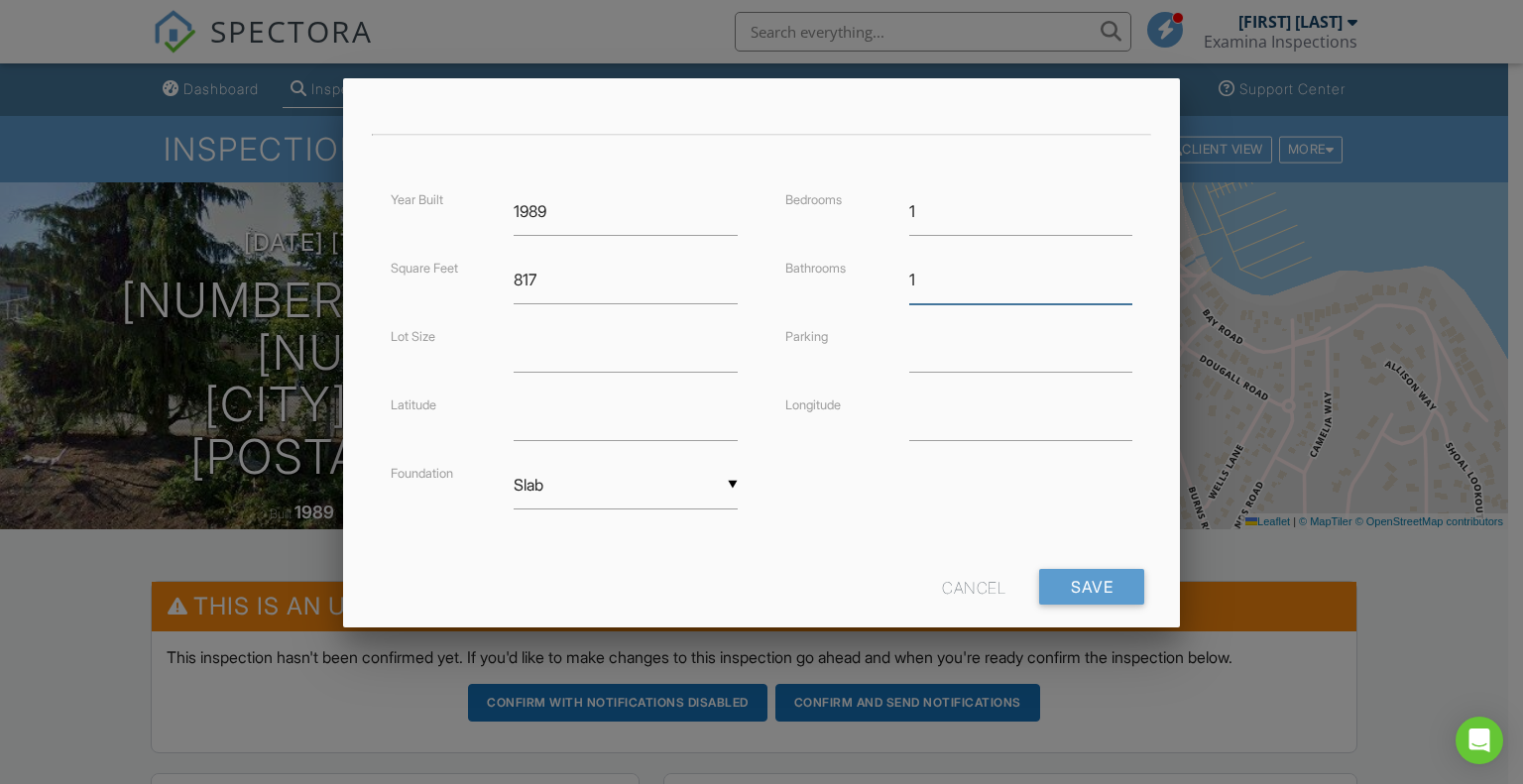 type on "1" 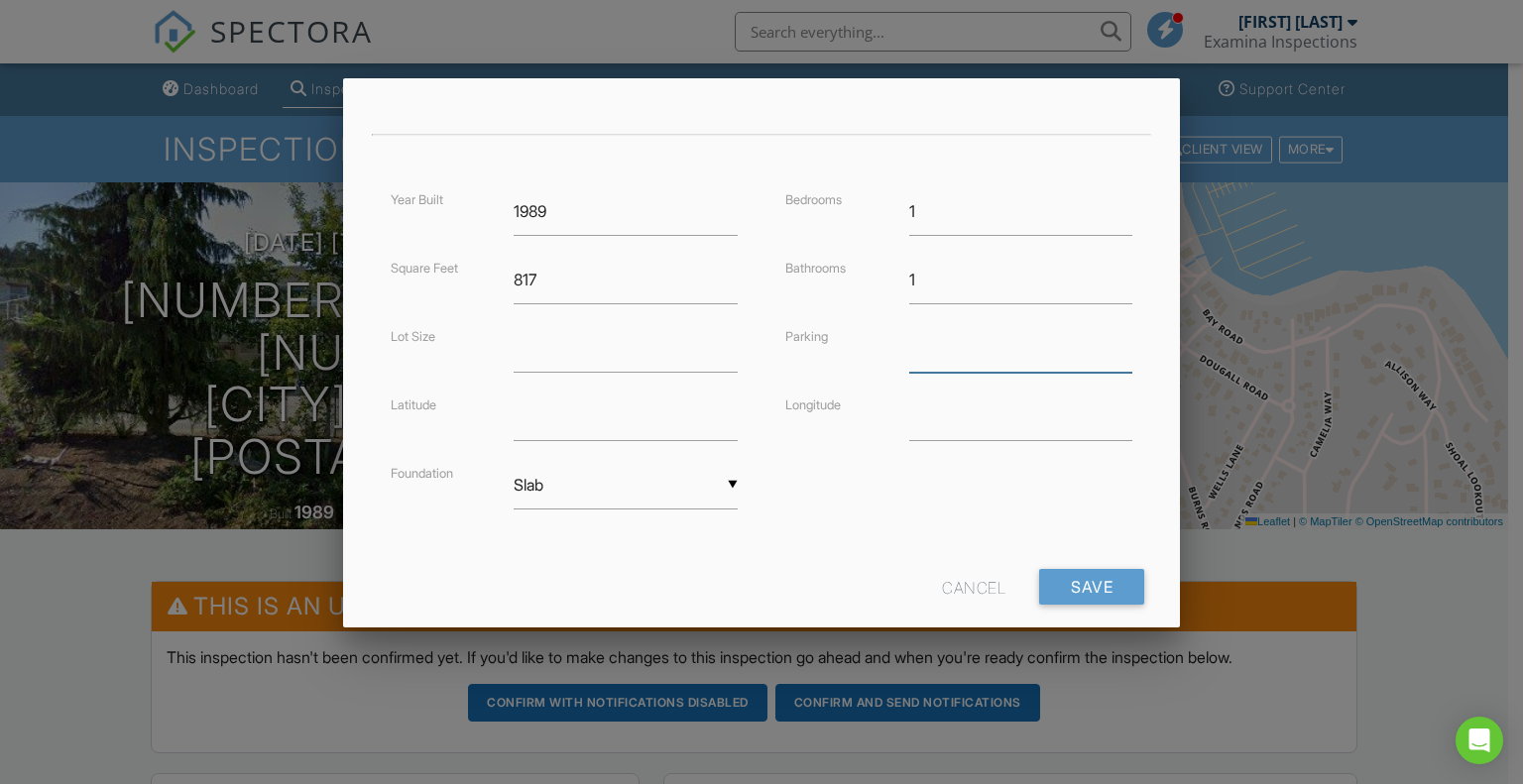 click at bounding box center (1021, 348) 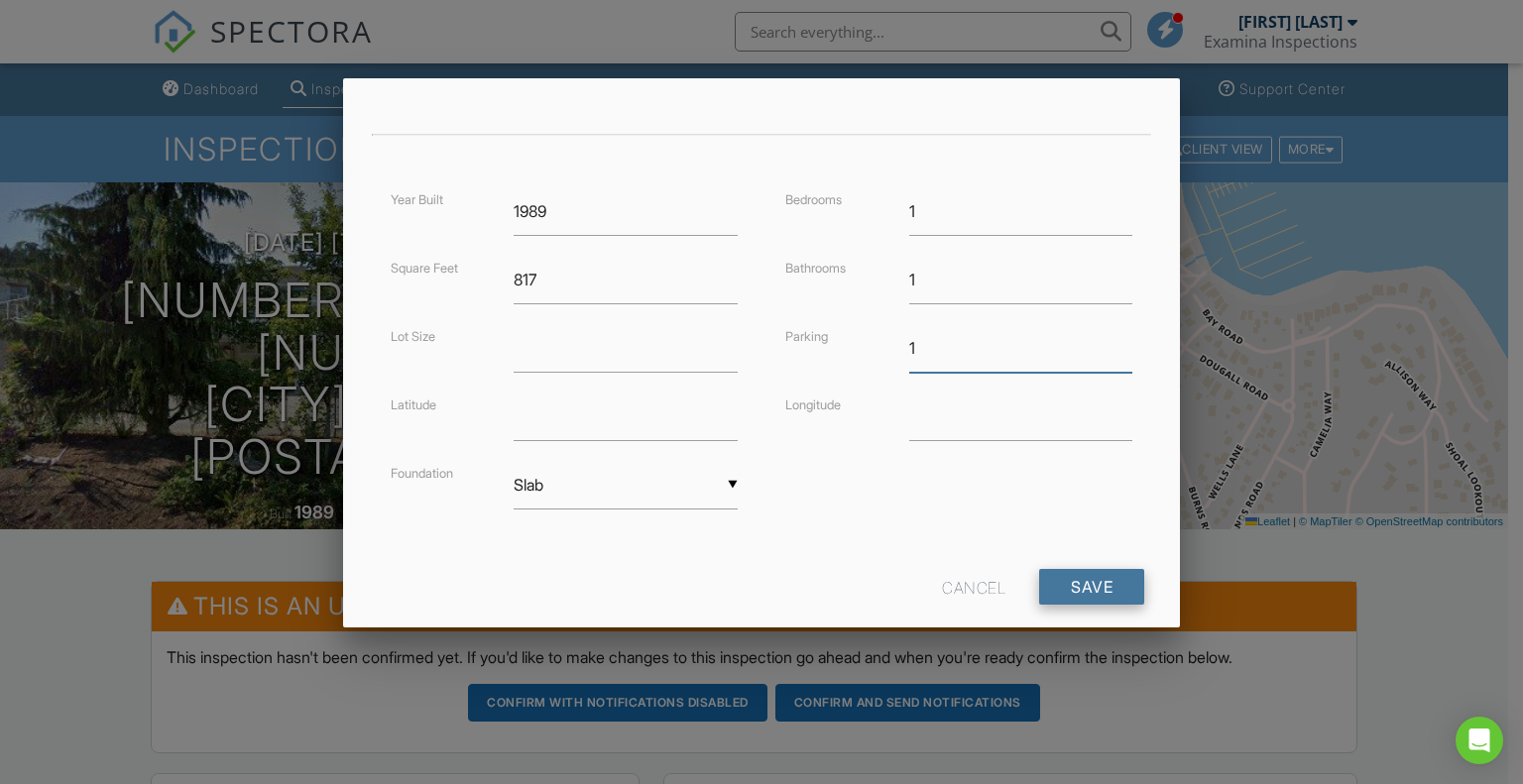 type on "1" 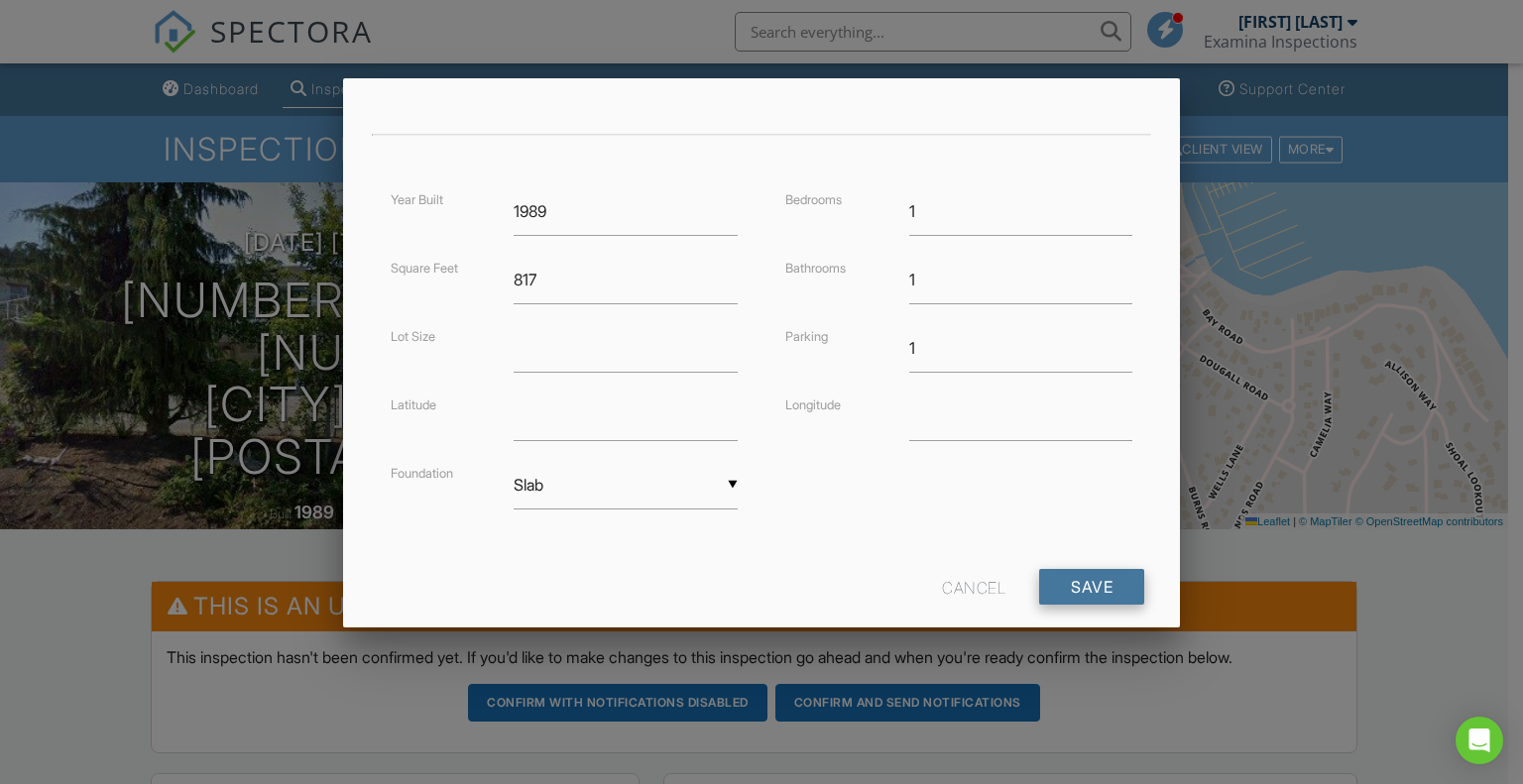click on "Save" at bounding box center [1092, 587] 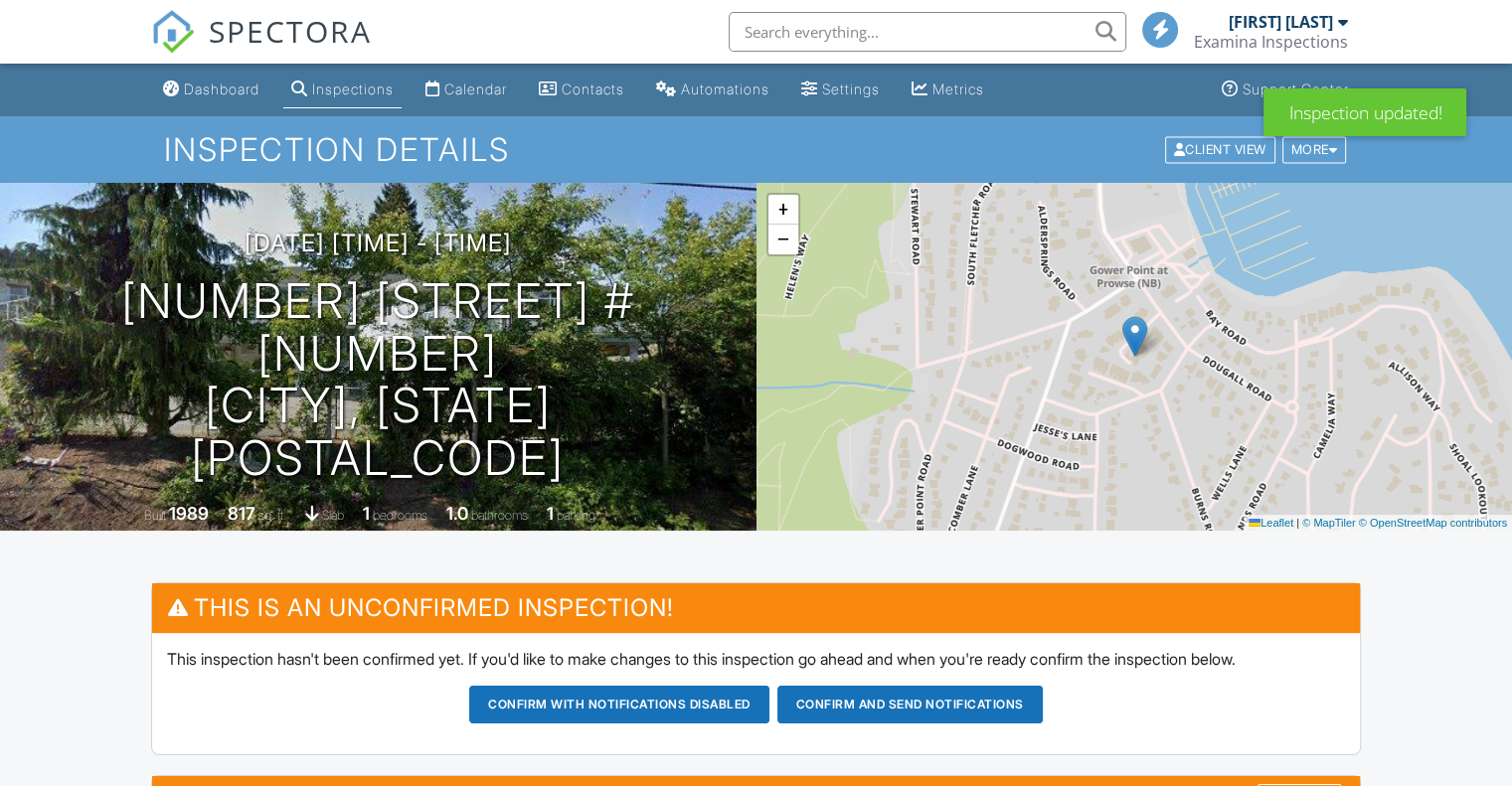 scroll, scrollTop: 365, scrollLeft: 0, axis: vertical 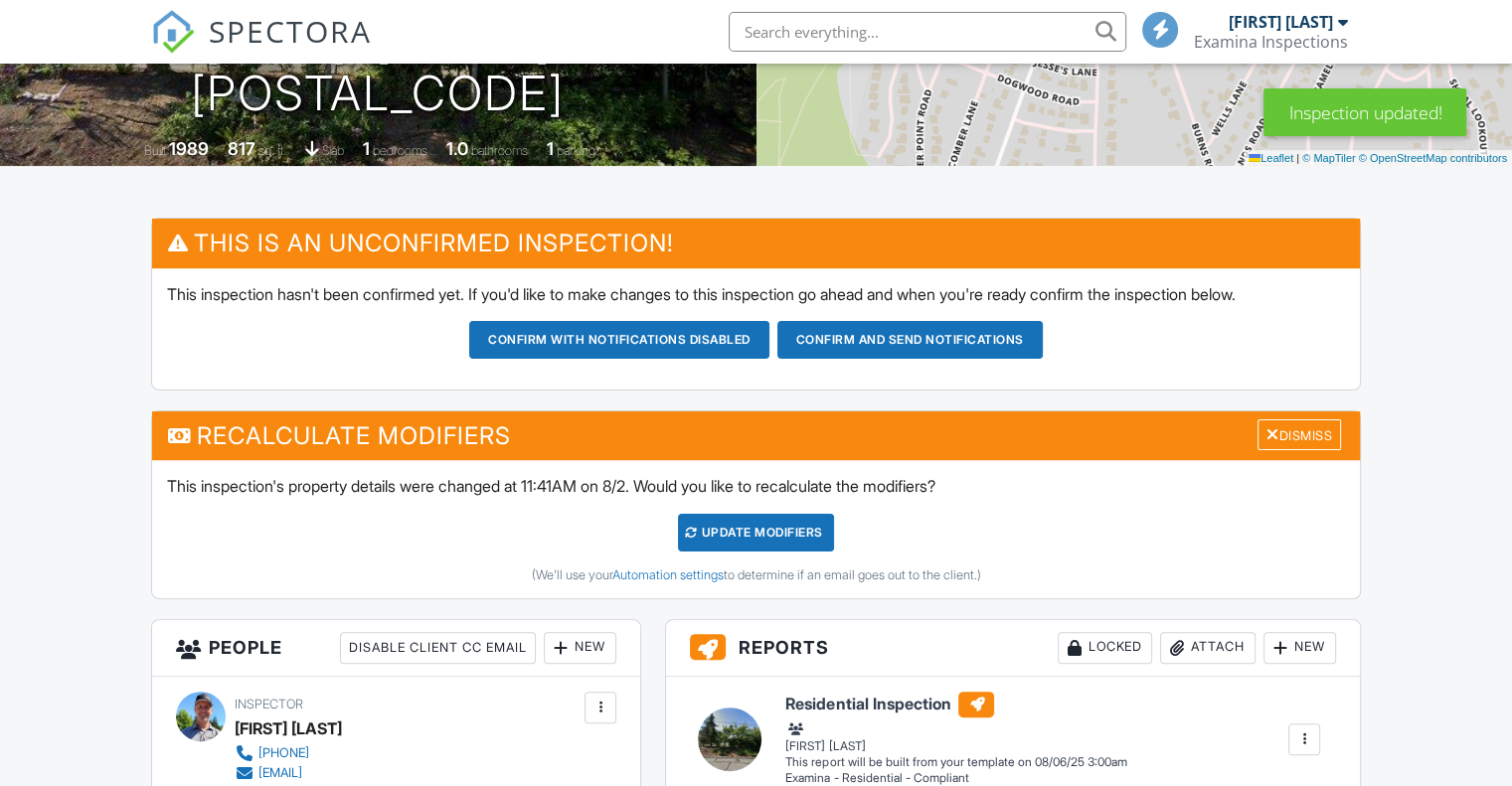 click on "UPDATE Modifiers" at bounding box center [756, 533] 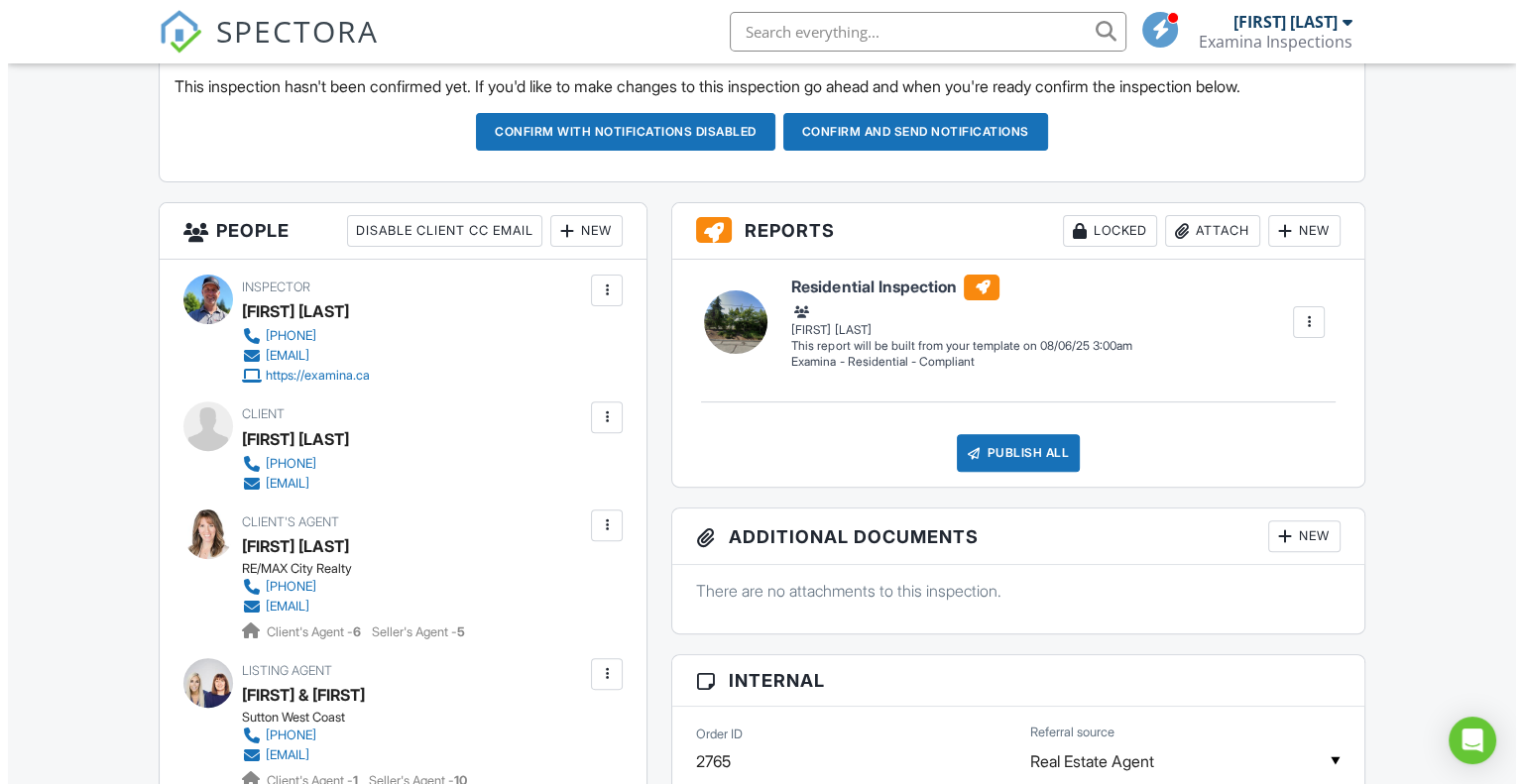 scroll, scrollTop: 575, scrollLeft: 0, axis: vertical 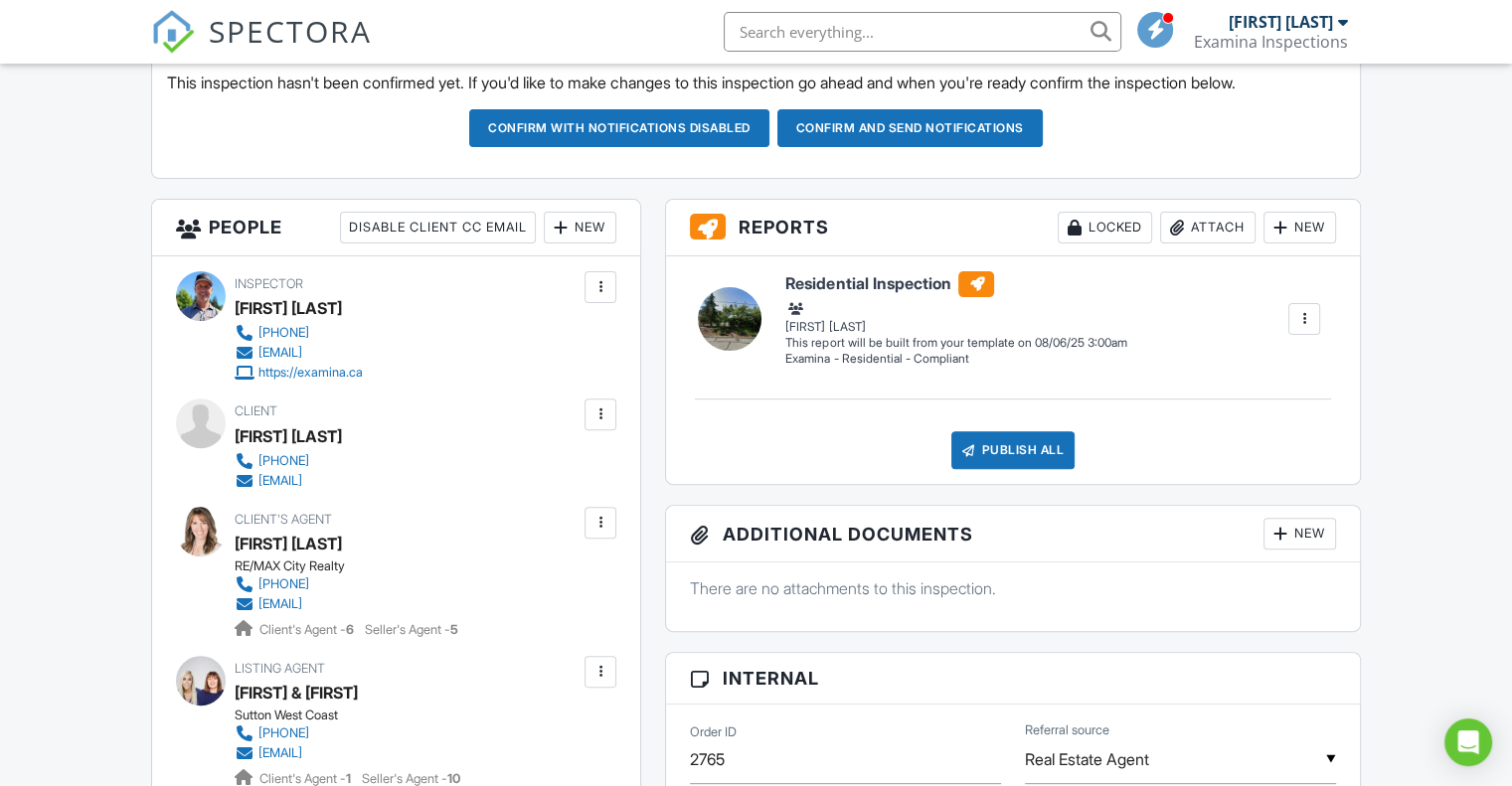 click at bounding box center [600, 414] 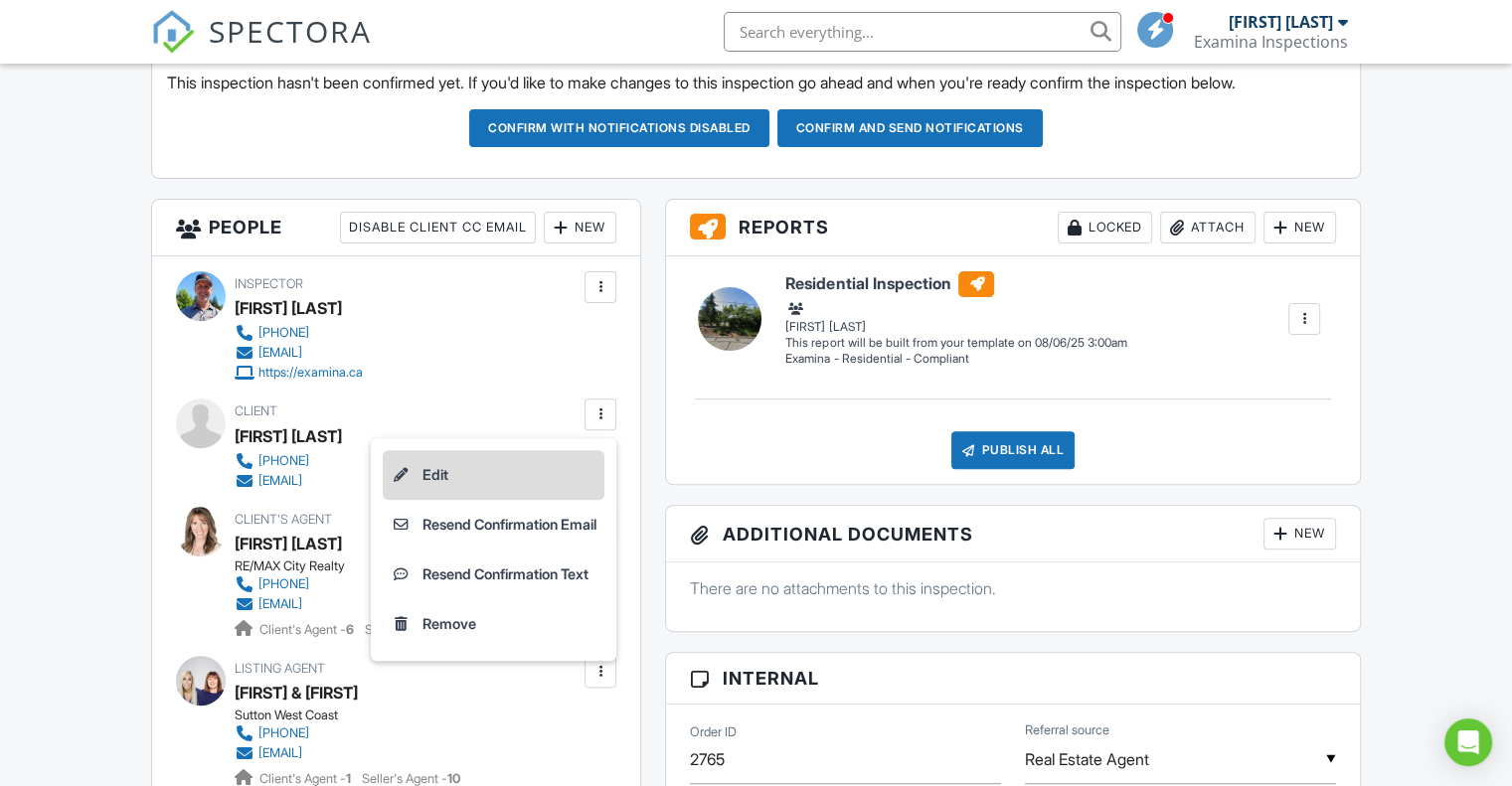 click on "Edit" at bounding box center (493, 475) 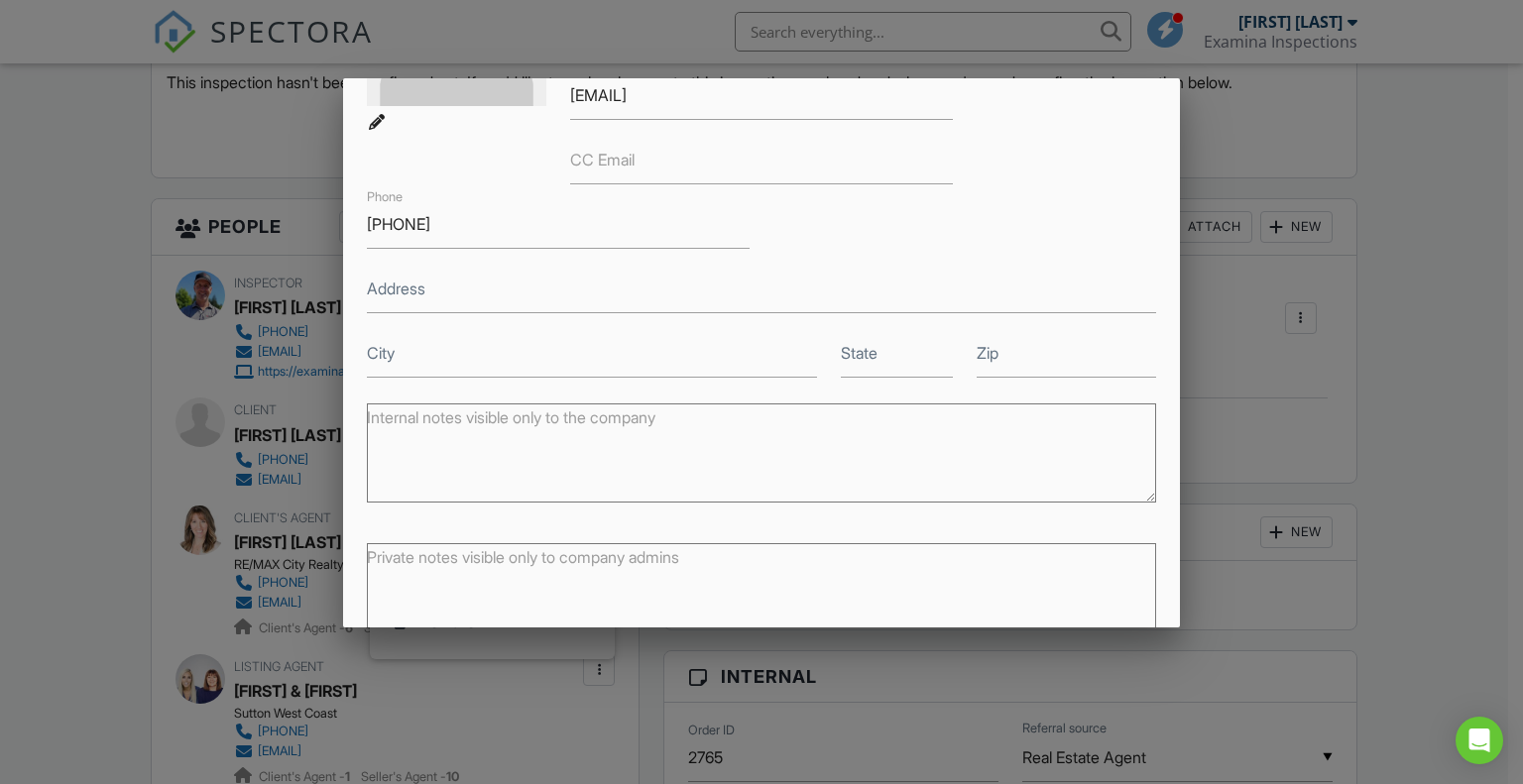scroll, scrollTop: 356, scrollLeft: 0, axis: vertical 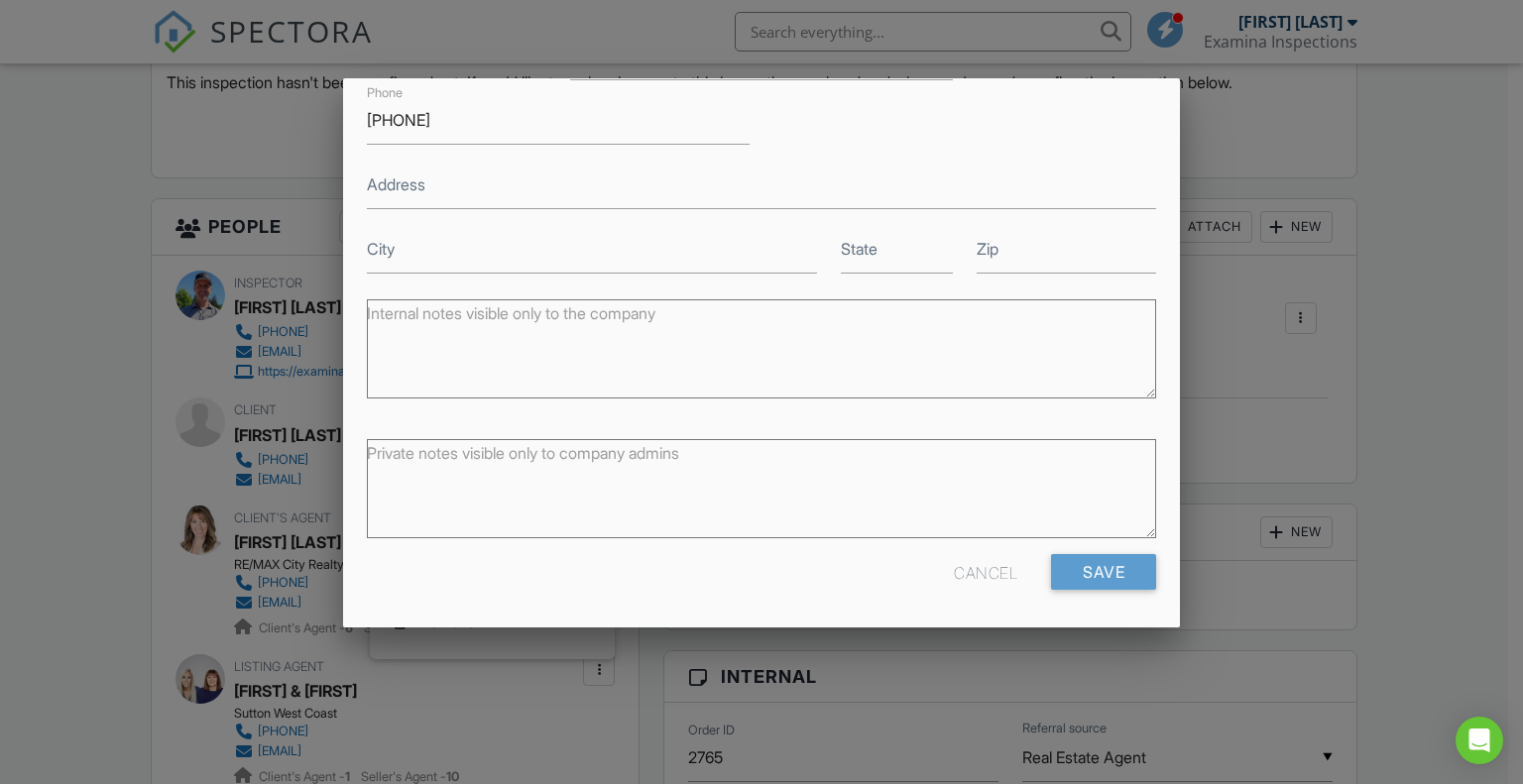 click on "Internal notes visible only to the company" at bounding box center (762, 349) 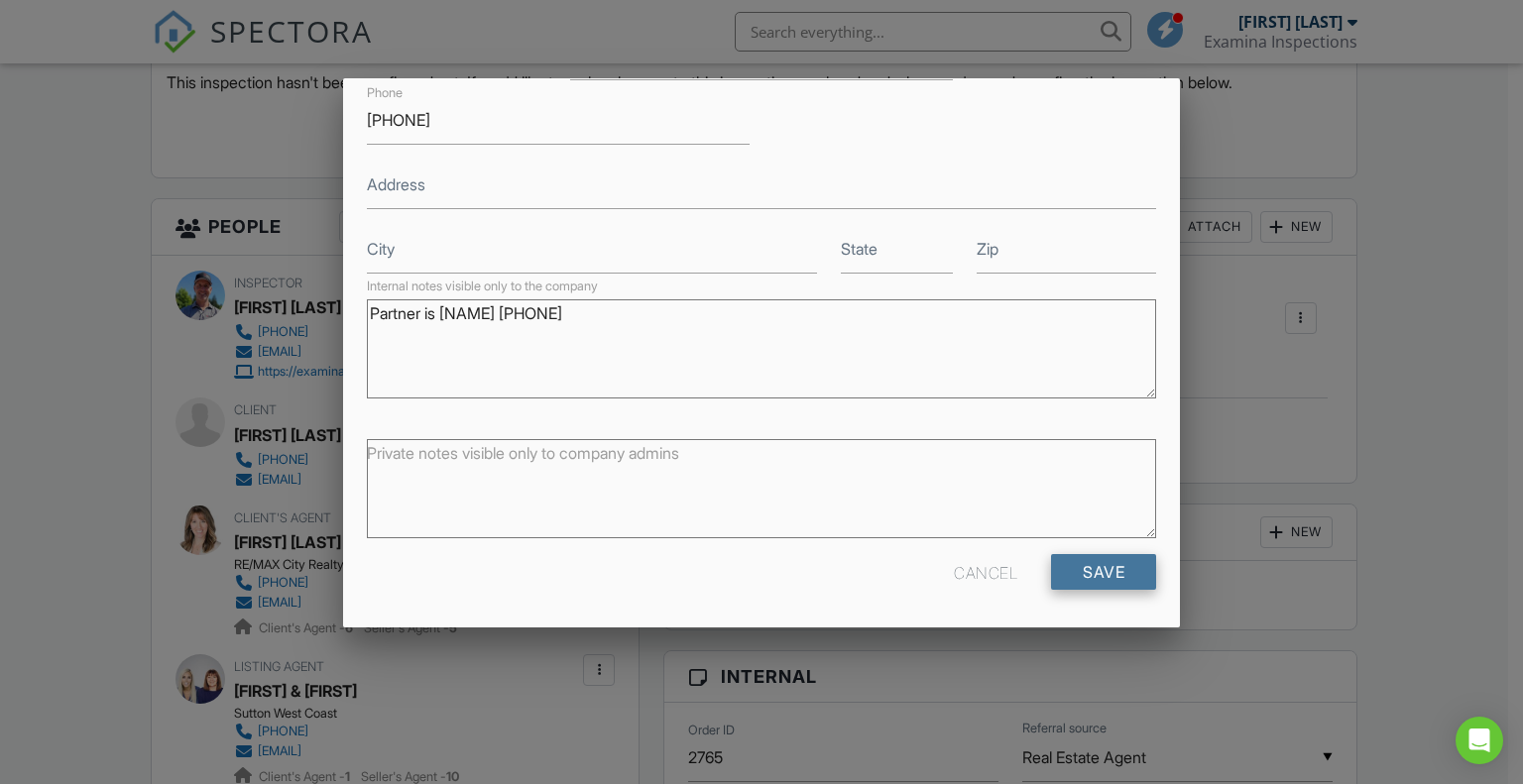 type on "Partner is [FIRST] [PHONE]" 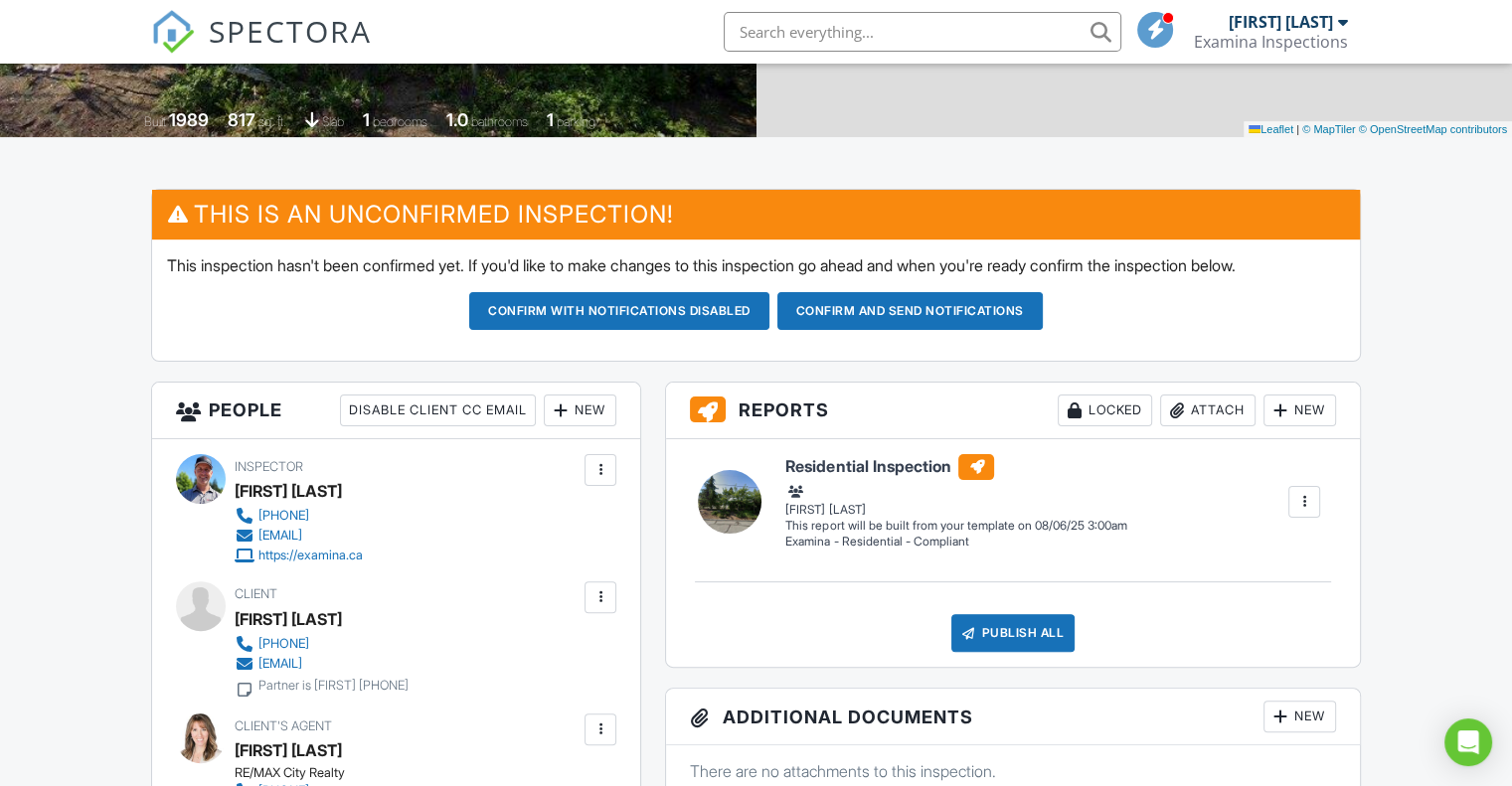 scroll, scrollTop: 395, scrollLeft: 0, axis: vertical 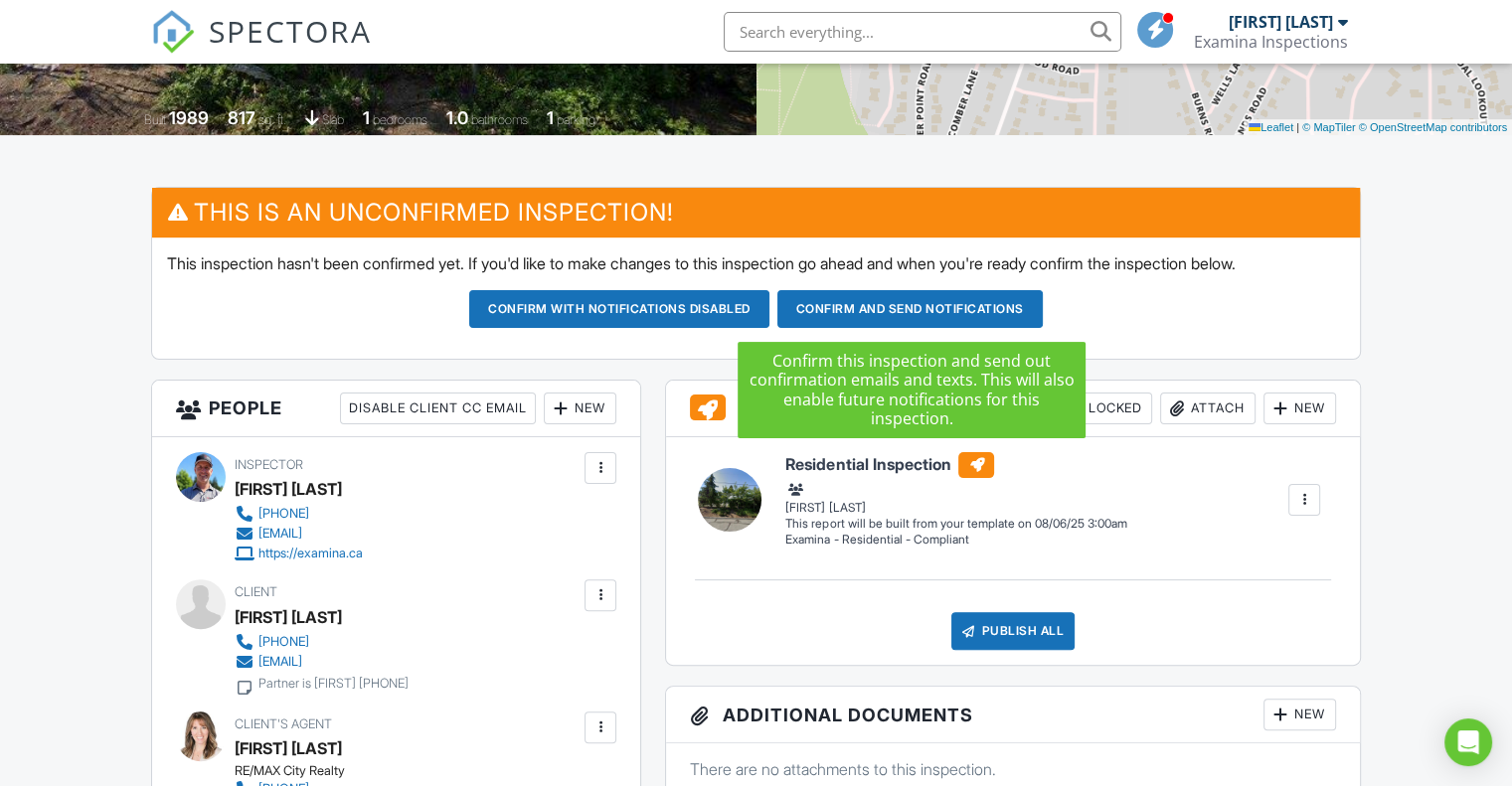 click on "Confirm and send notifications" at bounding box center (619, 309) 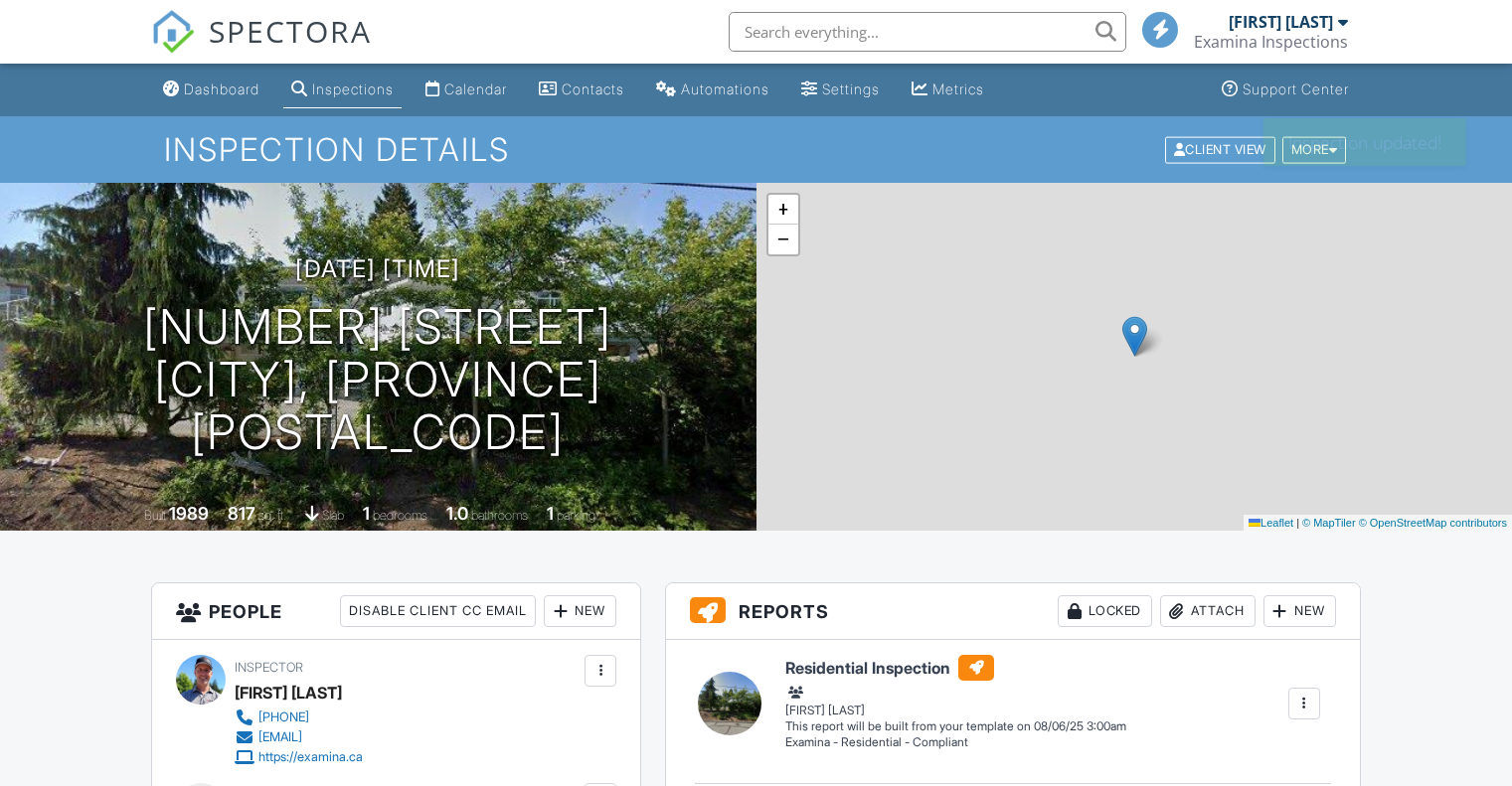 scroll, scrollTop: 0, scrollLeft: 0, axis: both 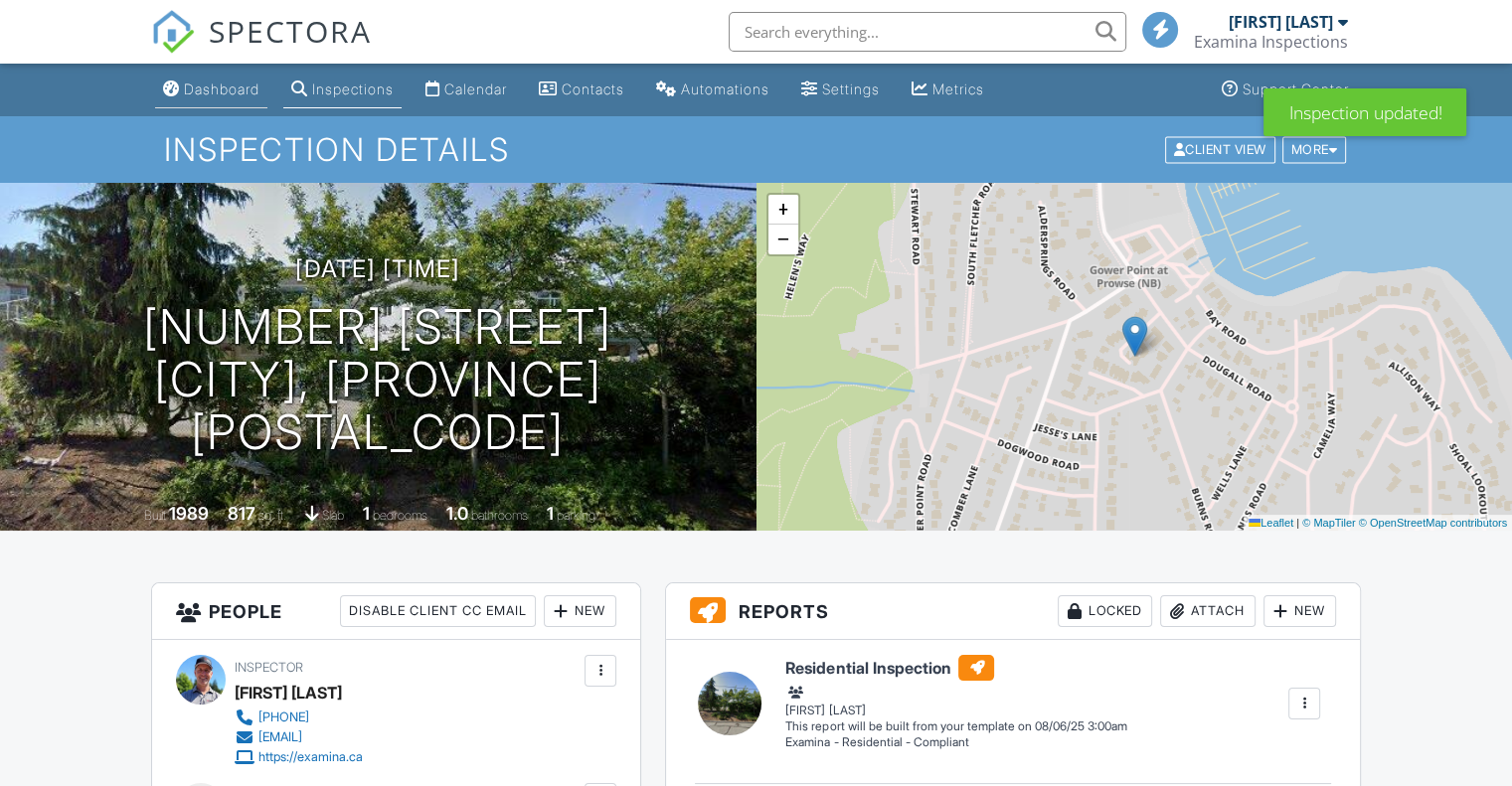 click on "Dashboard" at bounding box center [222, 88] 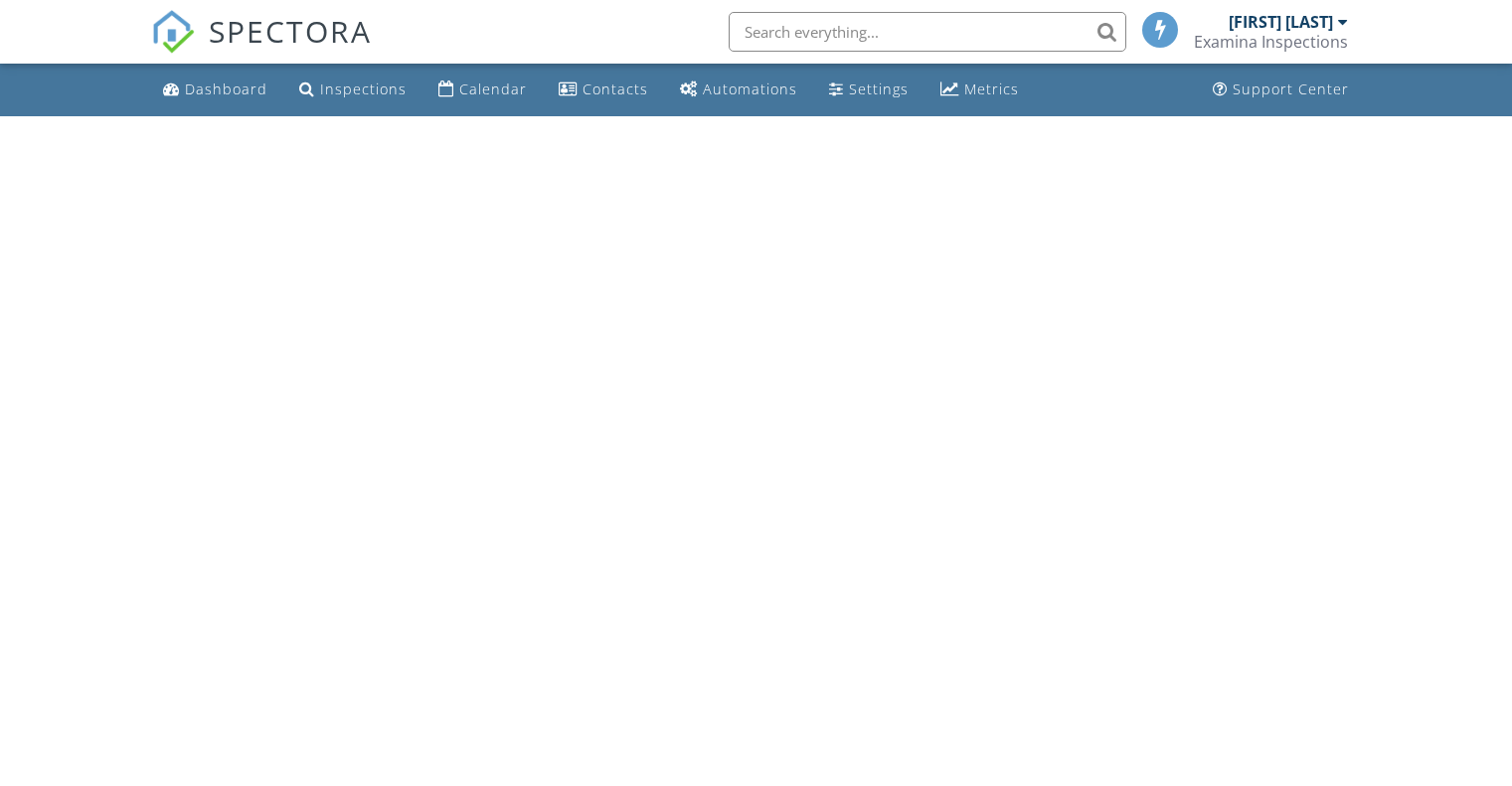 scroll, scrollTop: 0, scrollLeft: 0, axis: both 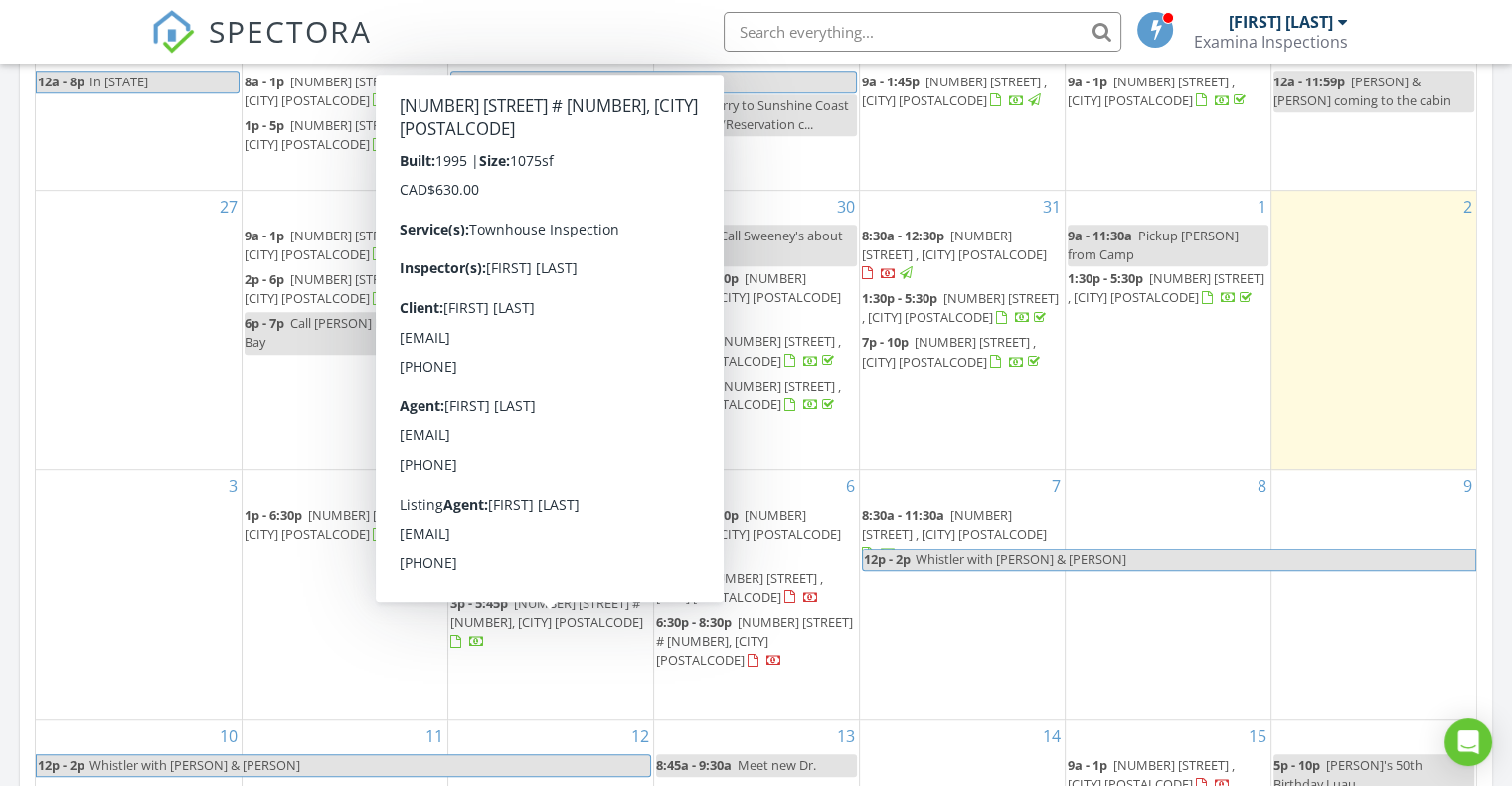 click on "3" at bounding box center (138, 594) 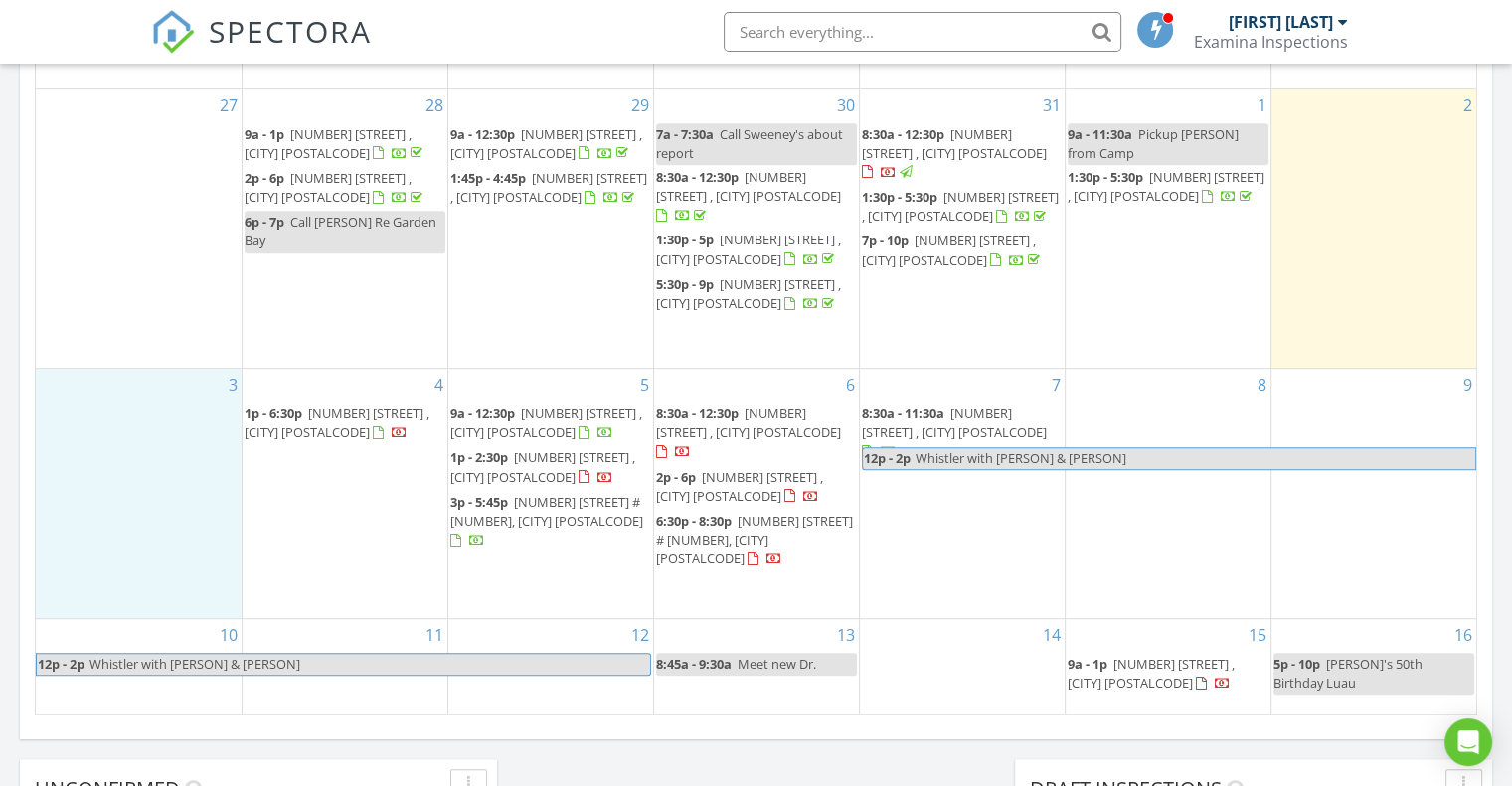 scroll, scrollTop: 1111, scrollLeft: 0, axis: vertical 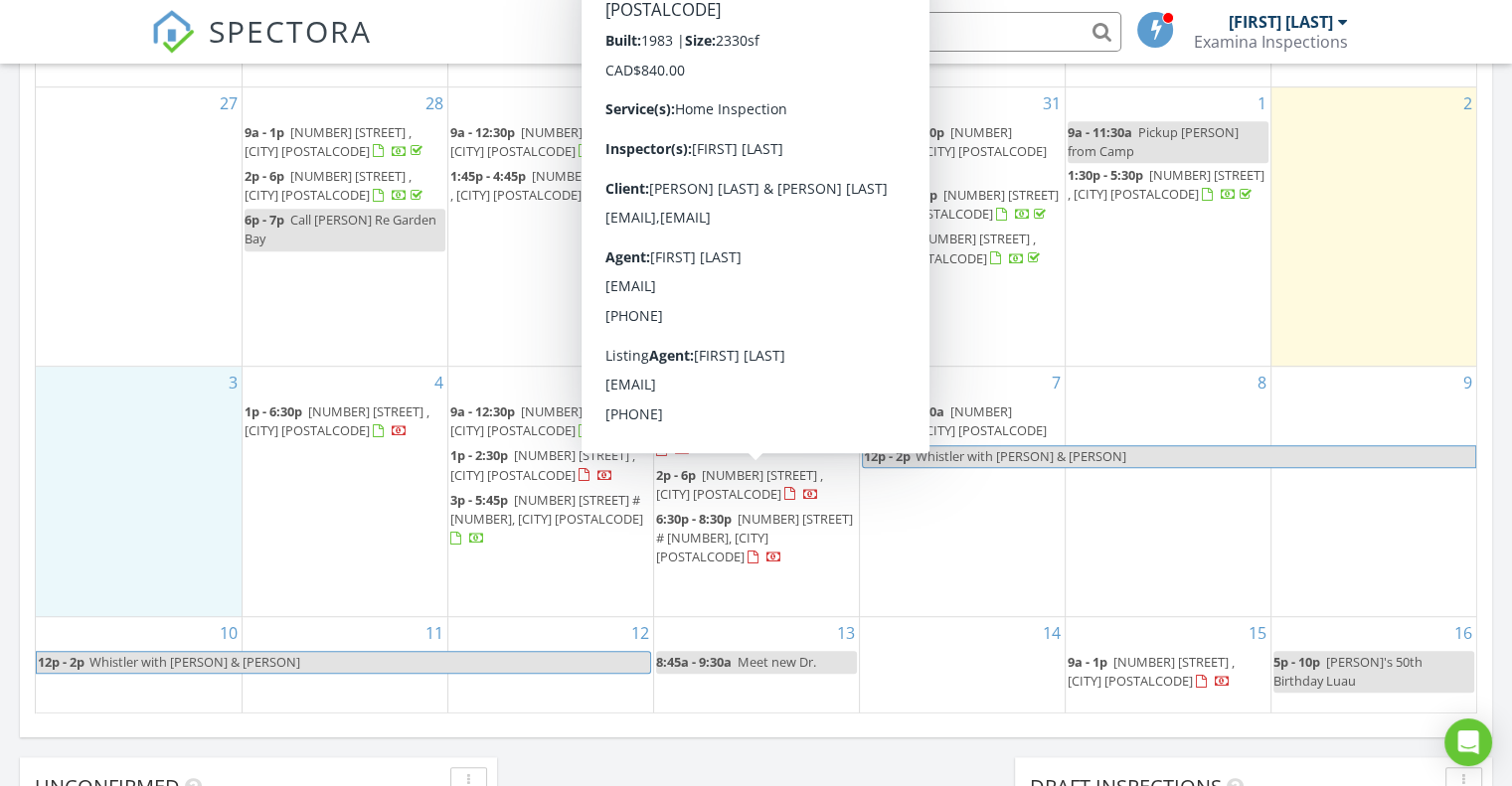 click on "5
9a - 12:30p
[NUMBER] [STREET] , [CITY] [POSTALCODE]
1p - 2:30p
[NUMBER] [STREET] , [CITY] [POSTALCODE]
3p - 5:45p
[NUMBER] [STREET] # [NUMBER], [CITY] [POSTALCODE]" at bounding box center [551, 491] 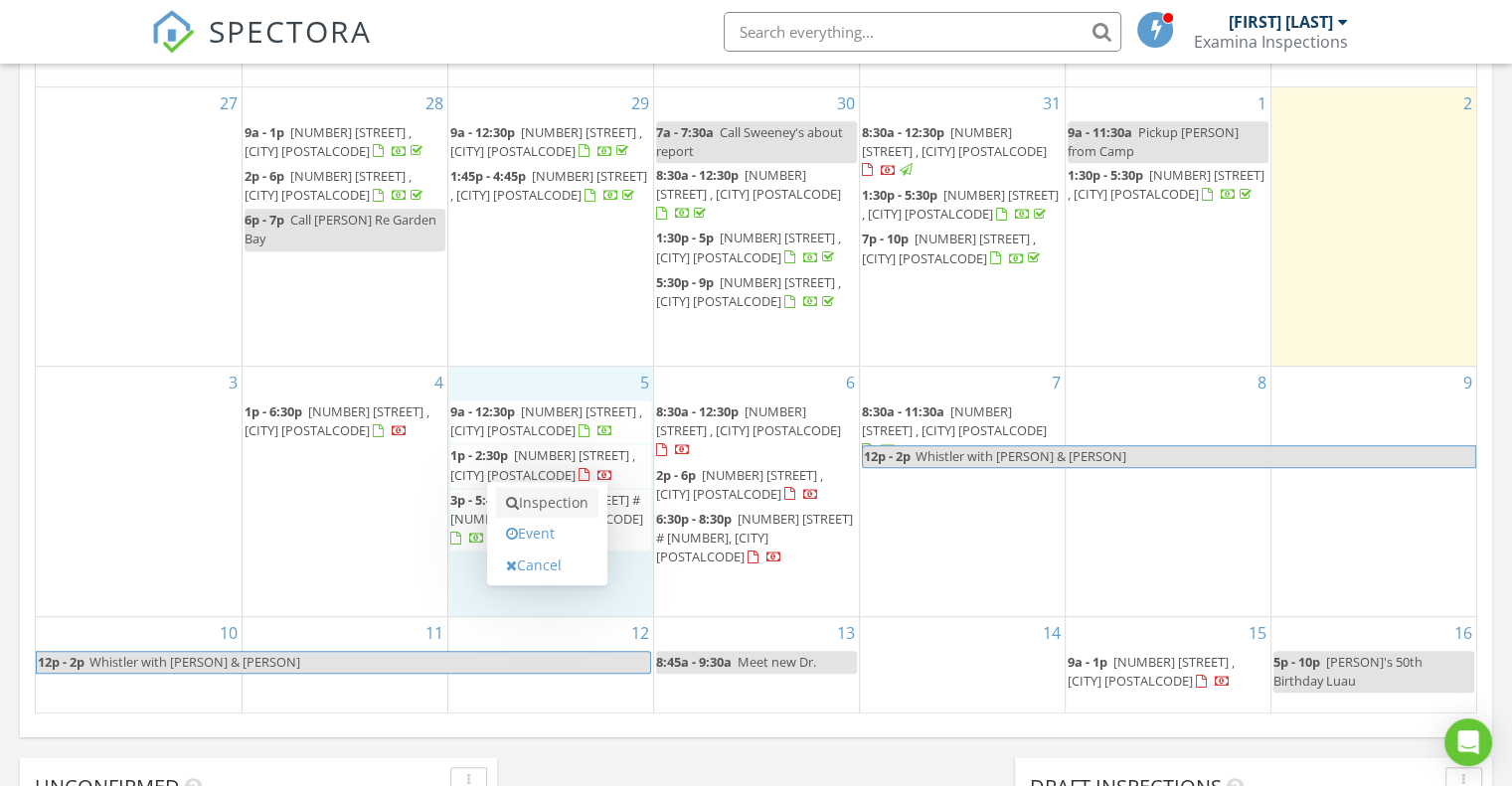 click on "Inspection" at bounding box center [547, 503] 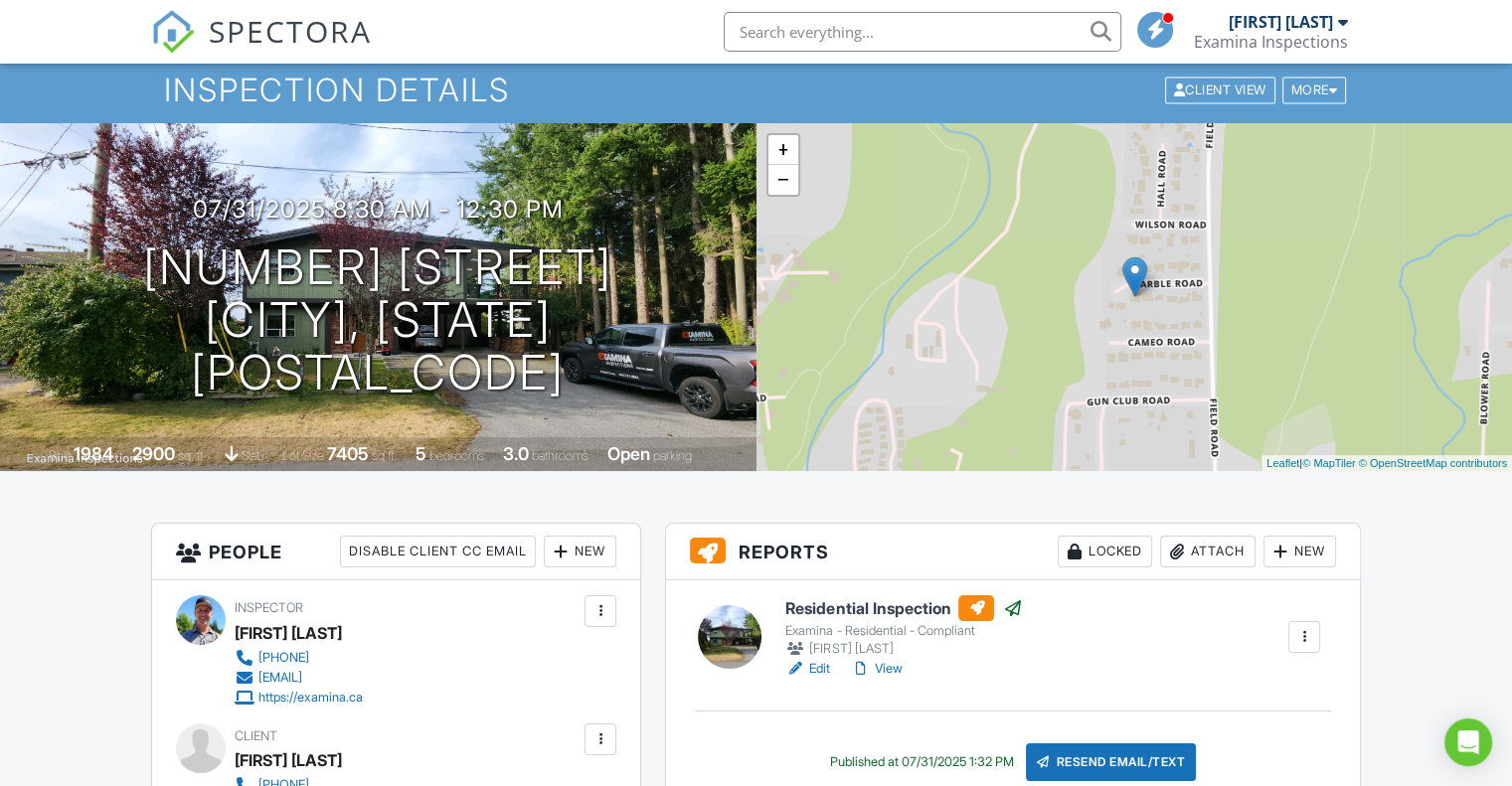 scroll, scrollTop: 0, scrollLeft: 0, axis: both 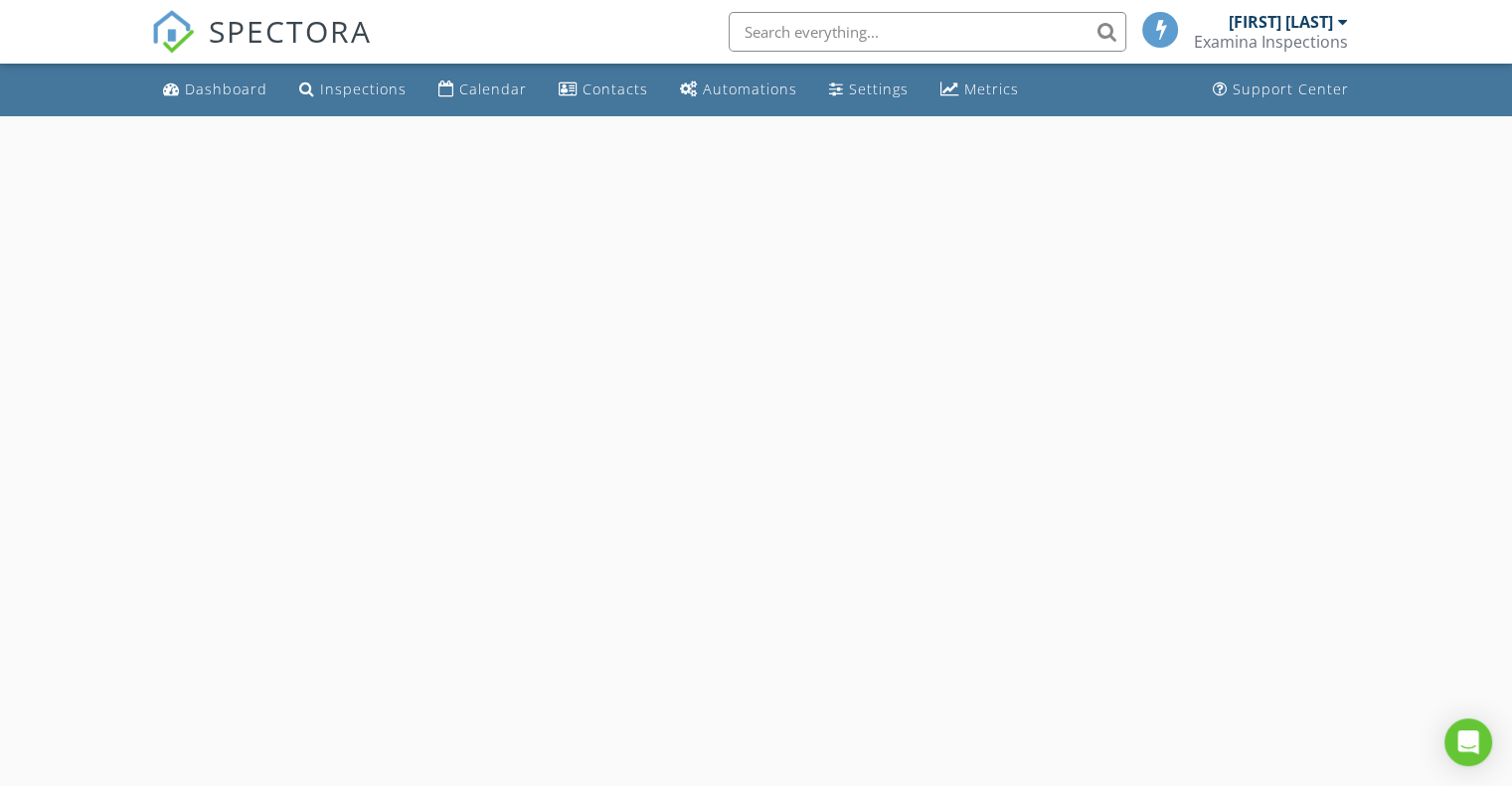 select on "7" 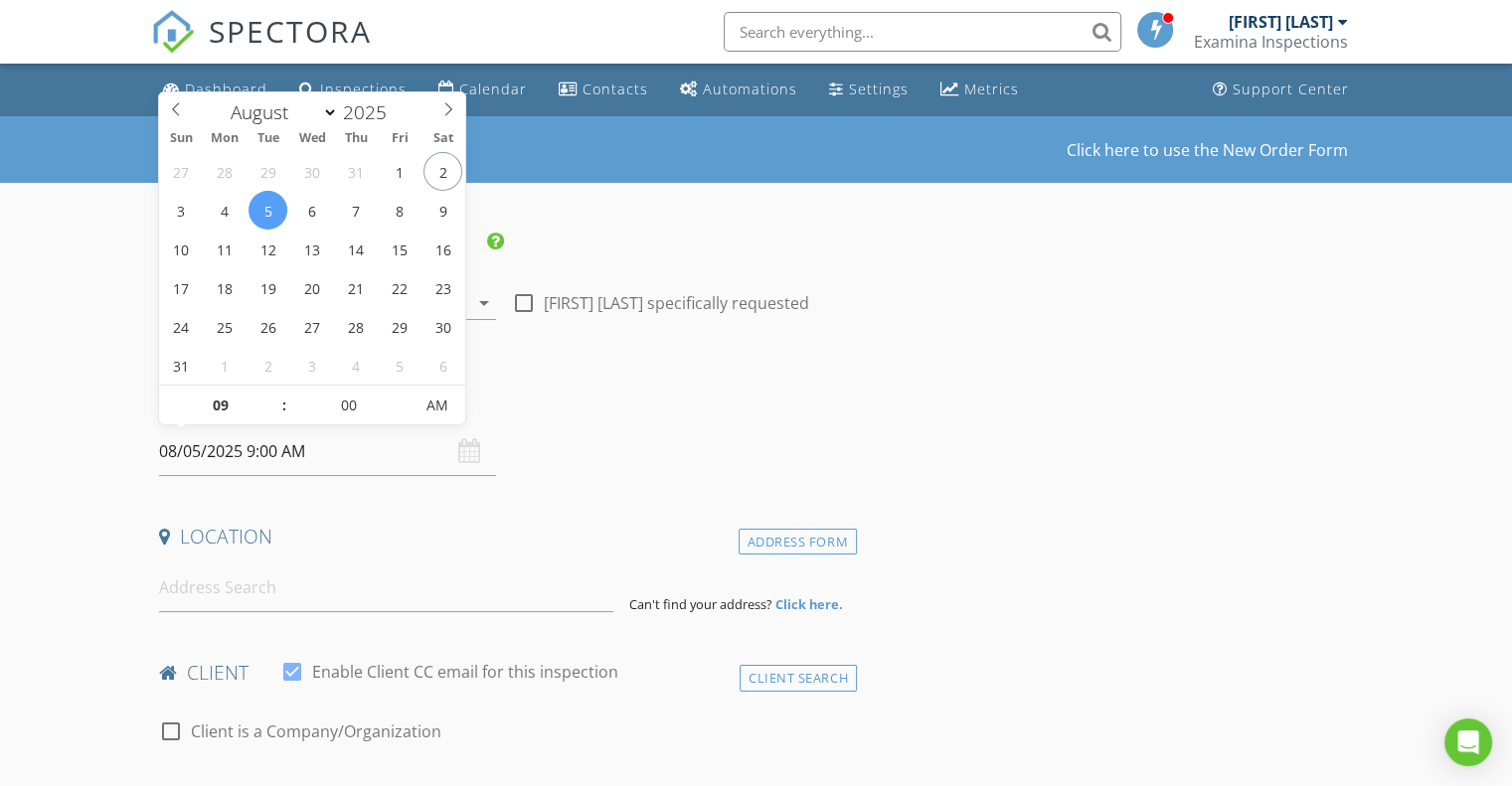 click on "08/05/2025 9:00 AM" at bounding box center [327, 451] 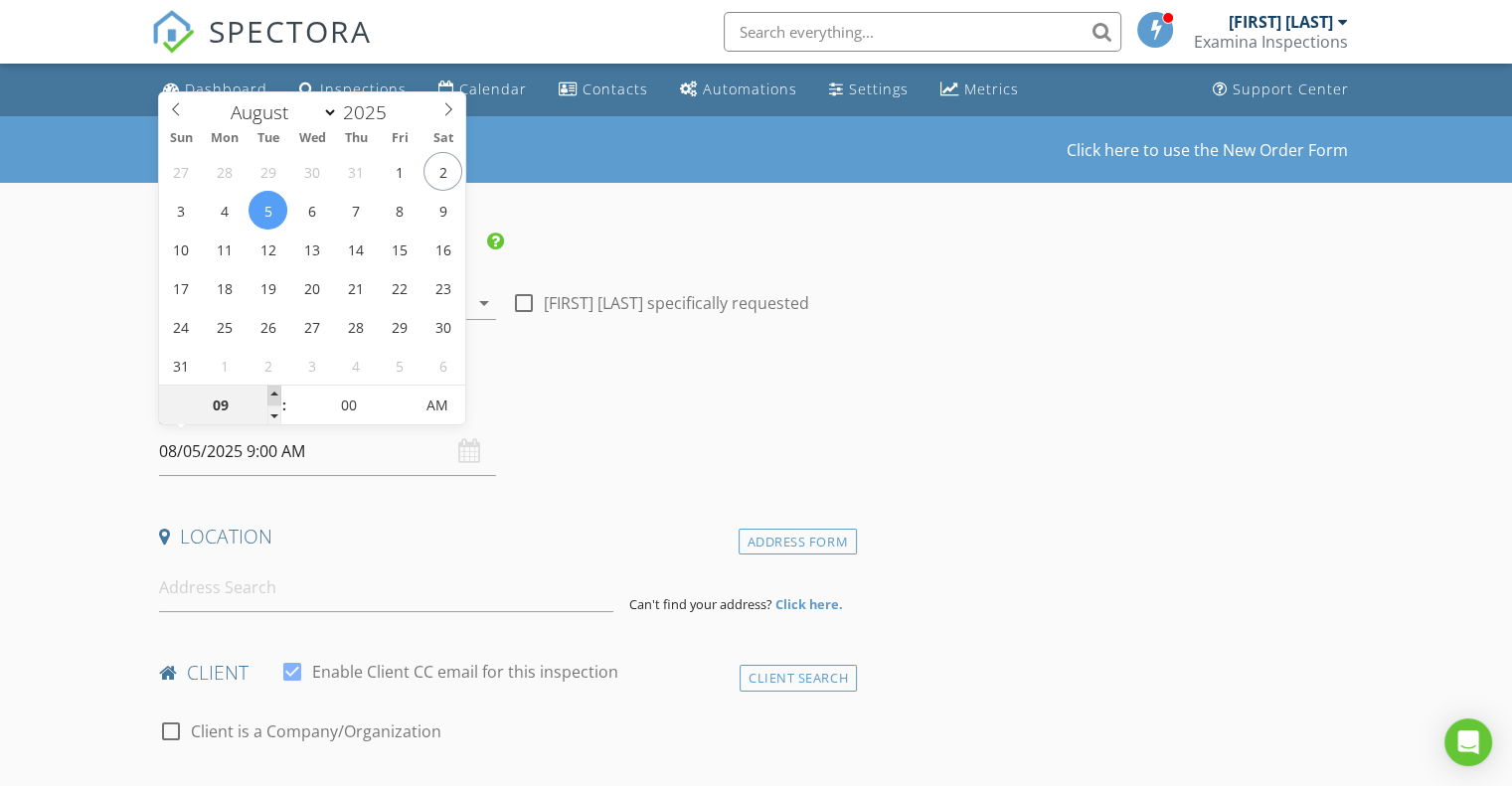 type on "10" 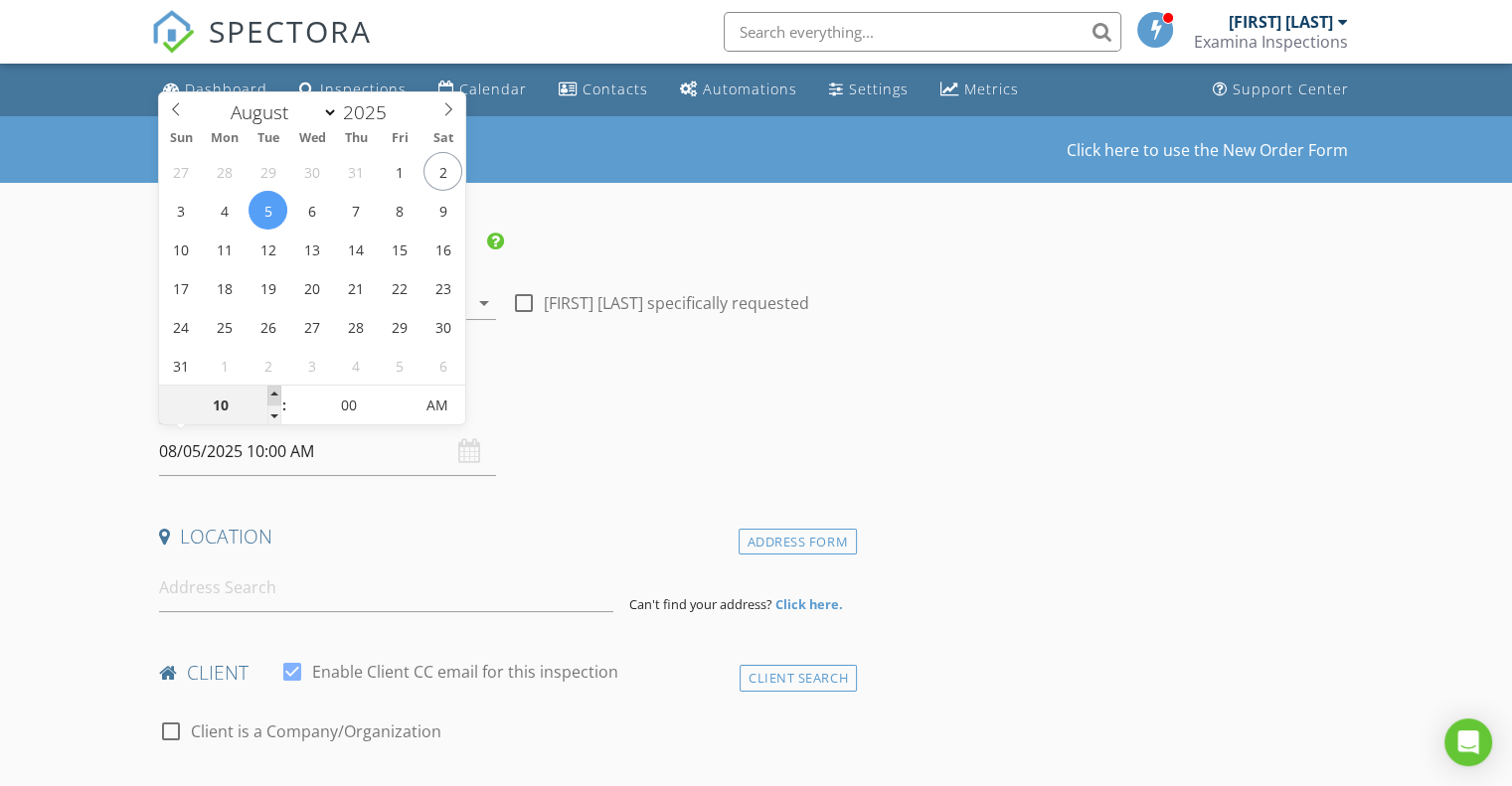 click at bounding box center [274, 395] 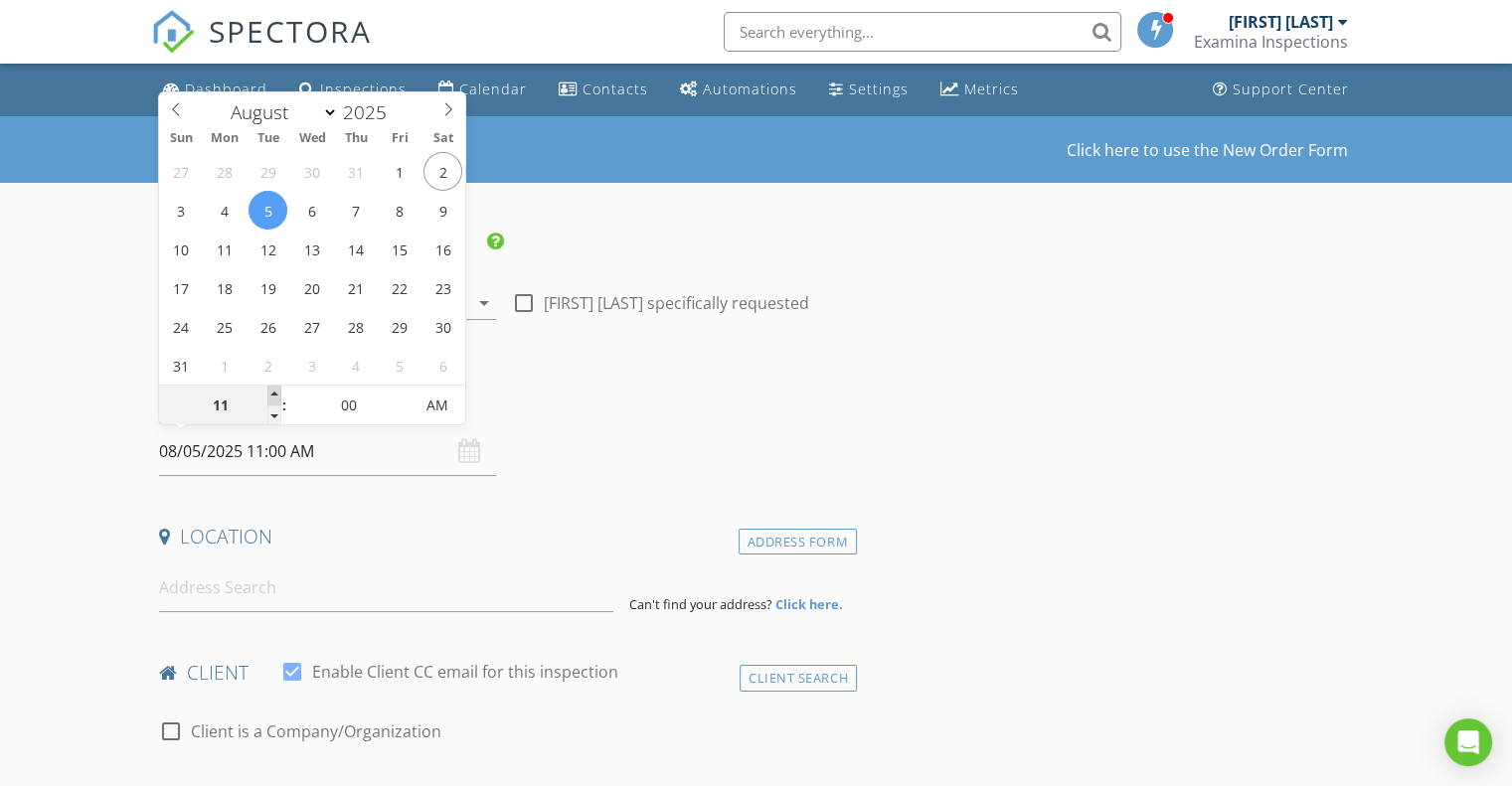 click at bounding box center (274, 395) 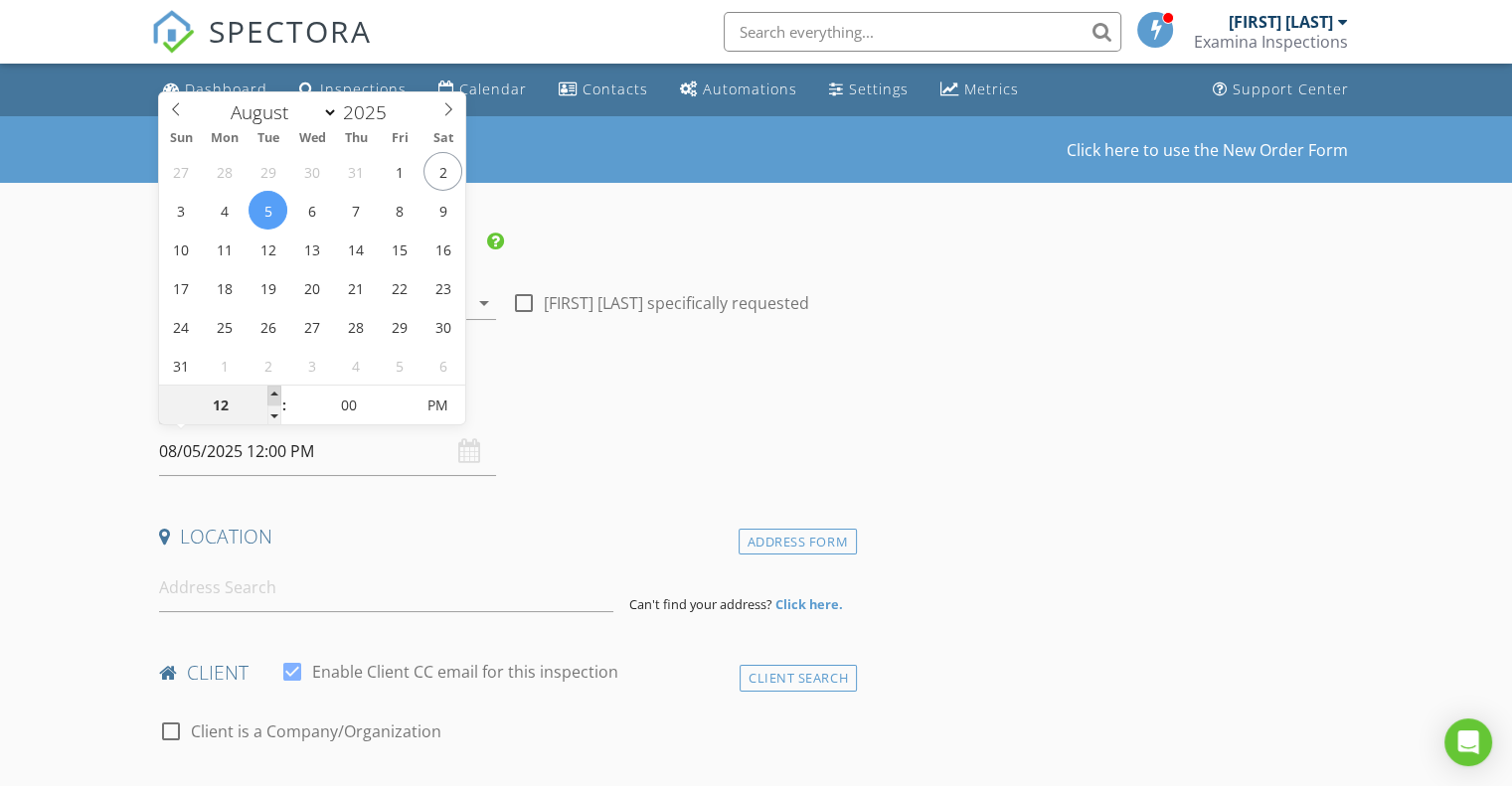 click at bounding box center (274, 395) 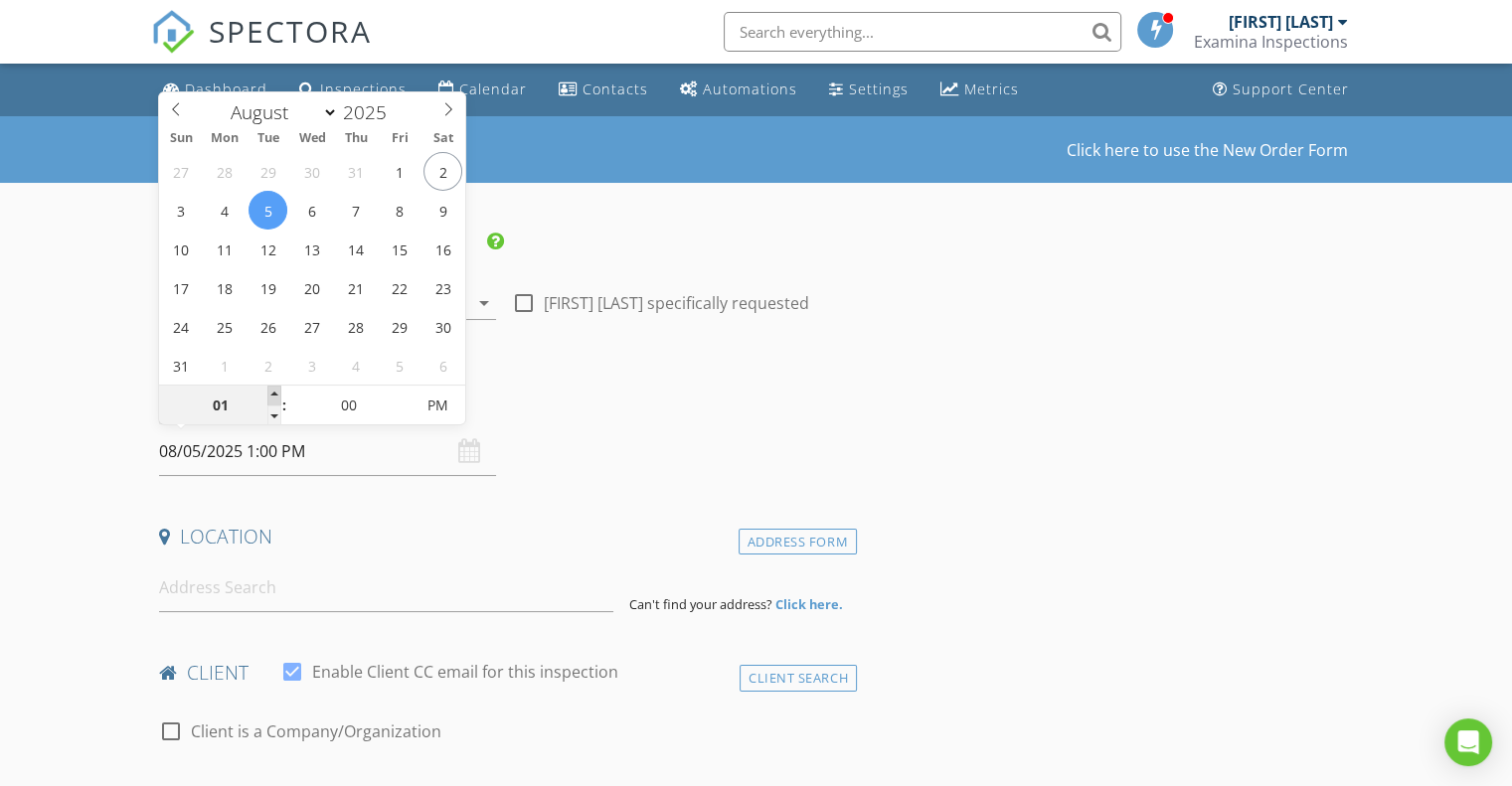 click at bounding box center [274, 395] 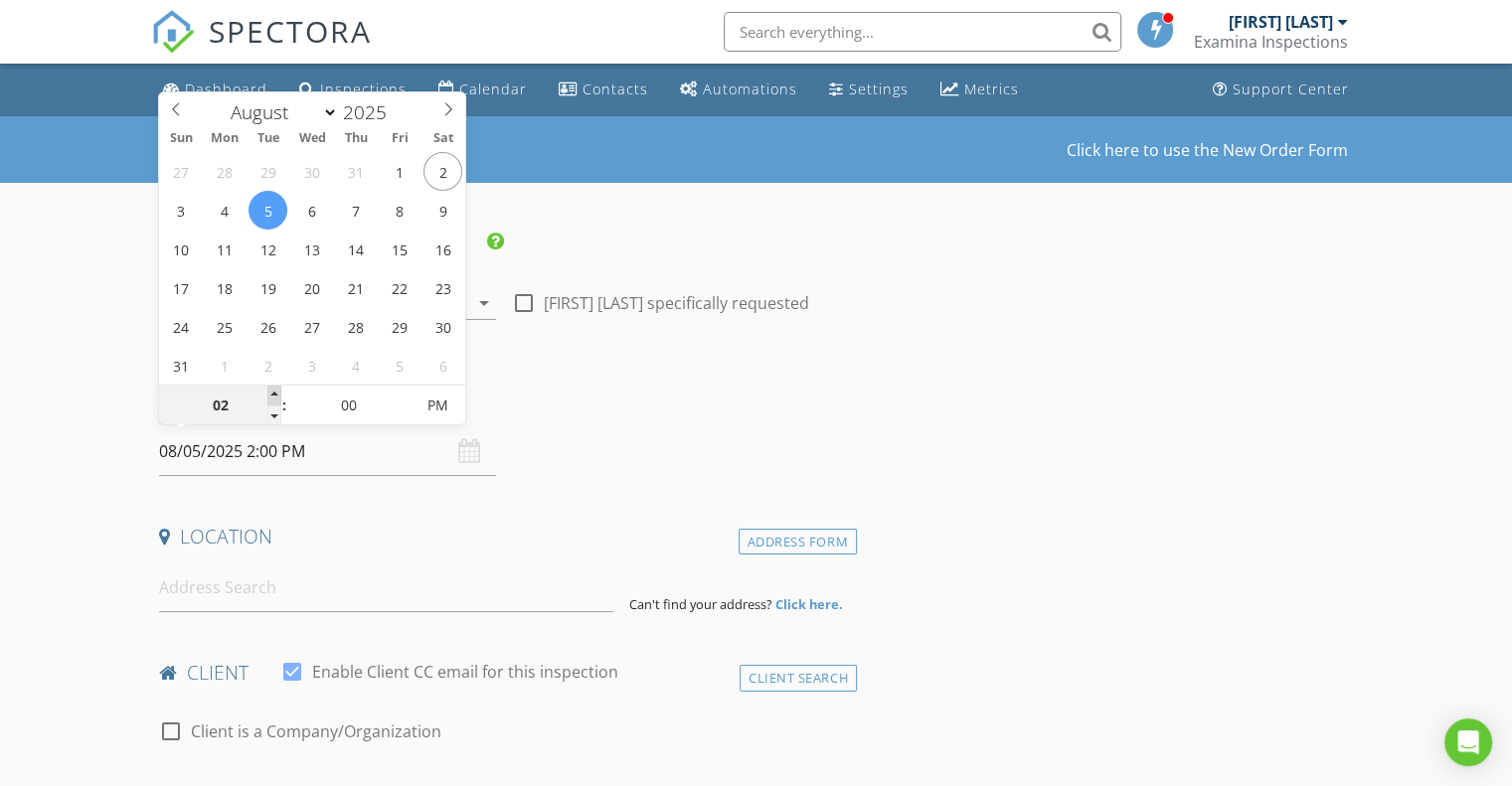 click at bounding box center (274, 395) 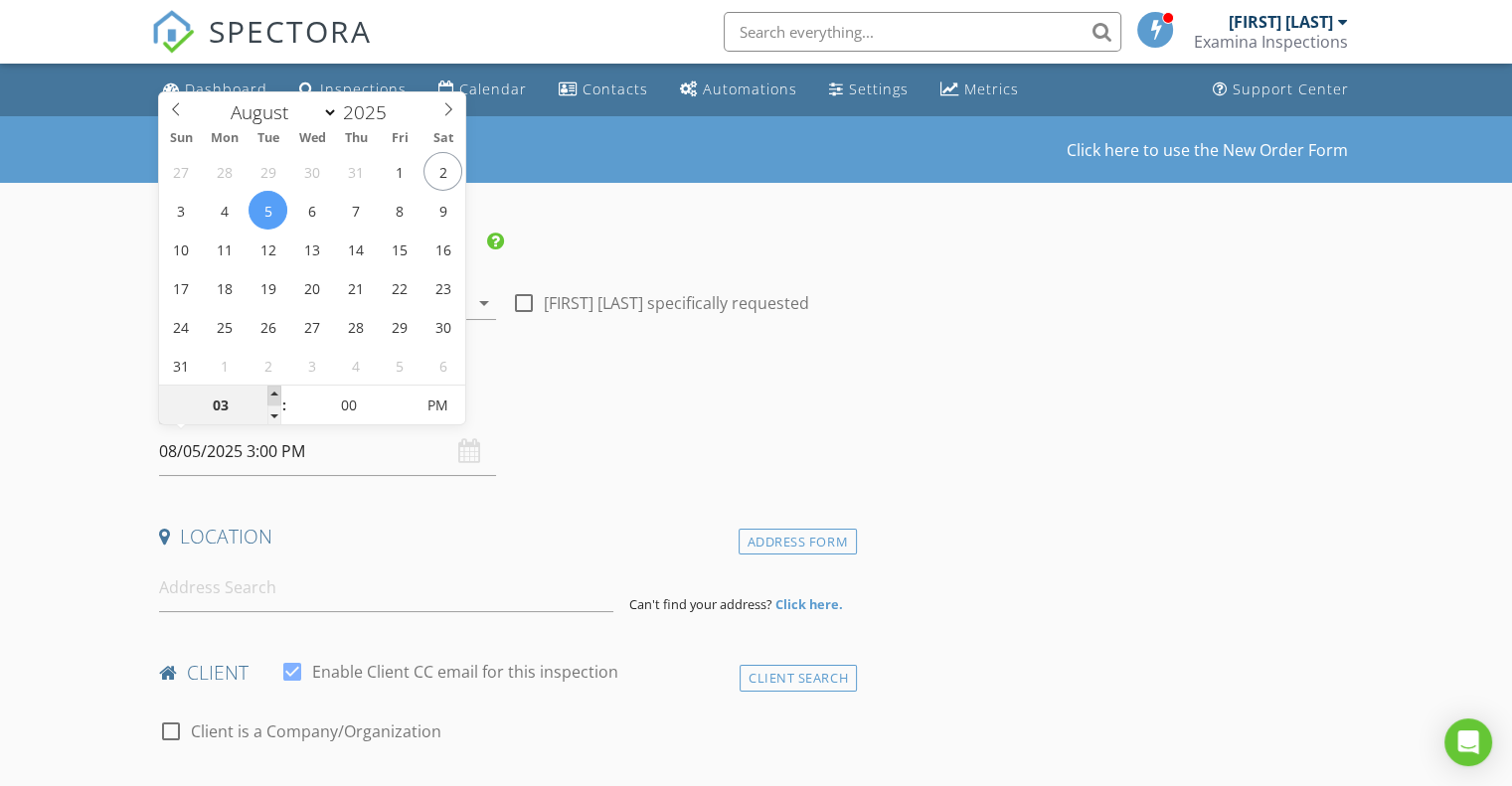 click at bounding box center (274, 395) 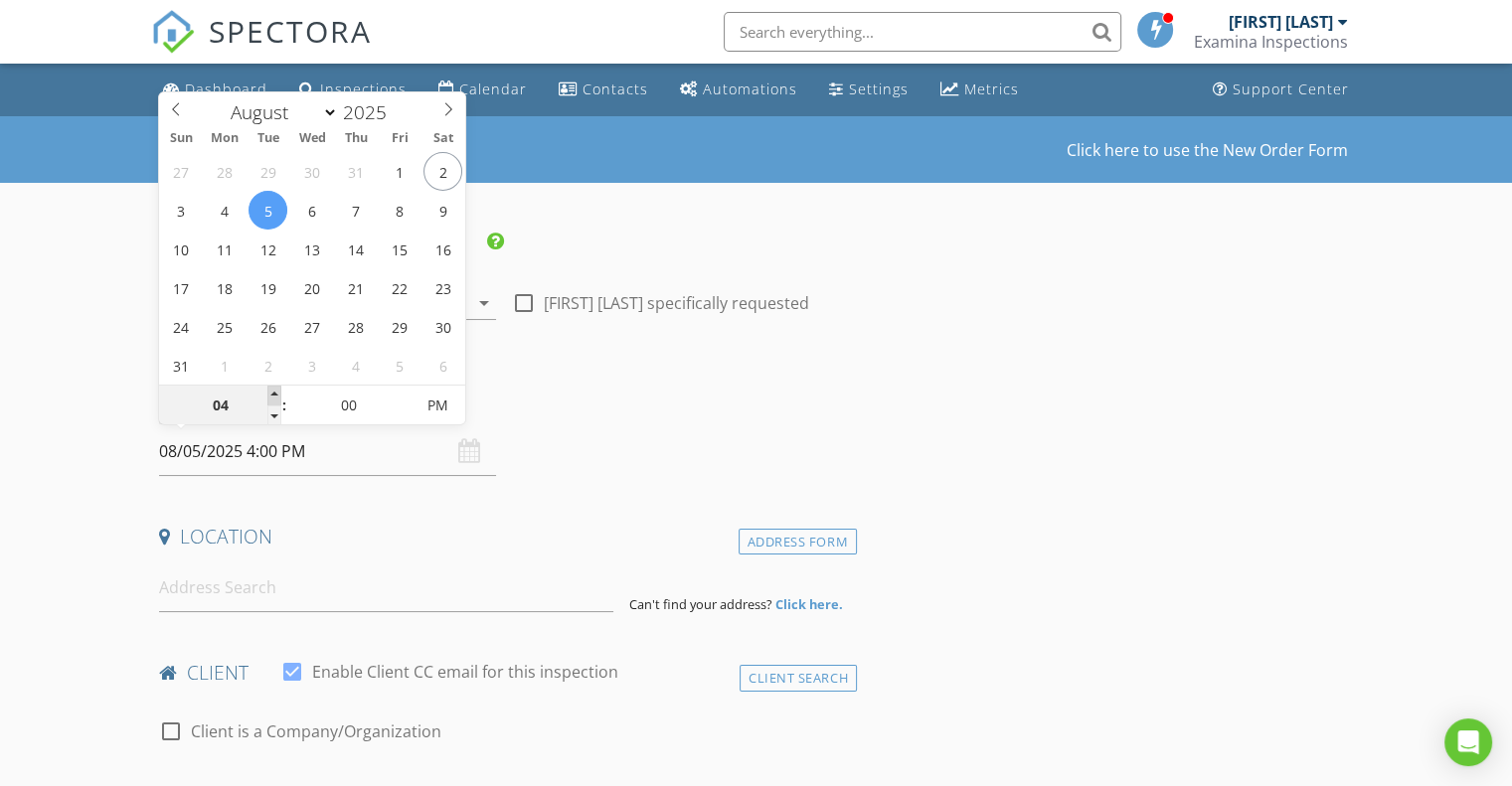 click at bounding box center [274, 395] 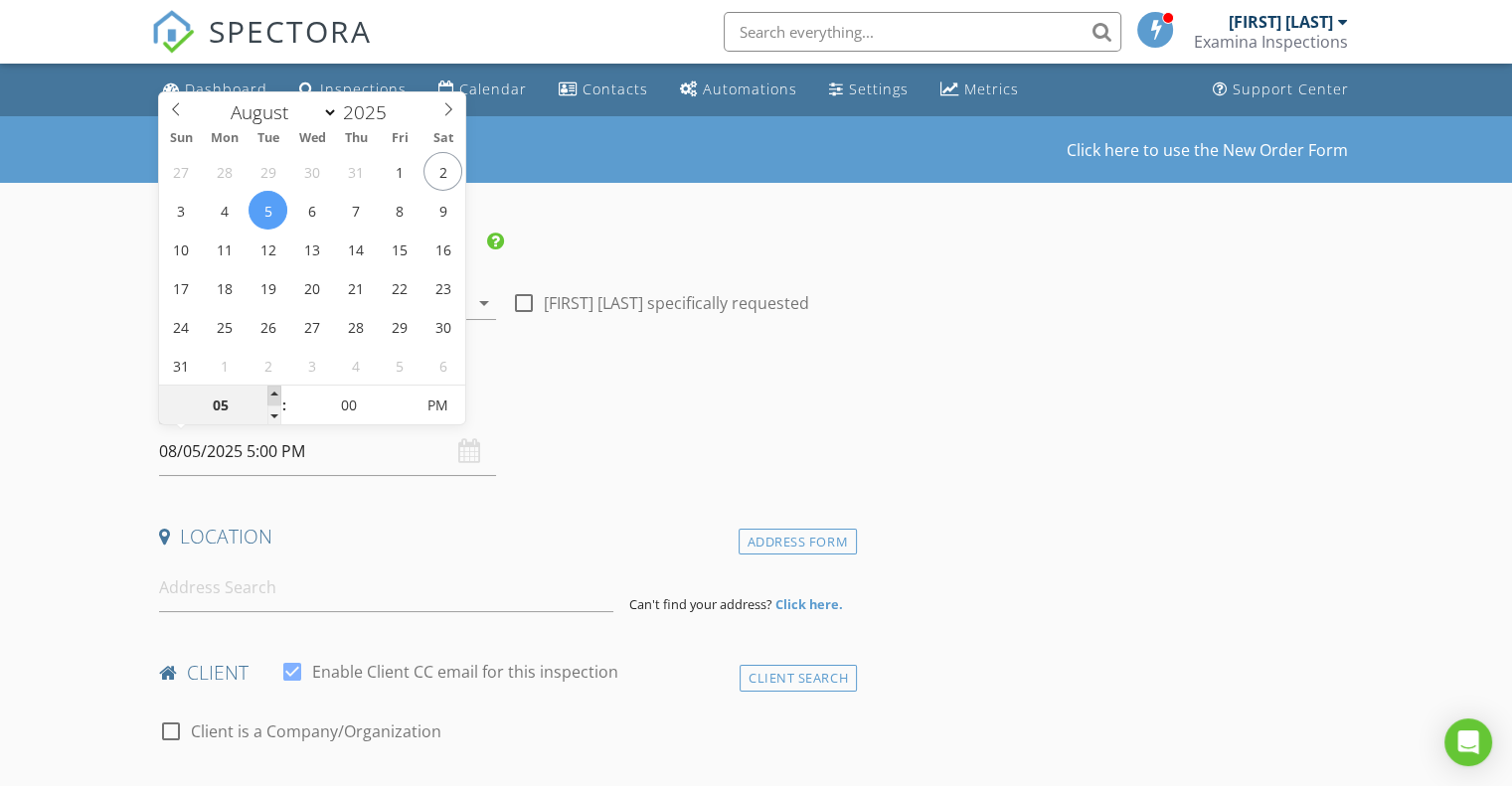 click at bounding box center (274, 395) 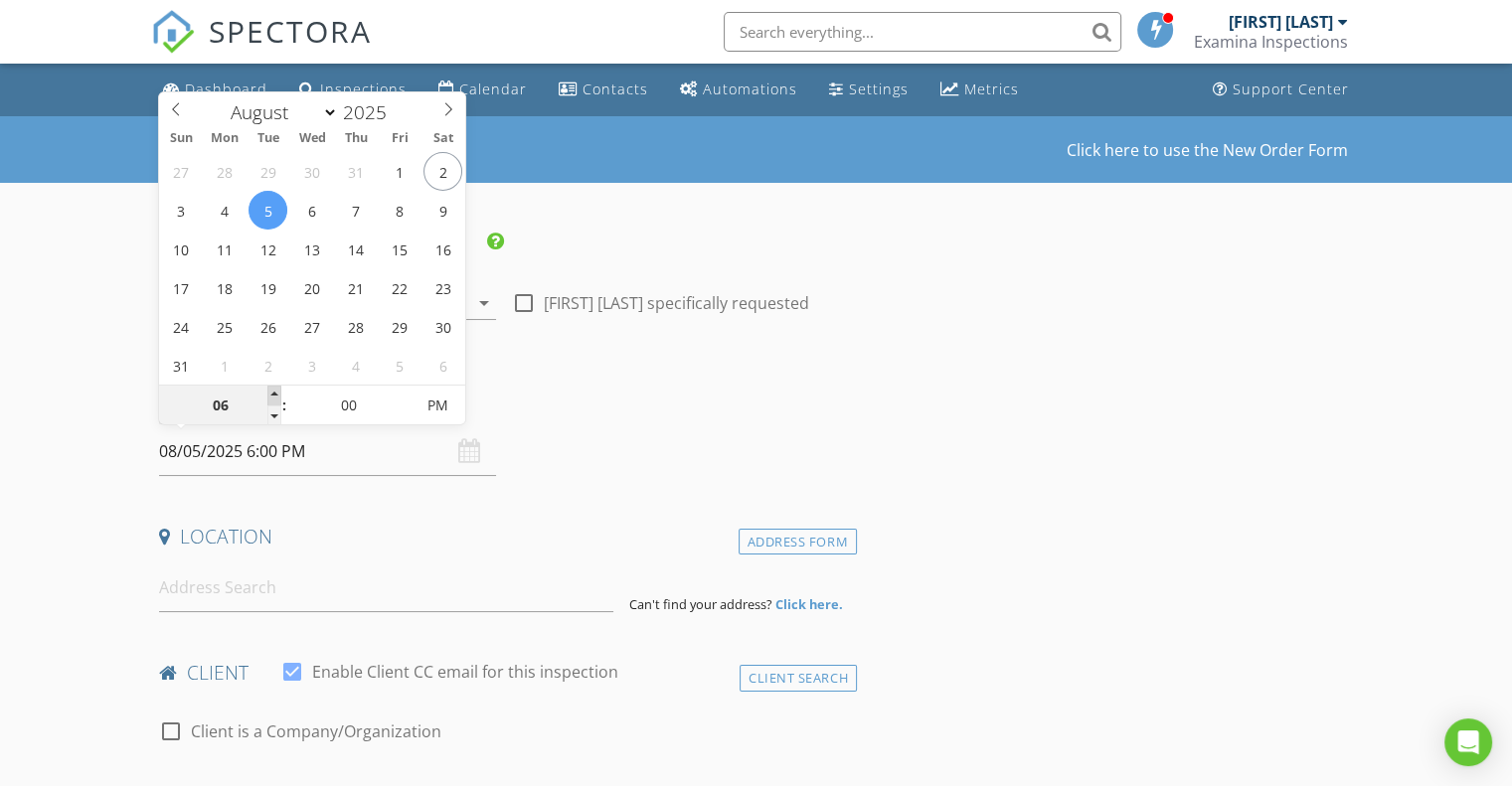 click at bounding box center [274, 395] 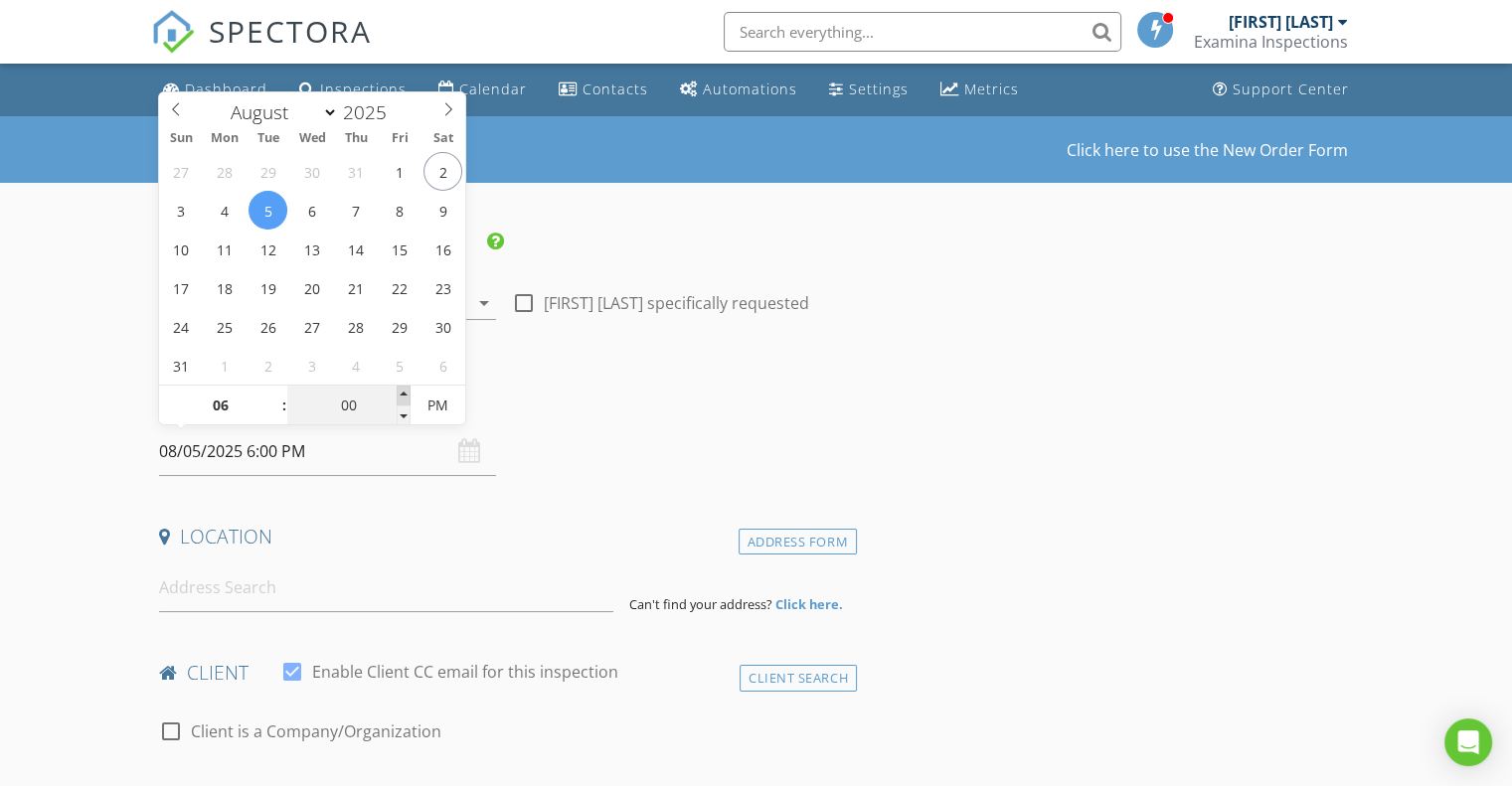 type on "05" 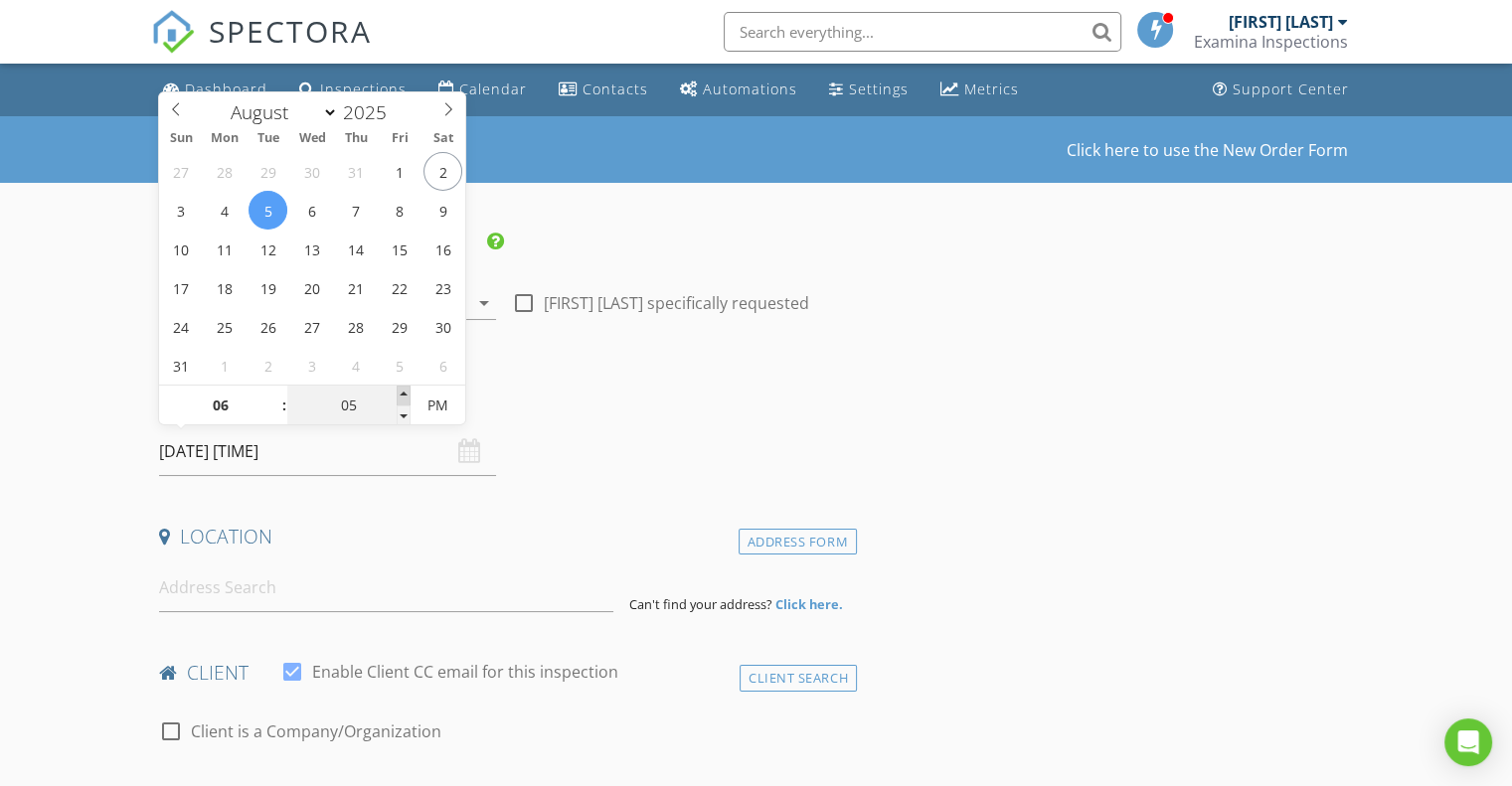 click at bounding box center (404, 395) 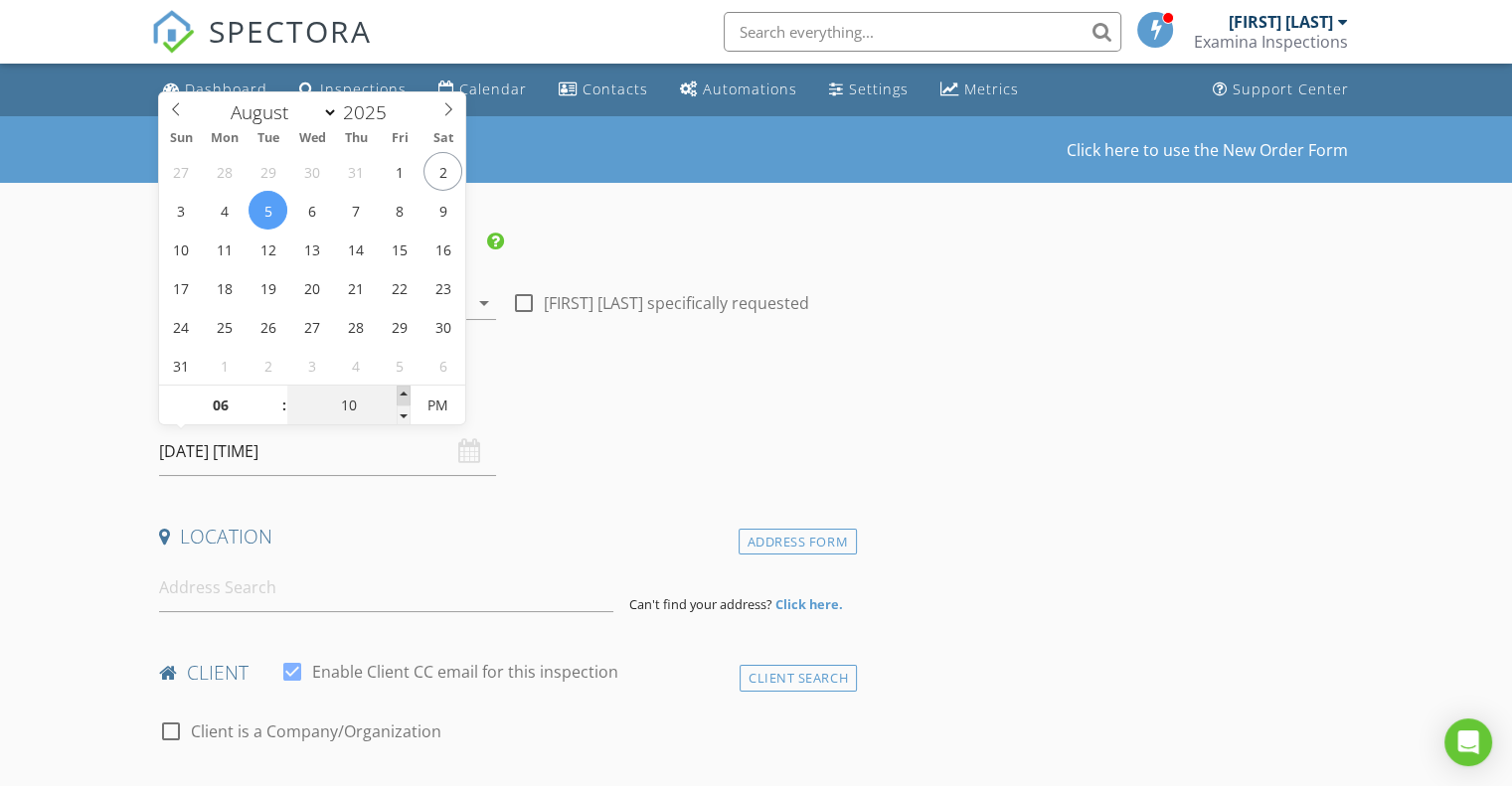 type on "08/05/2025 6:10 PM" 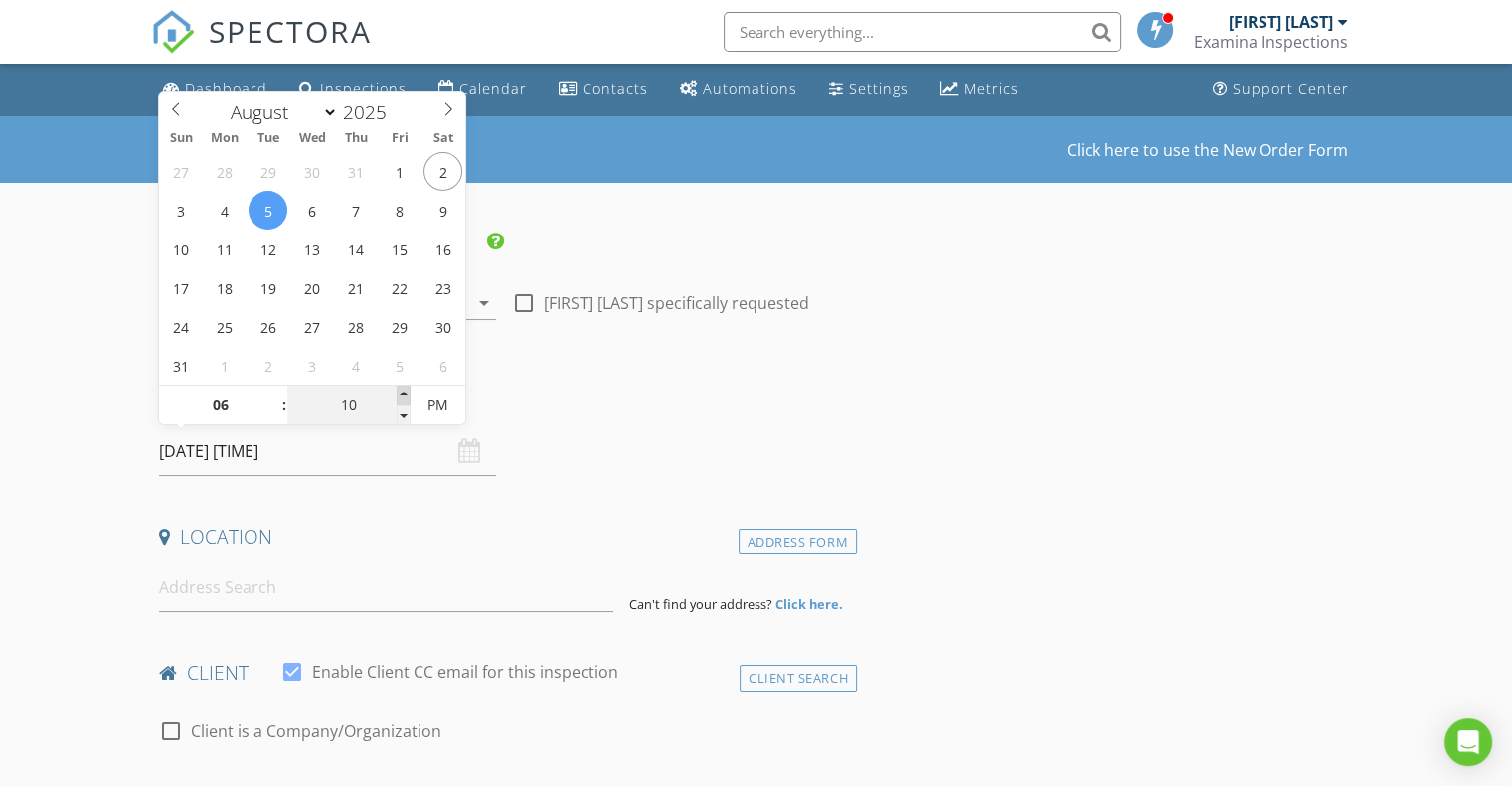 click at bounding box center (404, 395) 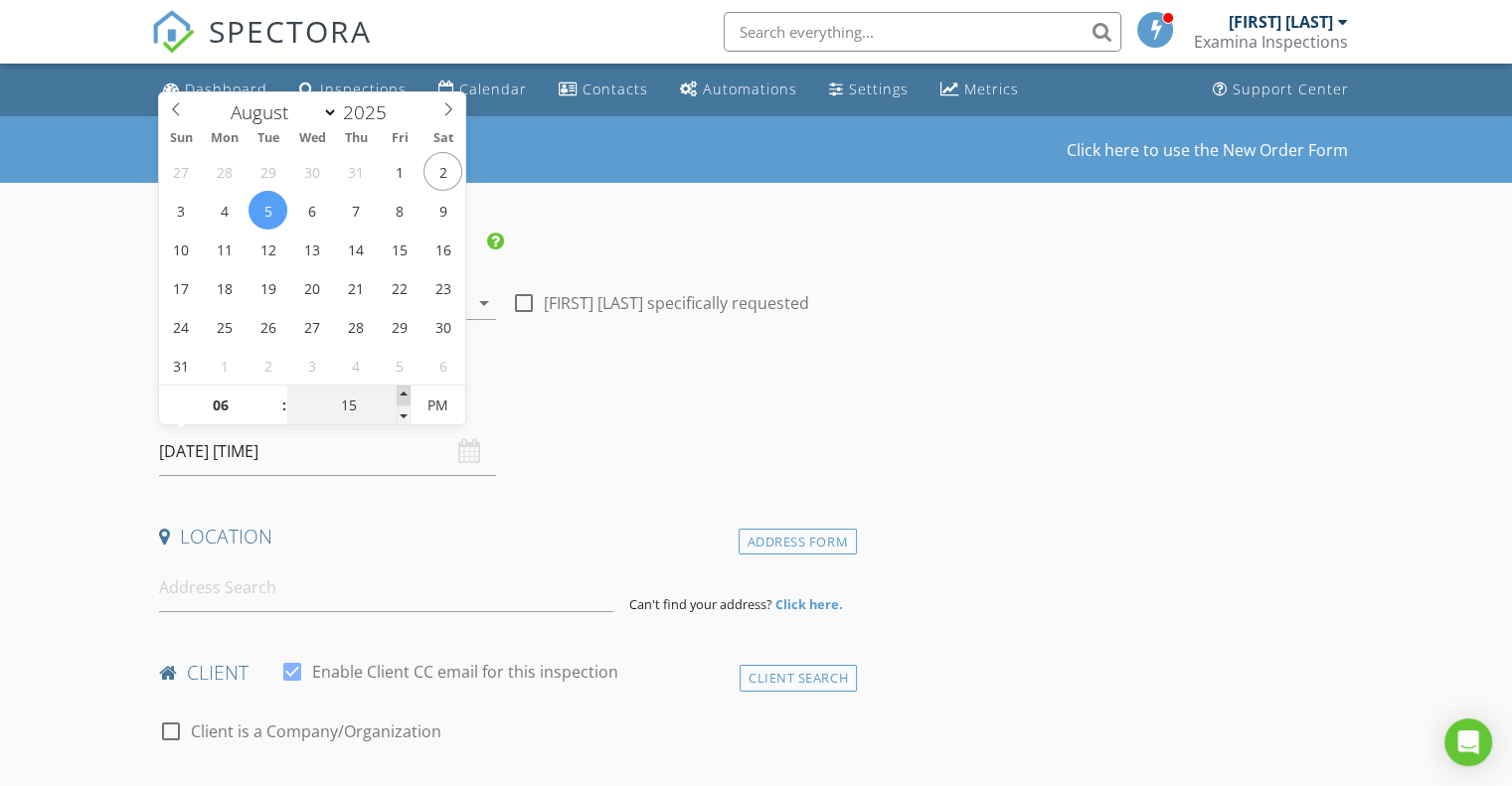 click at bounding box center [404, 395] 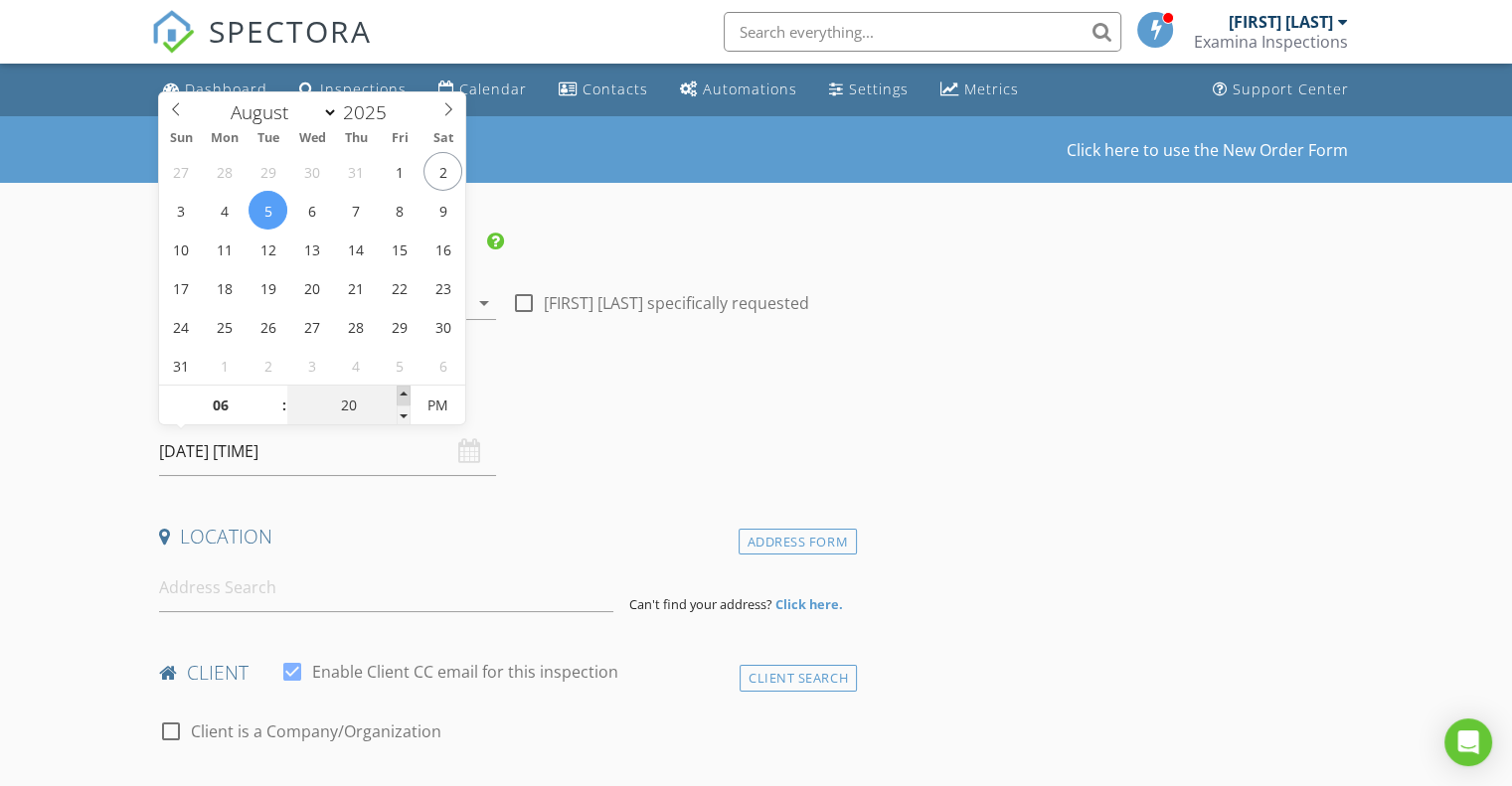 click at bounding box center (404, 395) 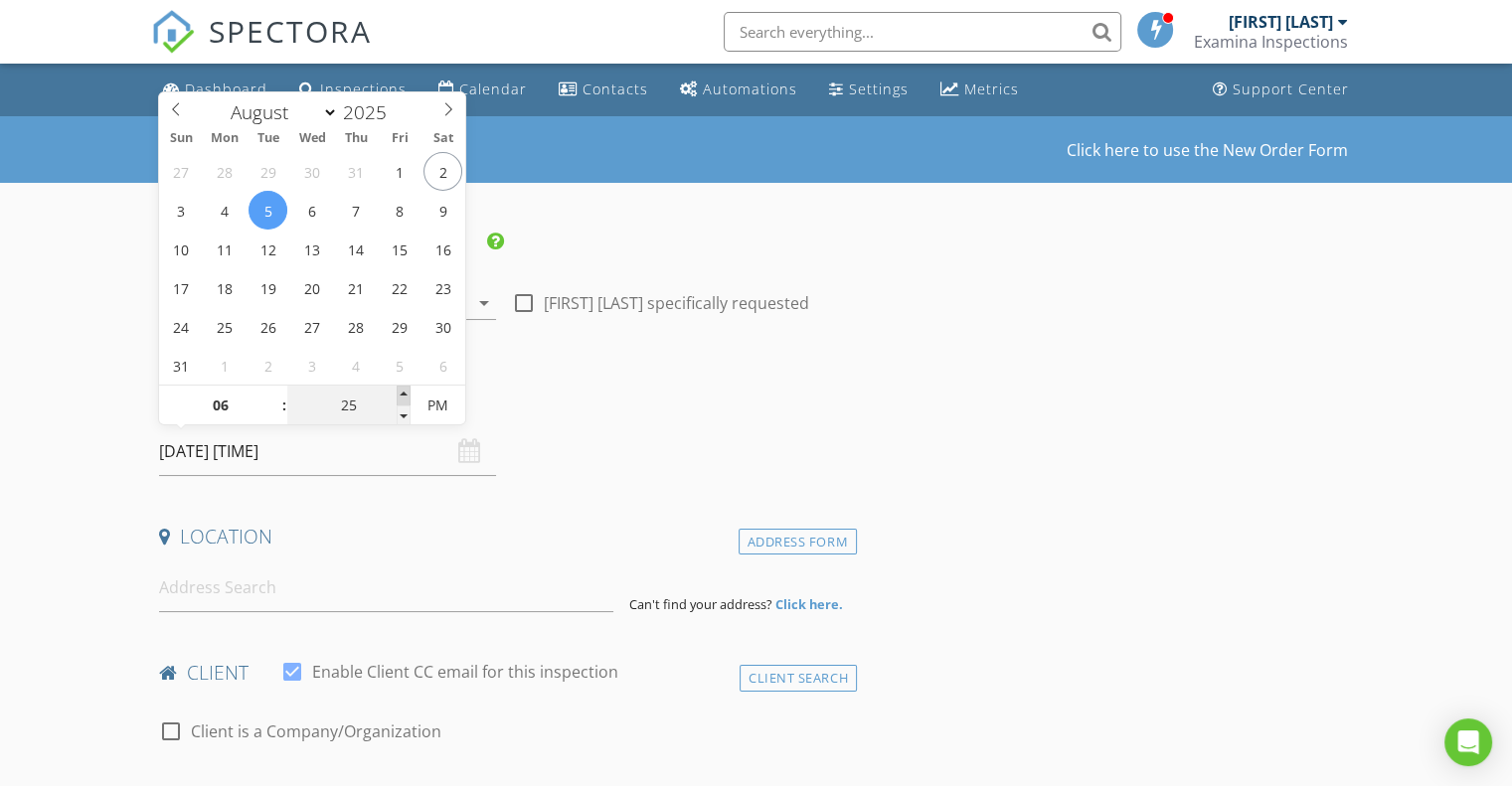 click at bounding box center [404, 395] 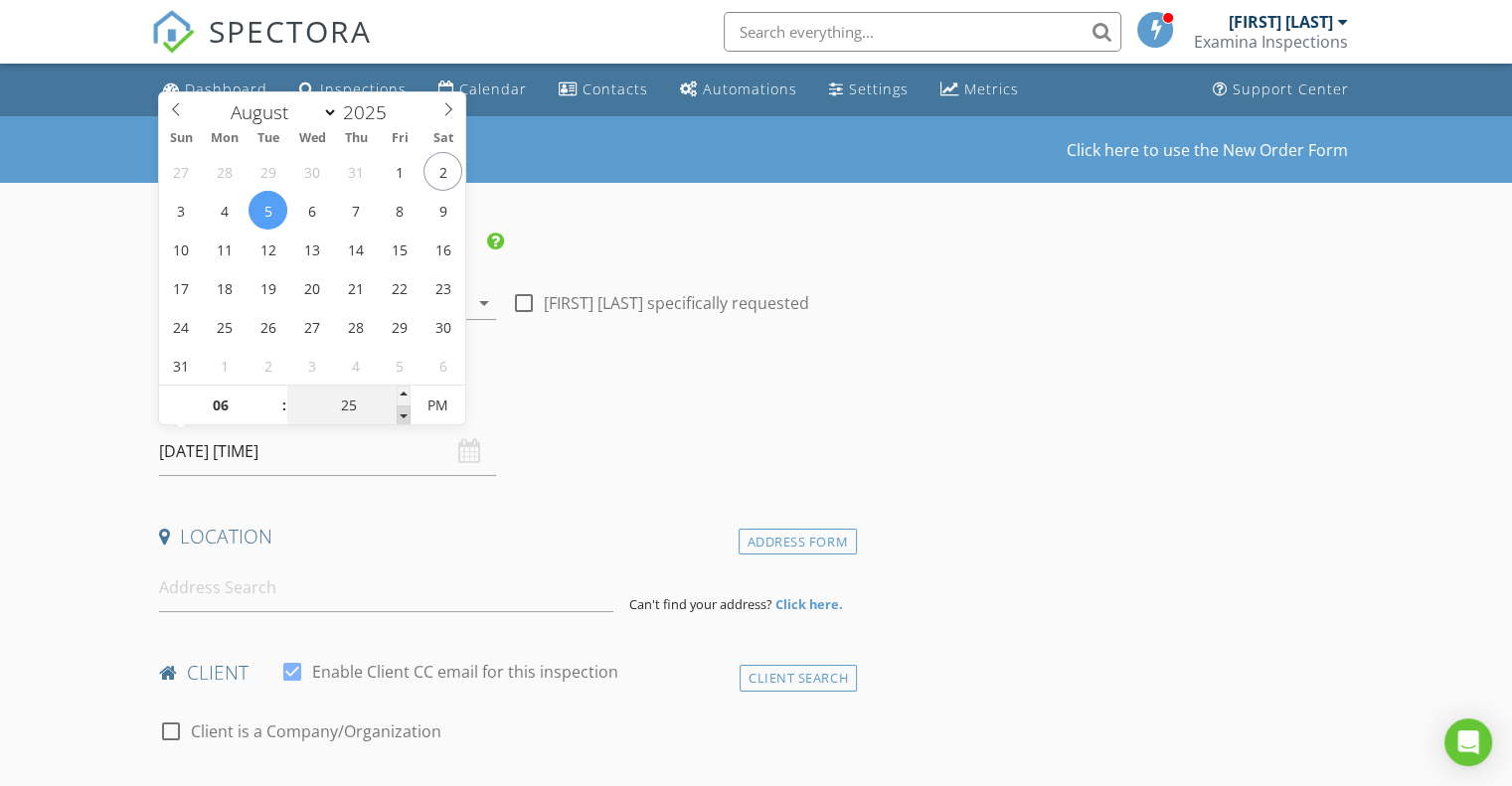 type on "20" 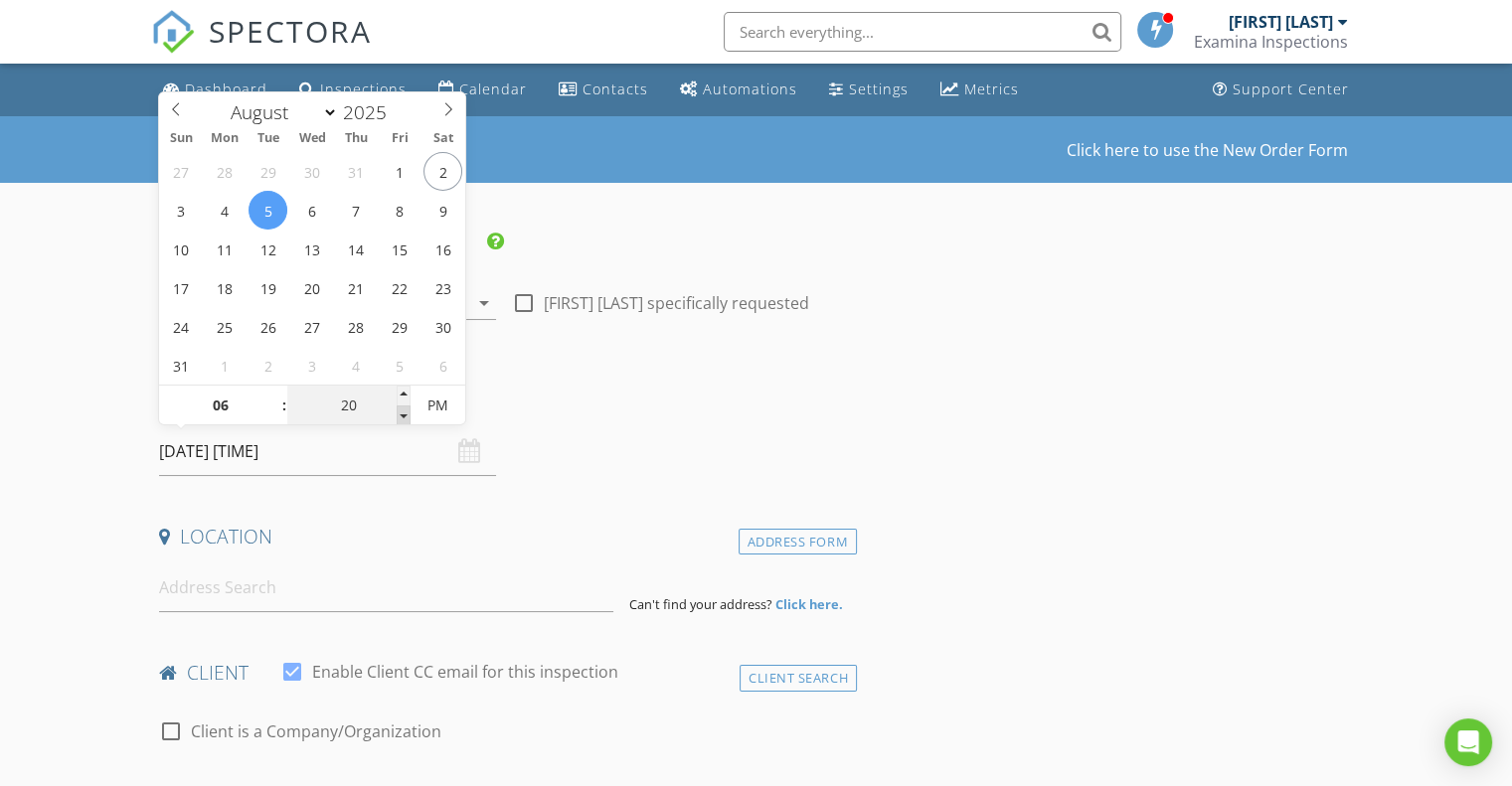 click at bounding box center (404, 415) 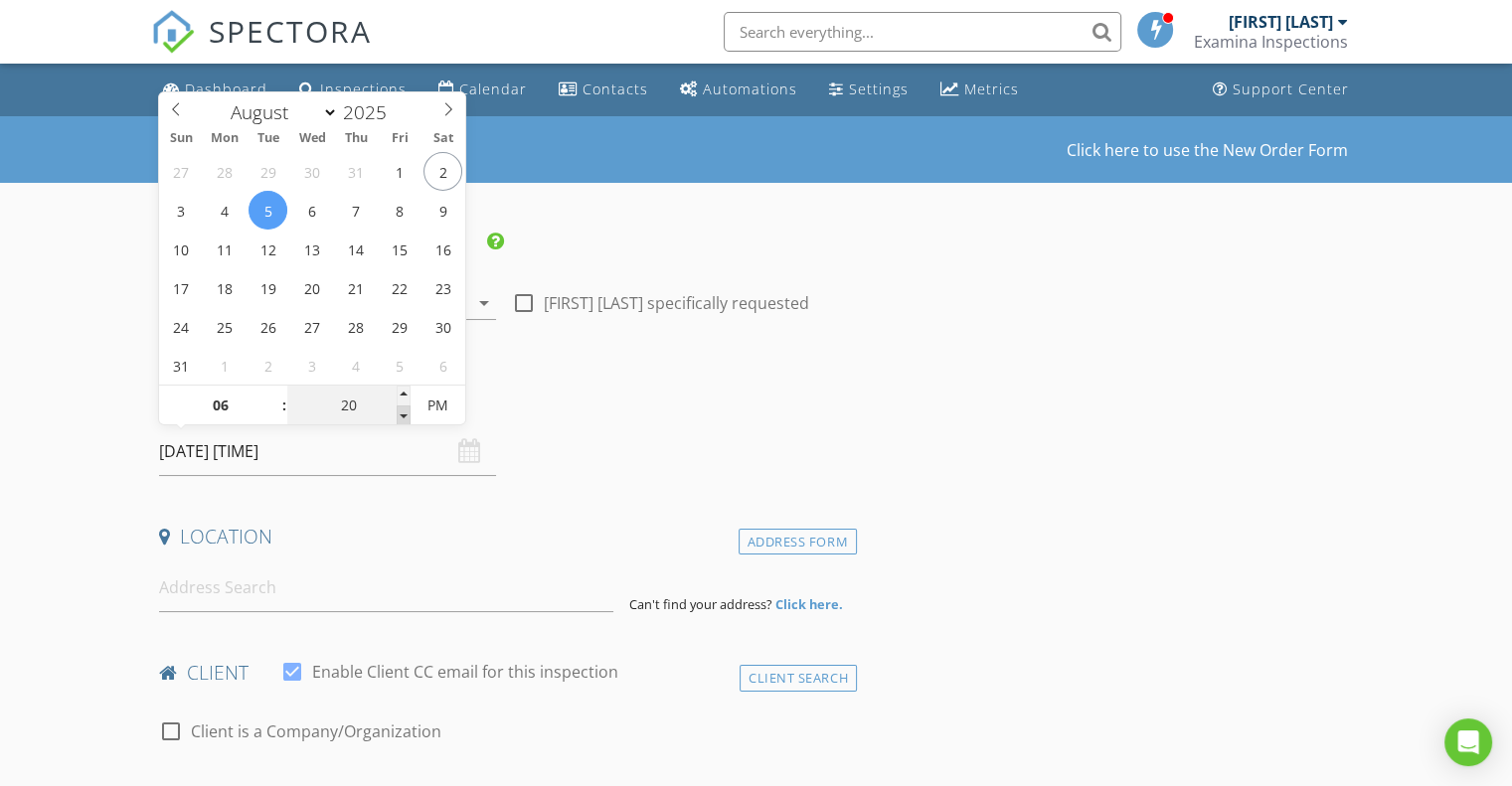 type on "15" 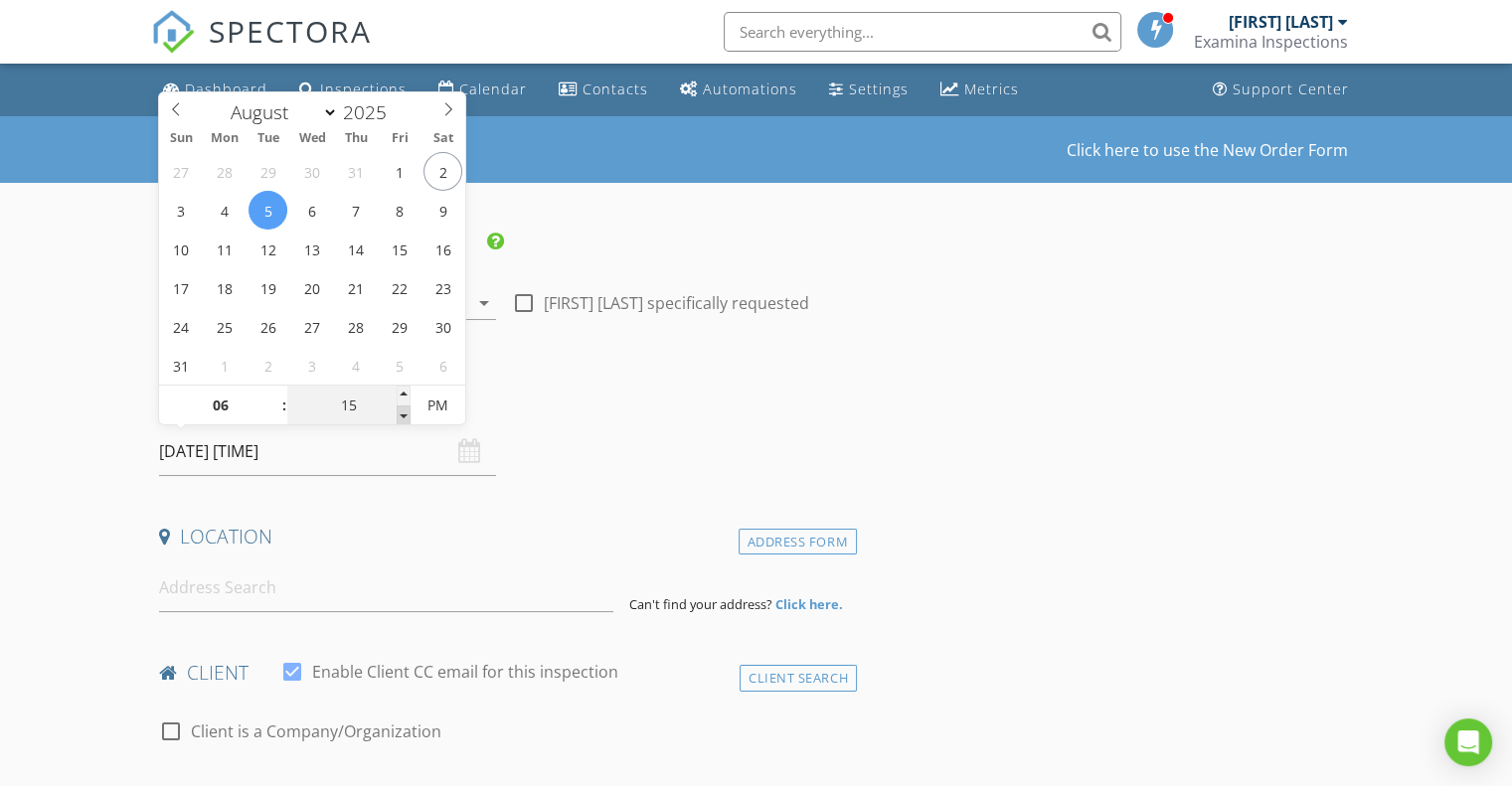 click at bounding box center (404, 415) 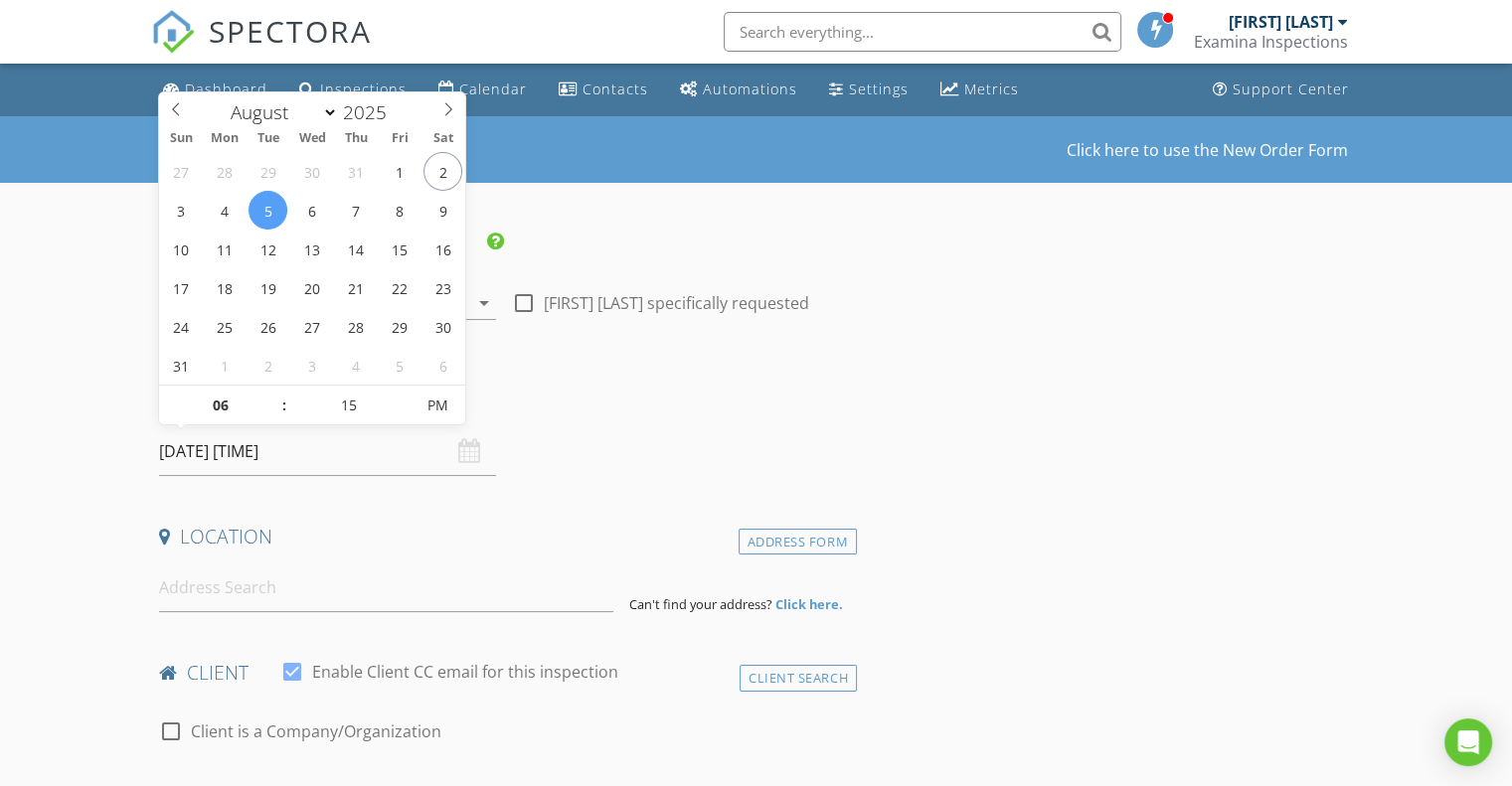 click on "New Inspection
Click here to use the New Order Form
INSPECTOR(S)
check_box   Brent Peppiatt   PRIMARY   Brent Peppiatt arrow_drop_down   check_box_outline_blank Brent Peppiatt specifically requested
Date/Time
08/05/2025 6:15 PM
Location
Address Form       Can't find your address?   Click here.
client
check_box Enable Client CC email for this inspection   Client Search     check_box_outline_blank Client is a Company/Organization     First Name   Last Name   Email   CC Email   Phone   Address   City   State   Zip       Notes   Private Notes
ADD ADDITIONAL client
SERVICES
check_box_outline_blank   Home Inspection   Detached Home Inspection check_box_outline_blank   Commercial (House) Inspection   Commercial (House) Inspection check_box_outline_blank" at bounding box center (756, 1717) 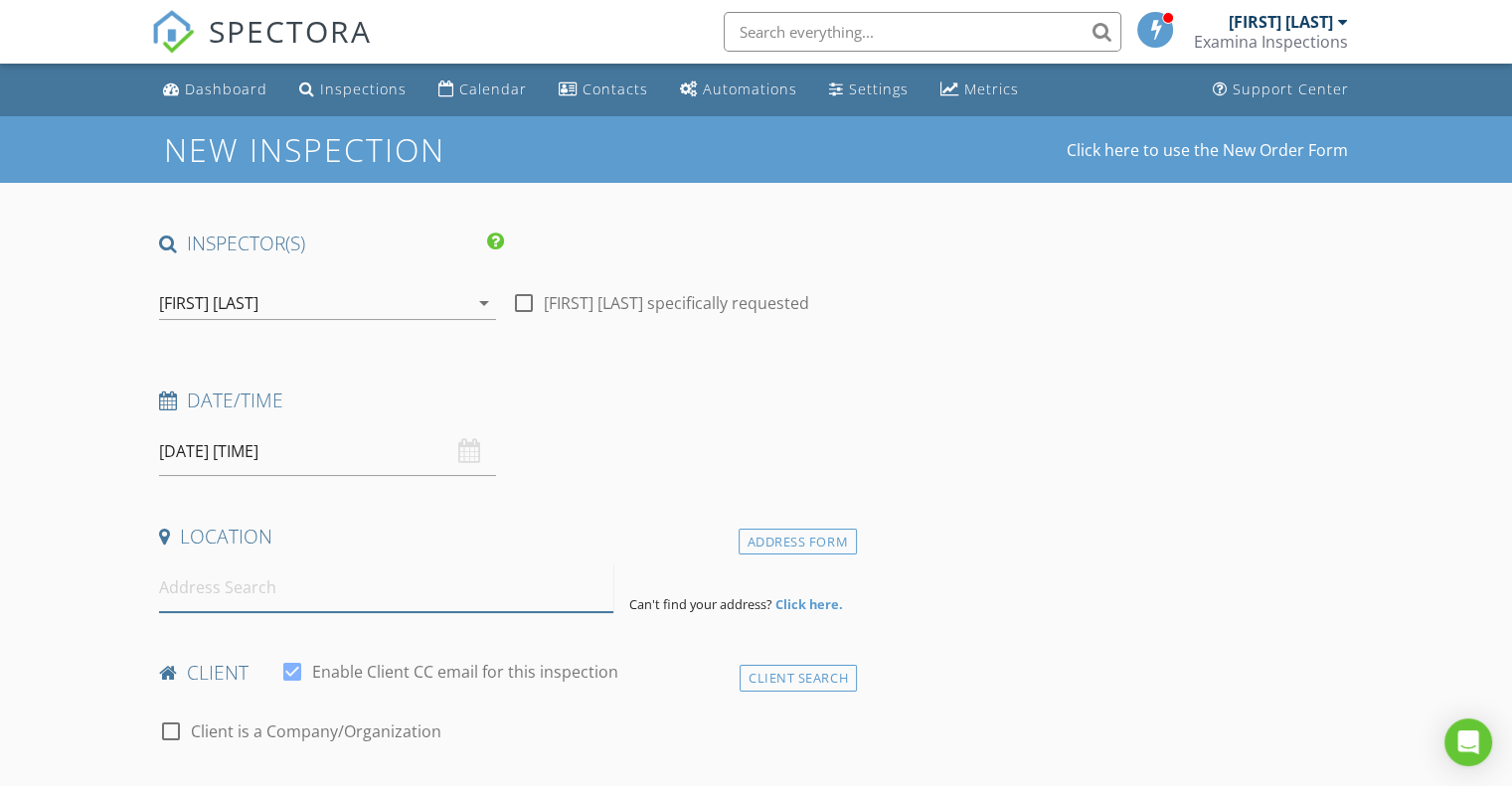 click at bounding box center [386, 587] 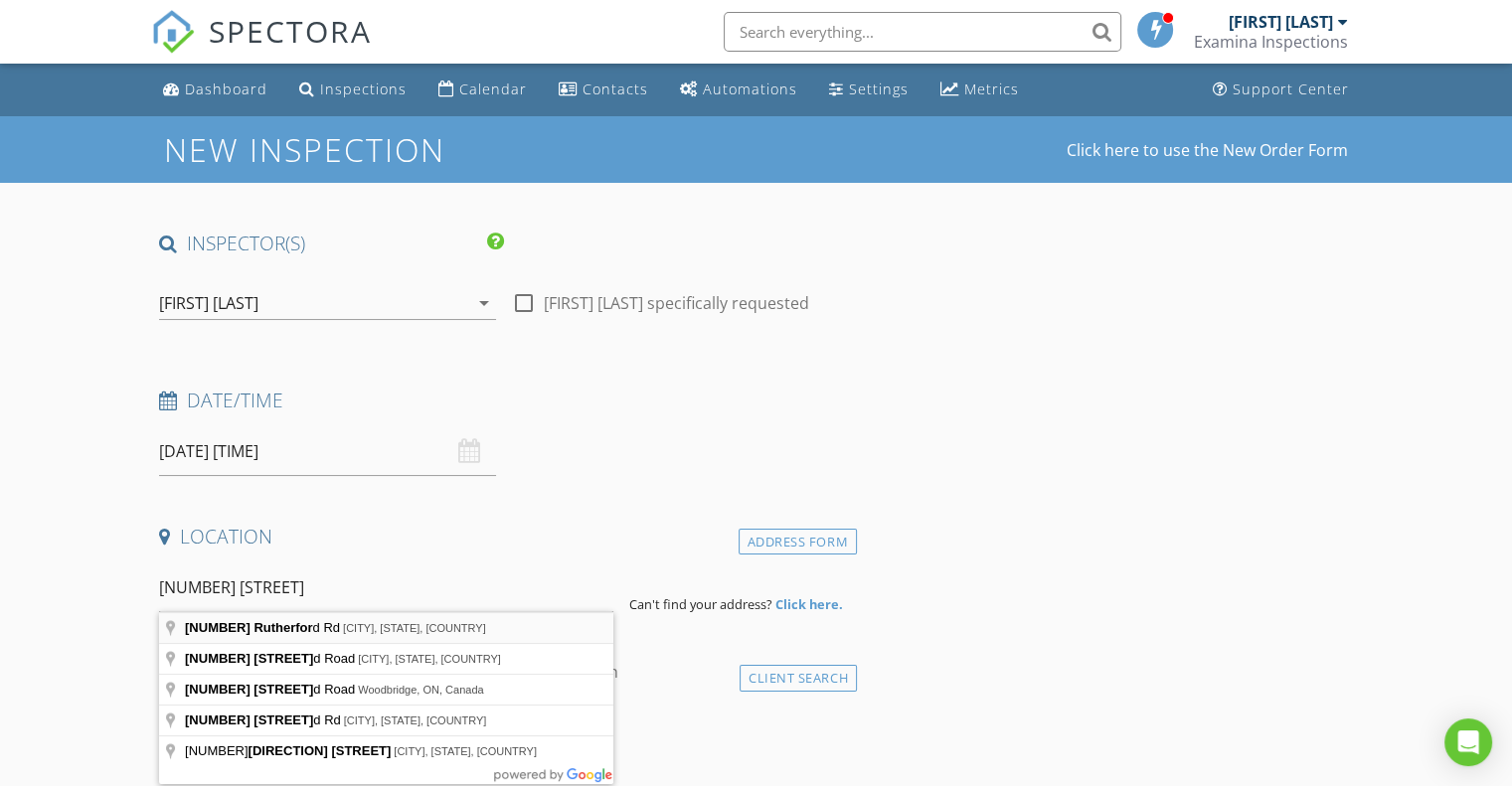 type on "5667 Rutherford Rd, Halfmoon Bay, BC, Canada" 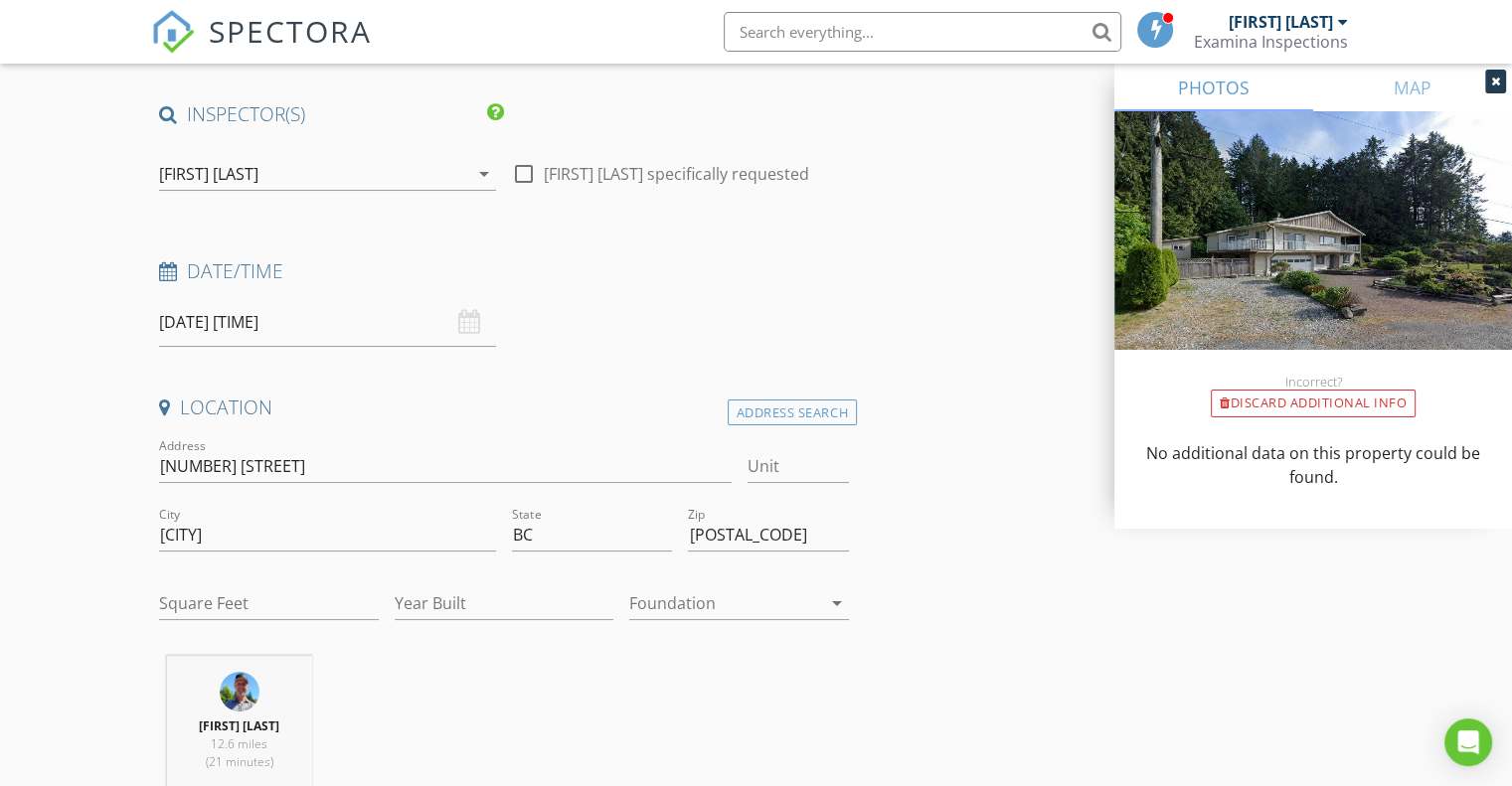 scroll, scrollTop: 130, scrollLeft: 0, axis: vertical 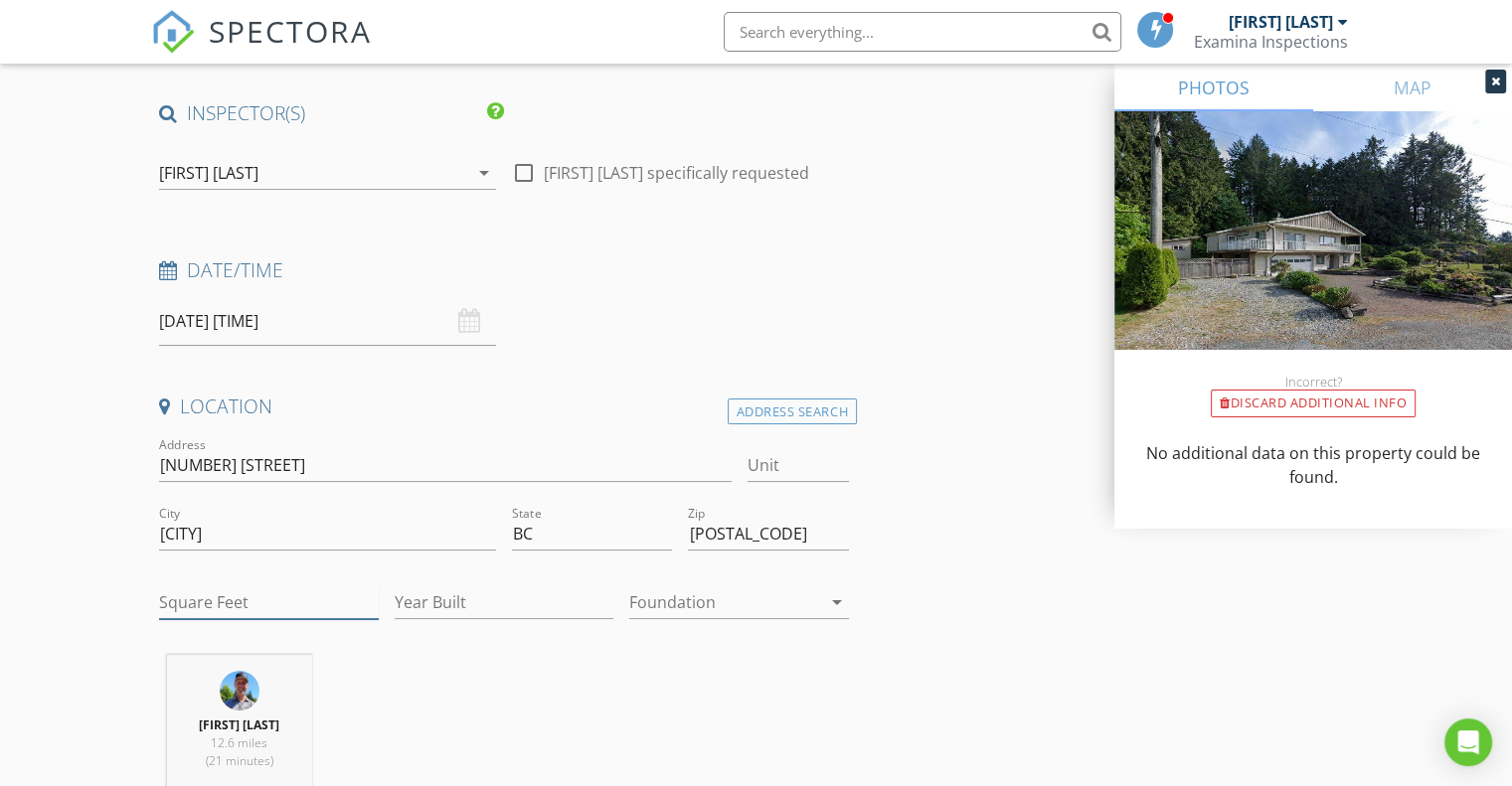 click on "Square Feet" at bounding box center [268, 602] 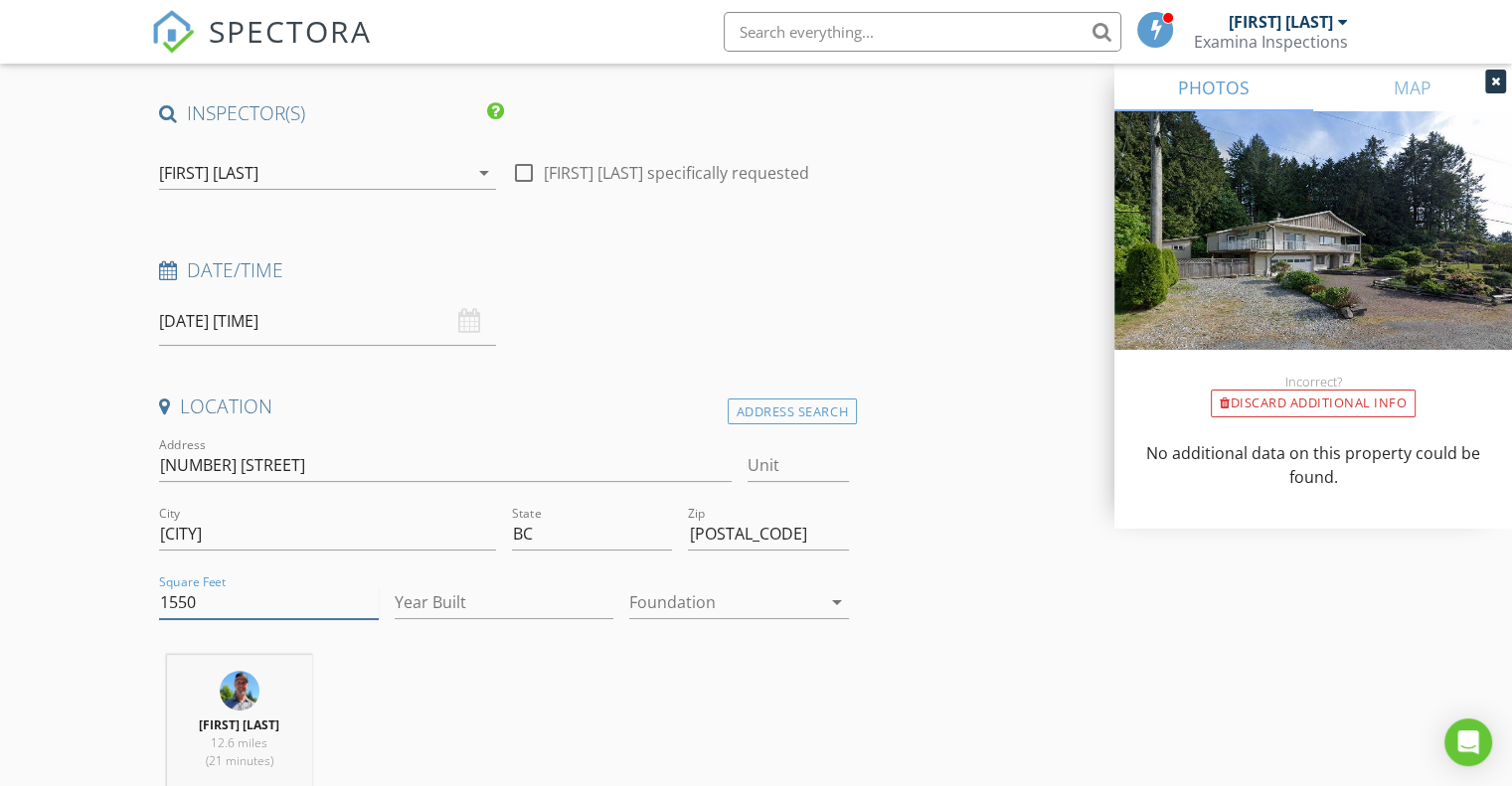type on "1550" 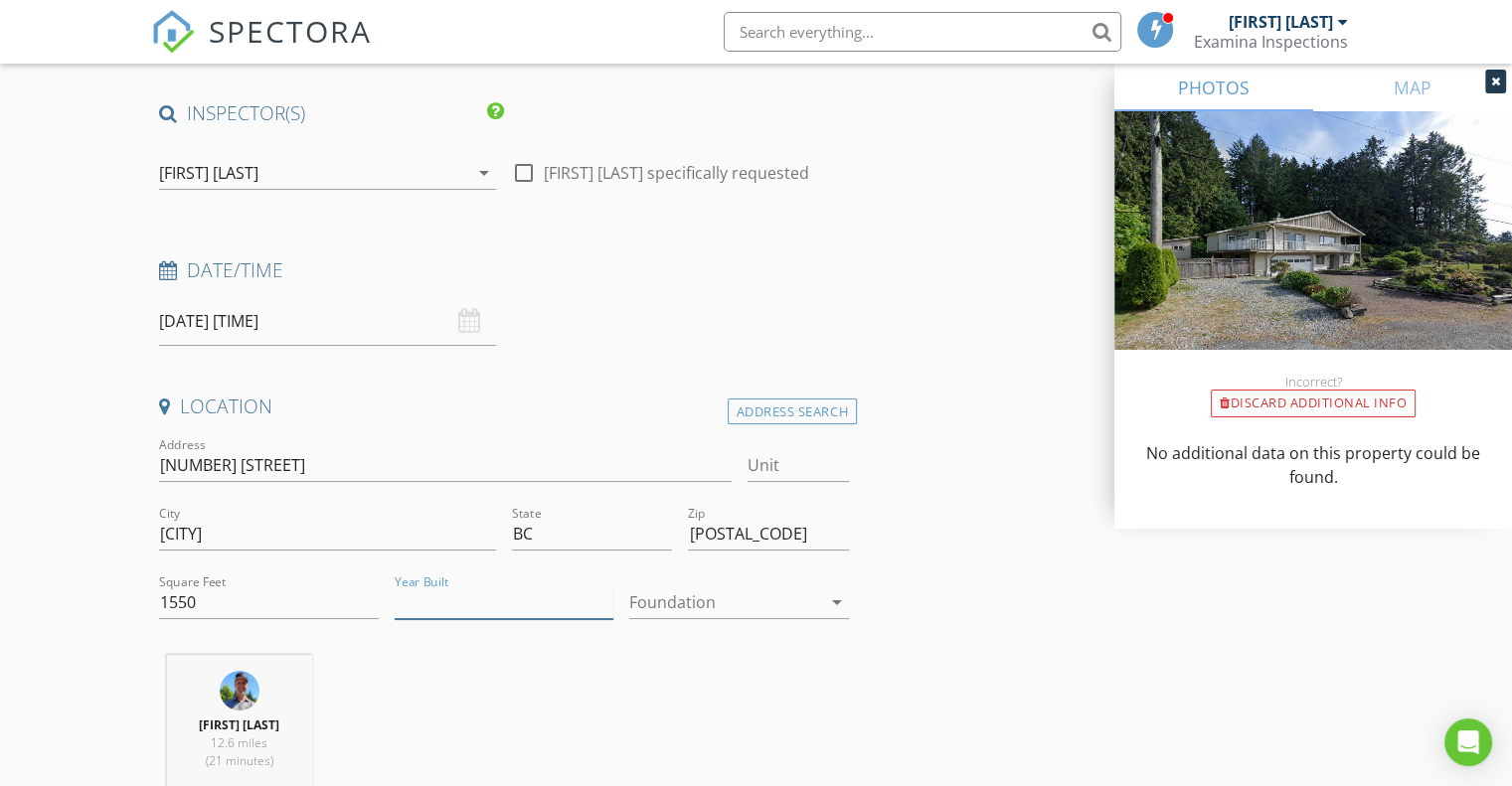 click on "Year Built" at bounding box center [504, 602] 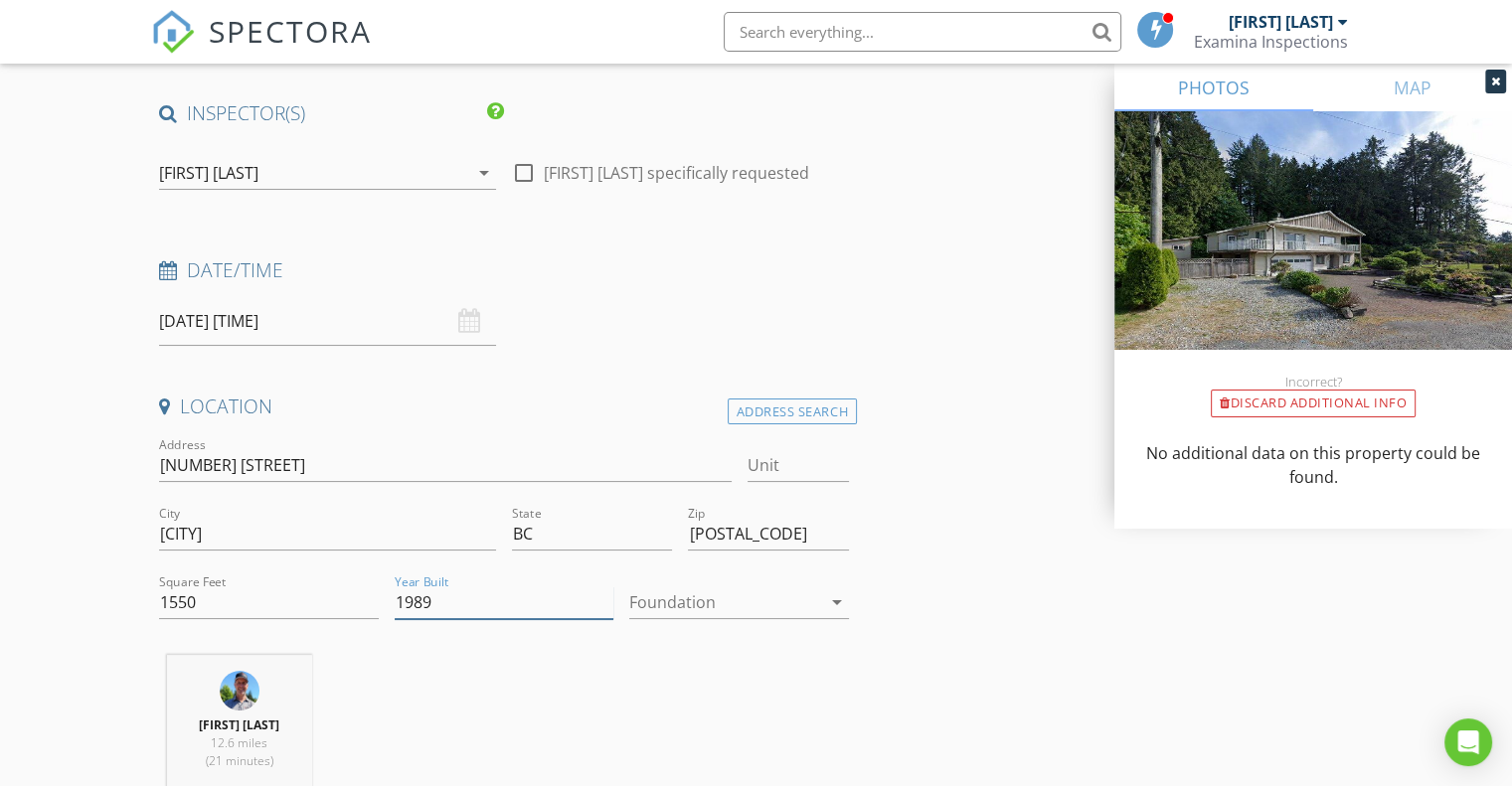 type on "1989" 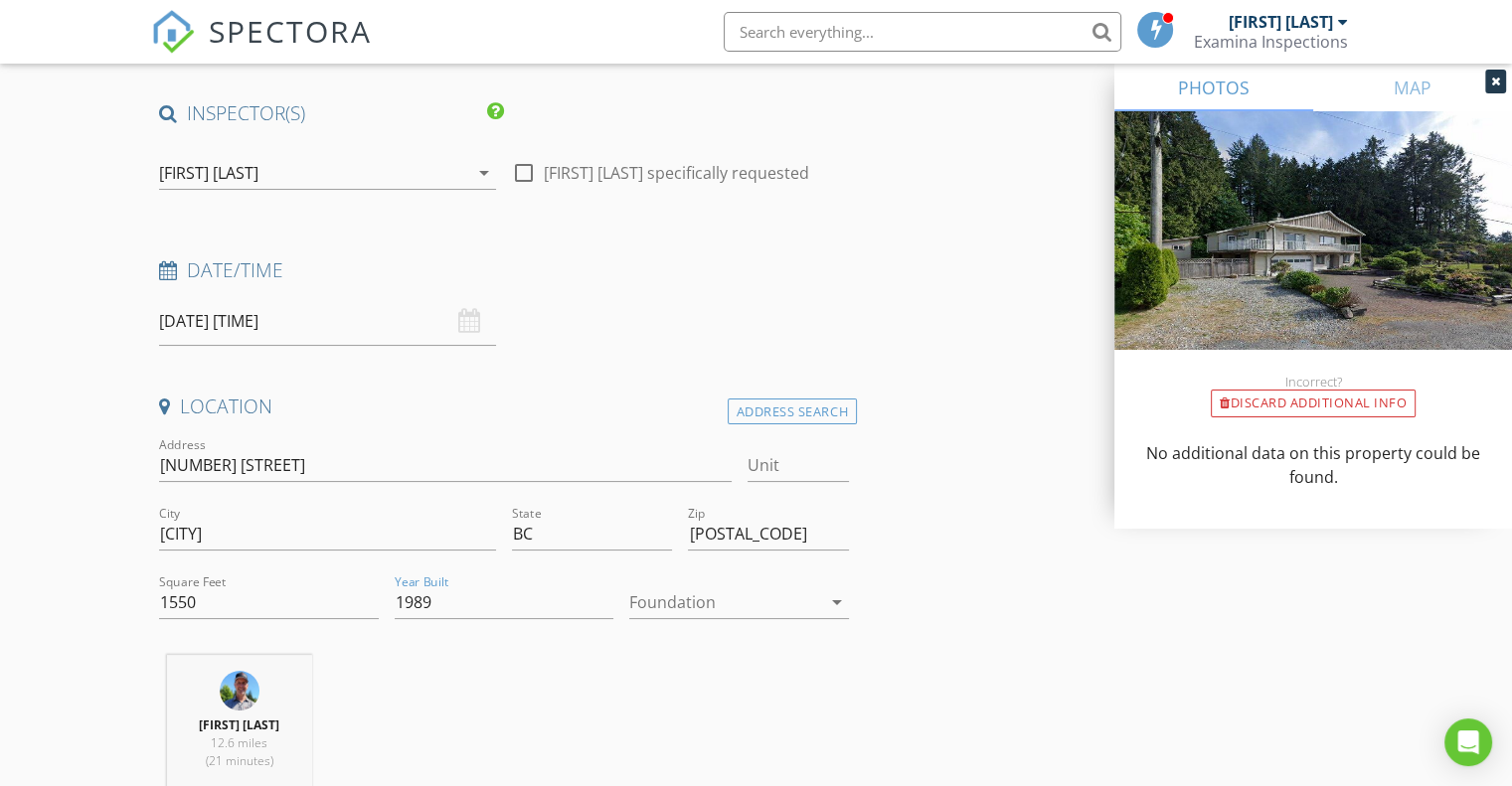 click at bounding box center (725, 602) 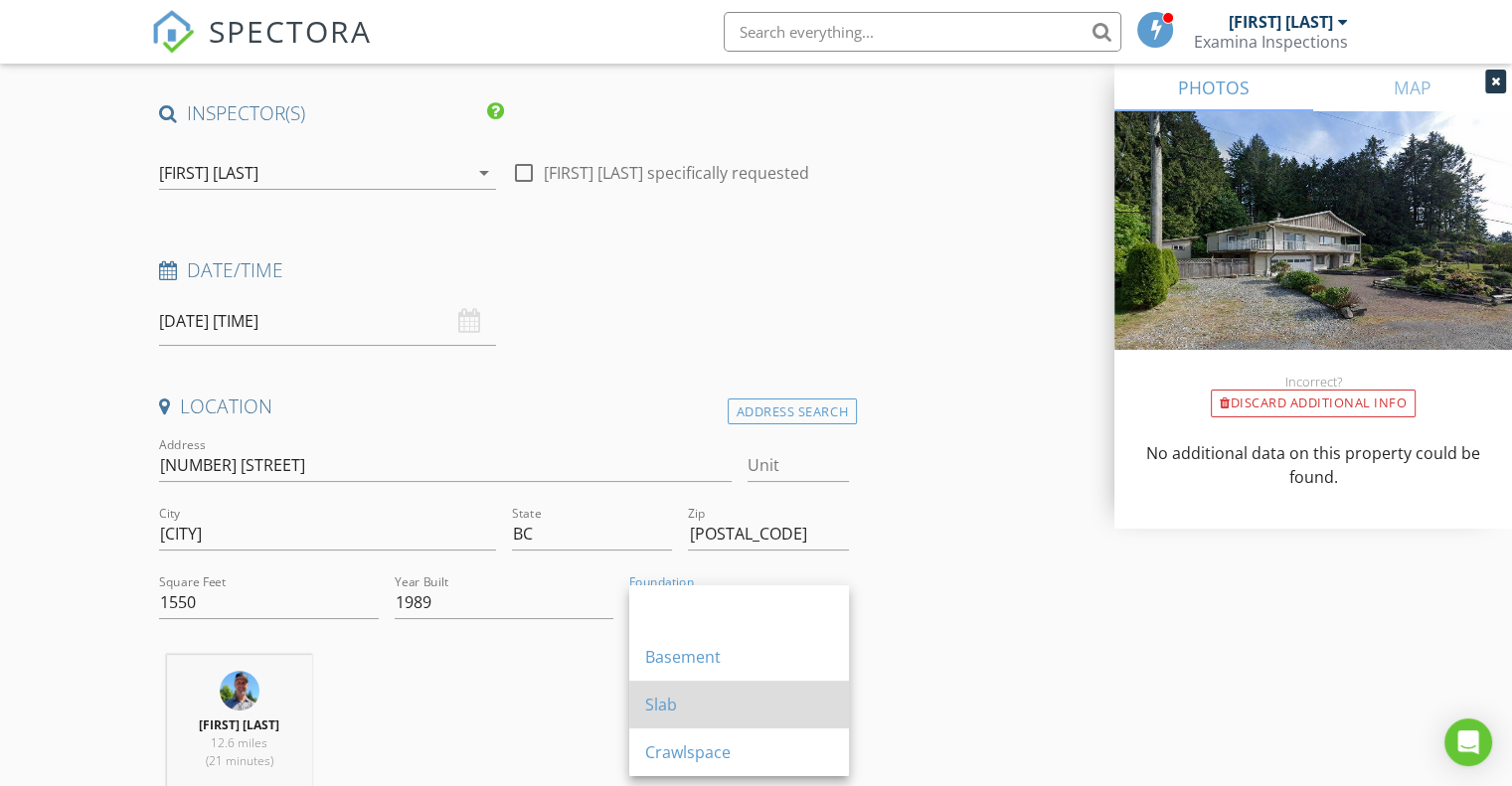 click on "Slab" at bounding box center [739, 705] 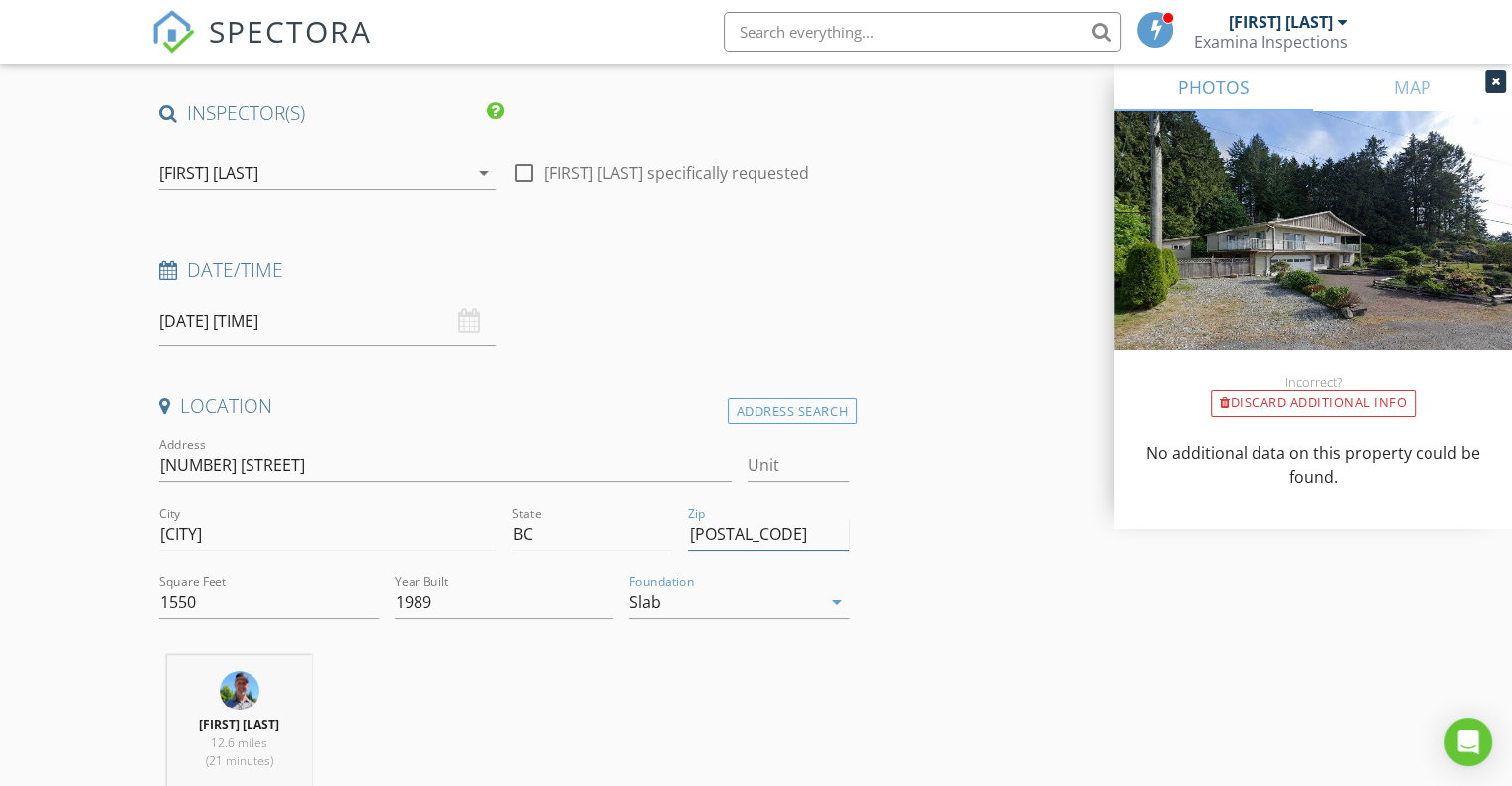 drag, startPoint x: 724, startPoint y: 528, endPoint x: 647, endPoint y: 529, distance: 77.00649 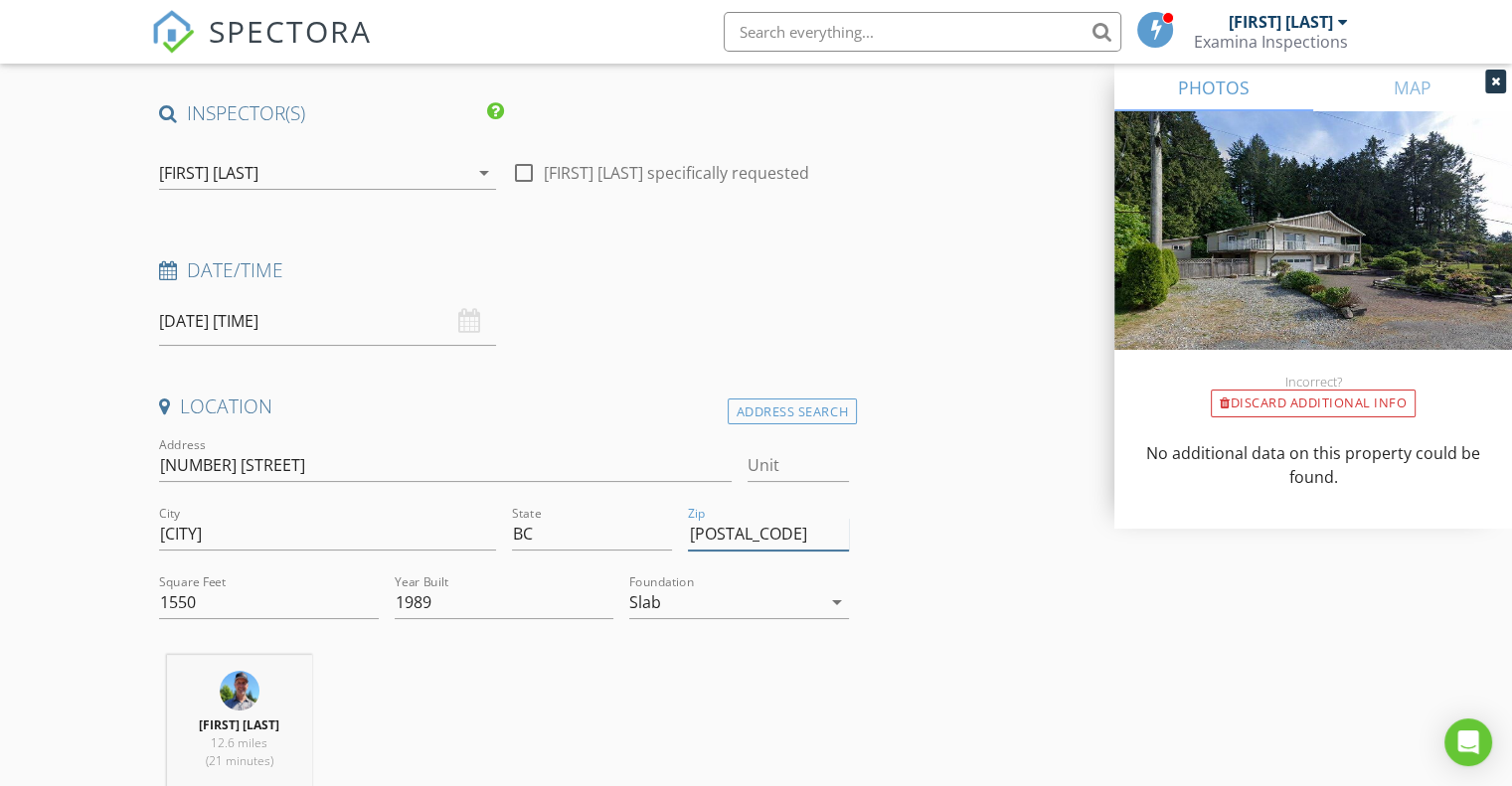 paste on "7Z 1B3" 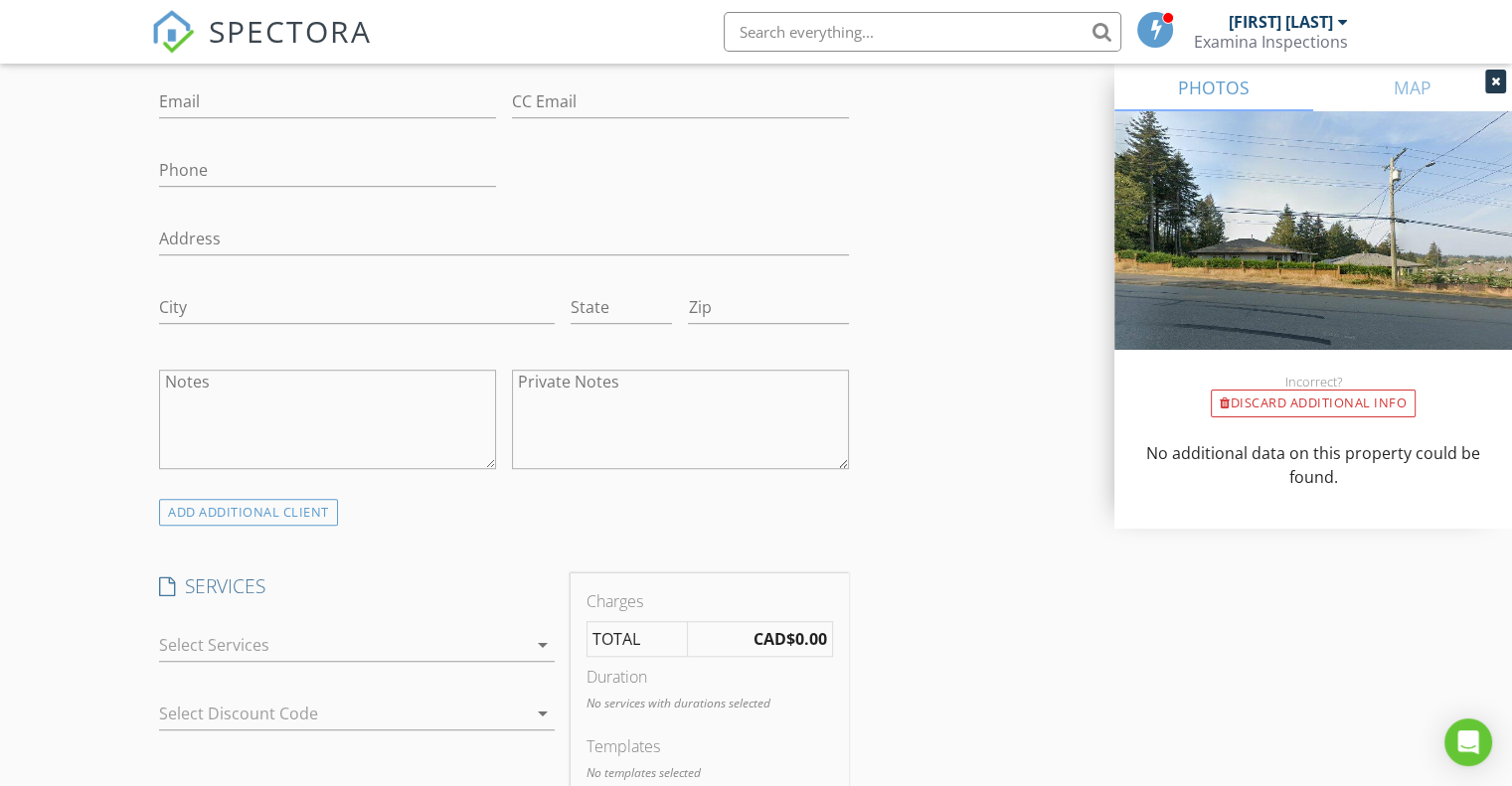 scroll, scrollTop: 1494, scrollLeft: 0, axis: vertical 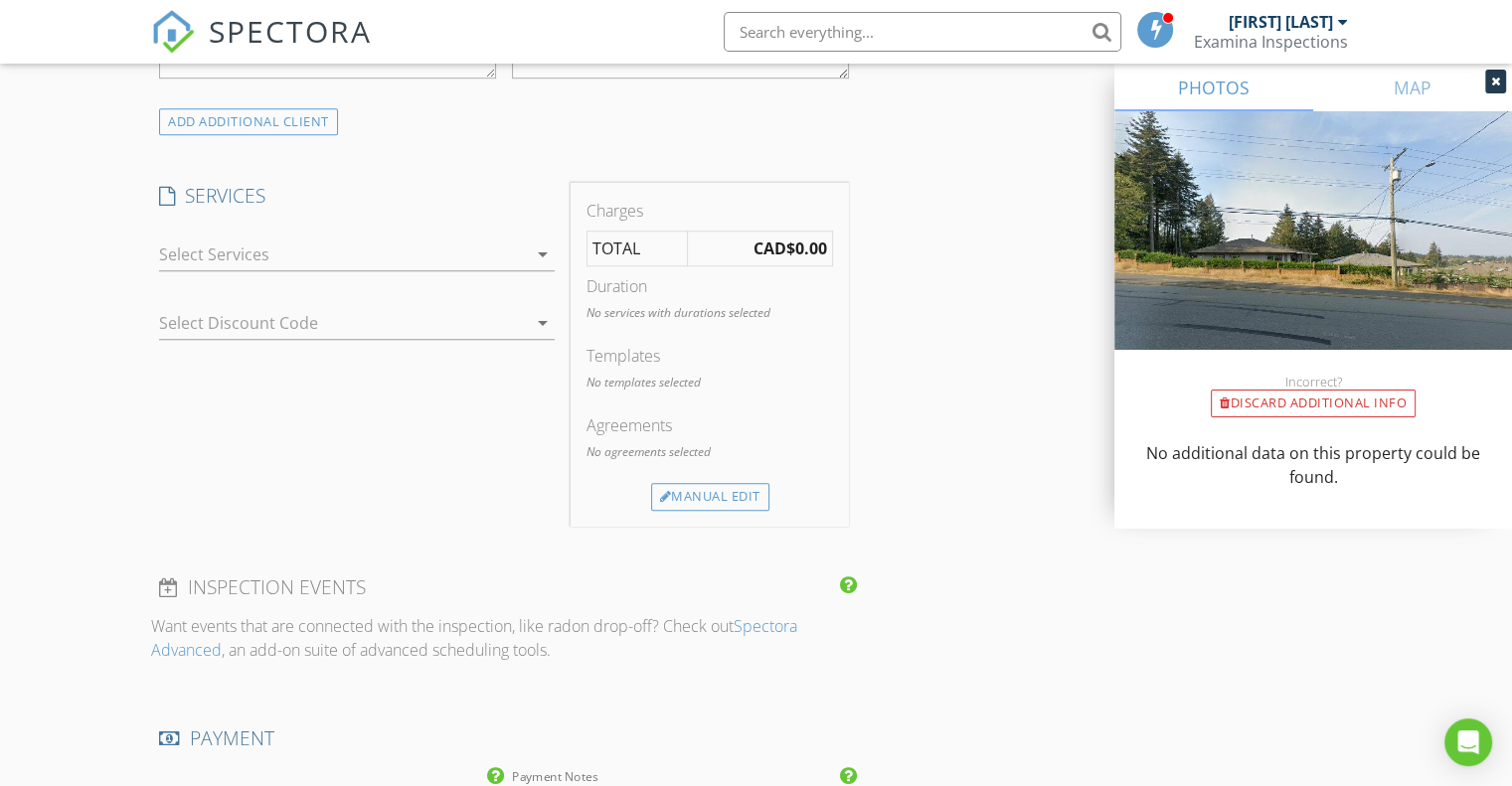 type on "V7Z 1B3" 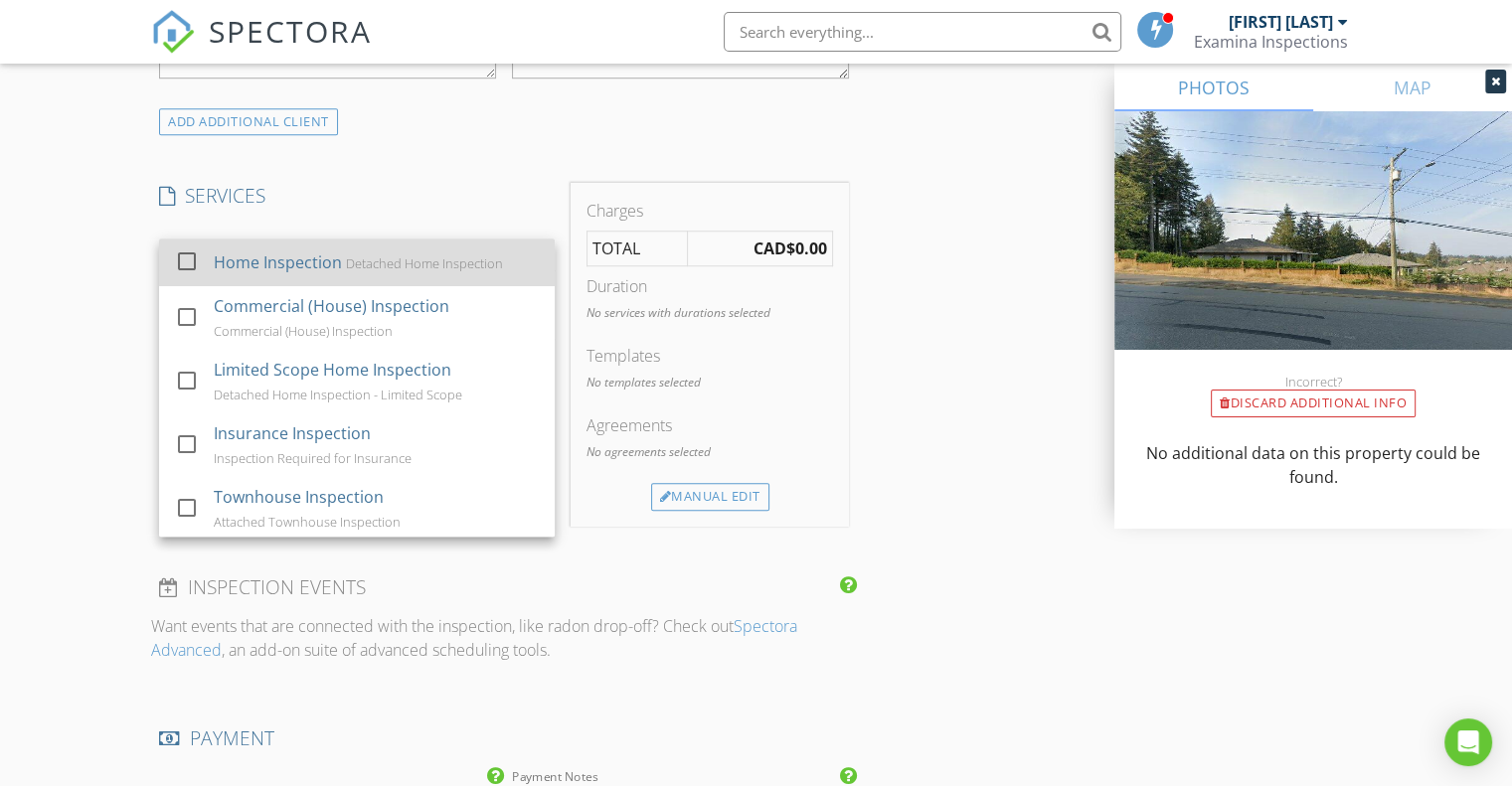 click at bounding box center (187, 261) 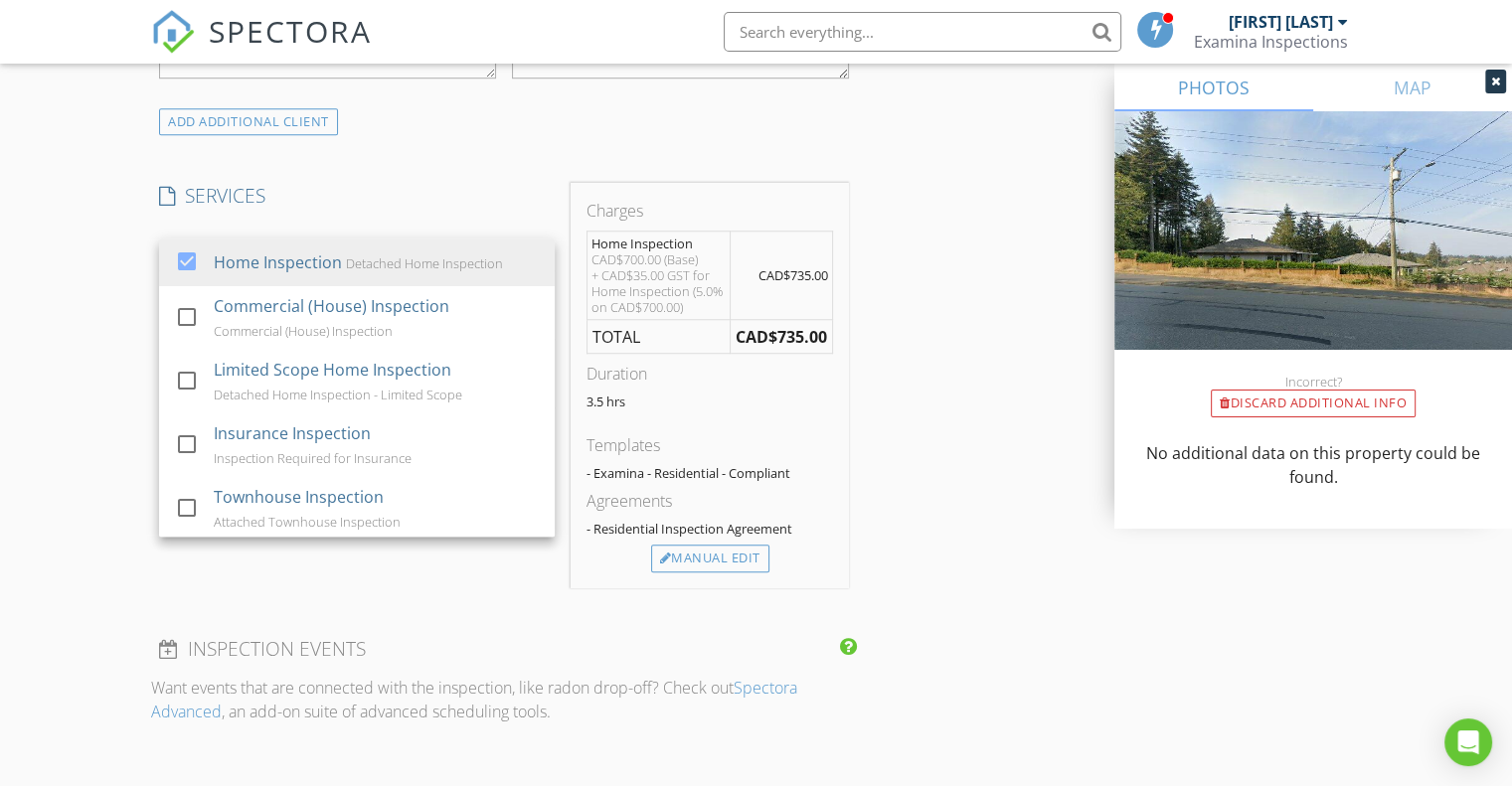 click on "New Inspection
Click here to use the New Order Form
INSPECTOR(S)
check_box   Brent Peppiatt   PRIMARY   Brent Peppiatt arrow_drop_down   check_box_outline_blank Brent Peppiatt specifically requested
Date/Time
08/05/2025 6:15 PM
Location
Address Search       Address 5667 Rutherford Rd   Unit   City Halfmoon Bay   State BC   Zip V7Z 1B3     Square Feet   Year Built   Foundation Slab arrow_drop_down     Brent Peppiatt     67.0 miles     (3 hours)
client
check_box Enable Client CC email for this inspection   Client Search     check_box_outline_blank Client is a Company/Organization     First Name   Last Name   Email   CC Email   Phone   Address   City   State   Zip       Notes   Private Notes
ADD ADDITIONAL client
SERVICES
check_box   Home Inspection" at bounding box center [756, 422] 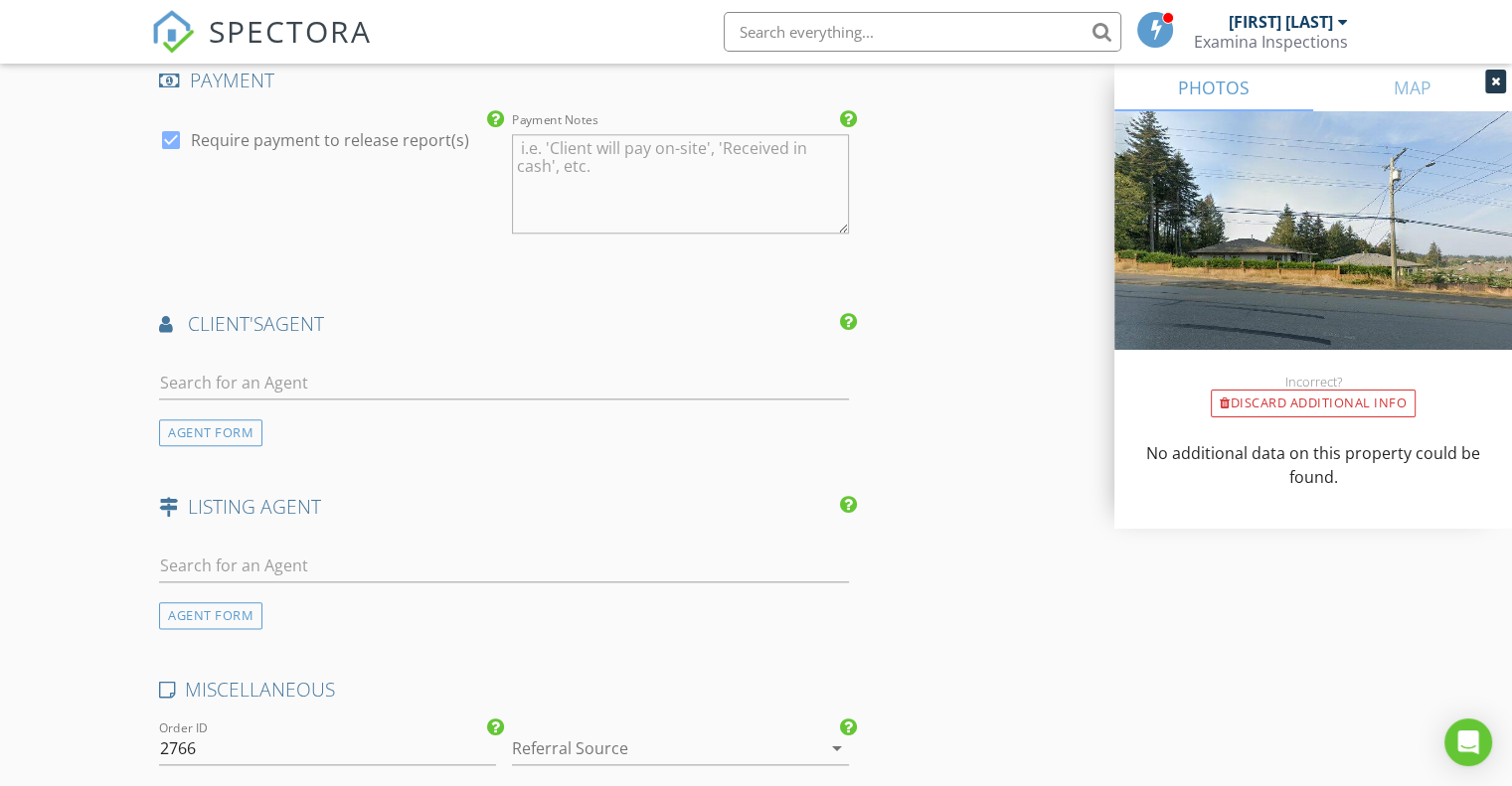 scroll, scrollTop: 2218, scrollLeft: 0, axis: vertical 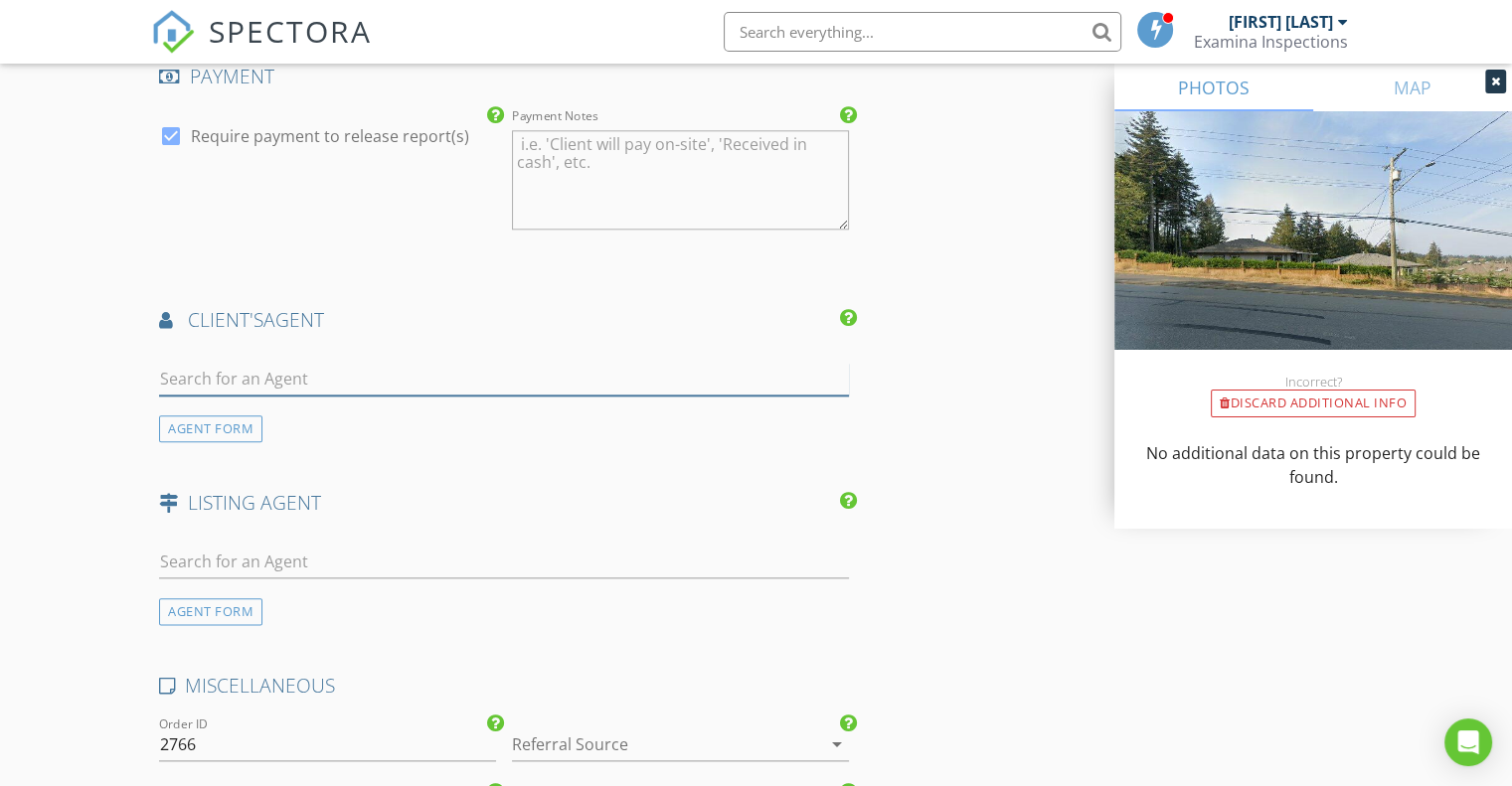 click at bounding box center [504, 379] 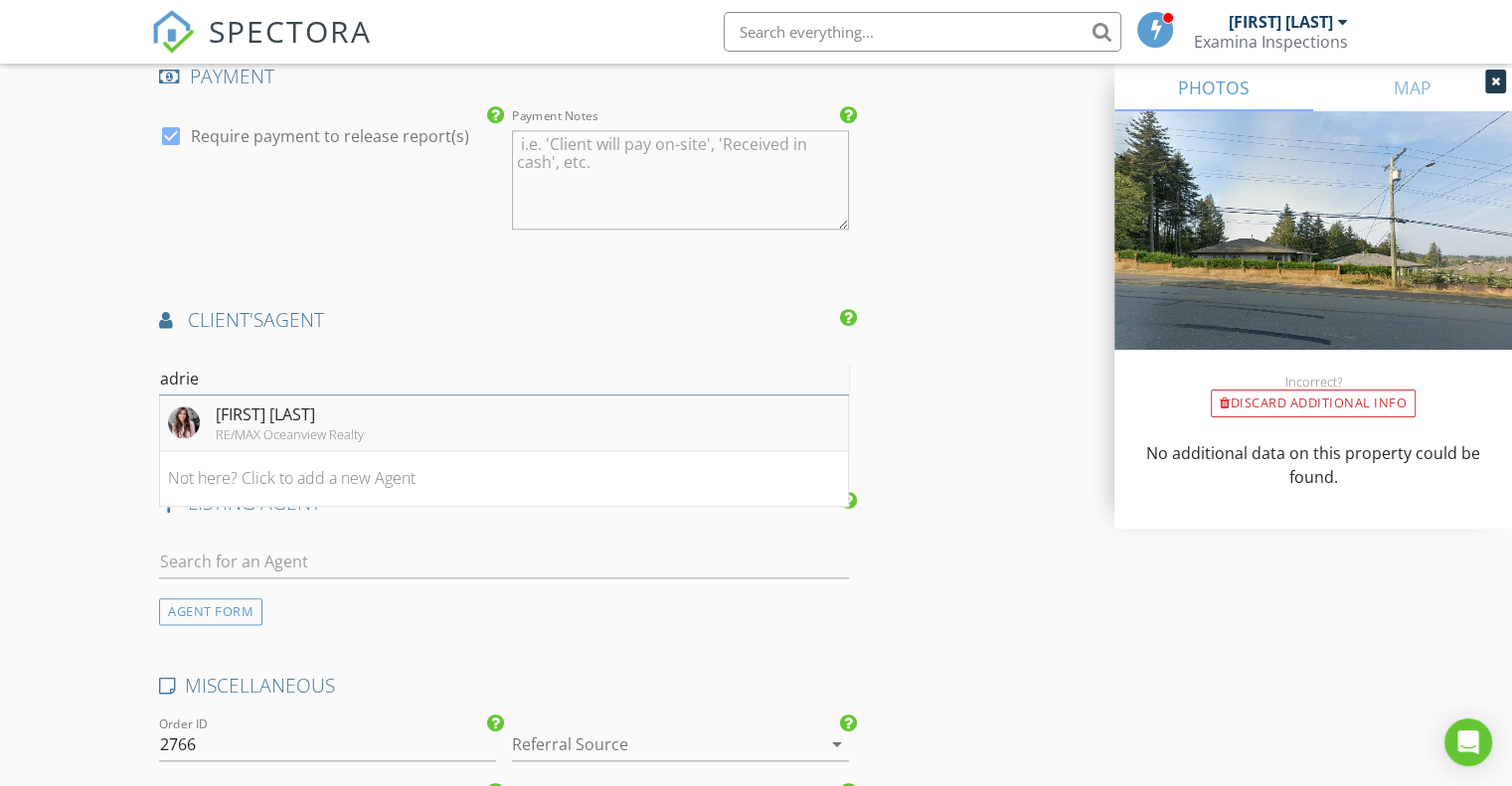 type on "adrie" 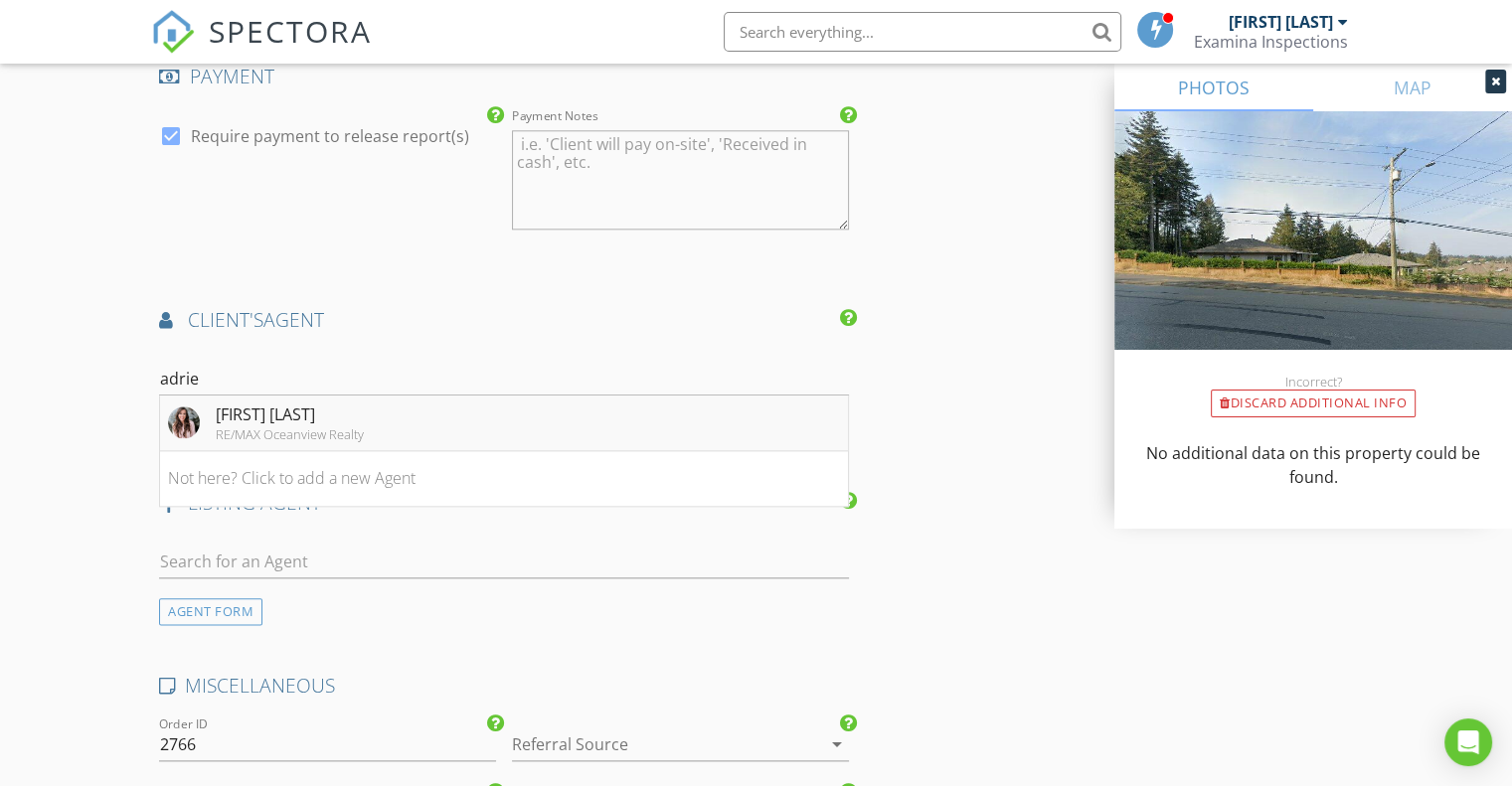 click on "Adrienne Oldham" at bounding box center [289, 414] 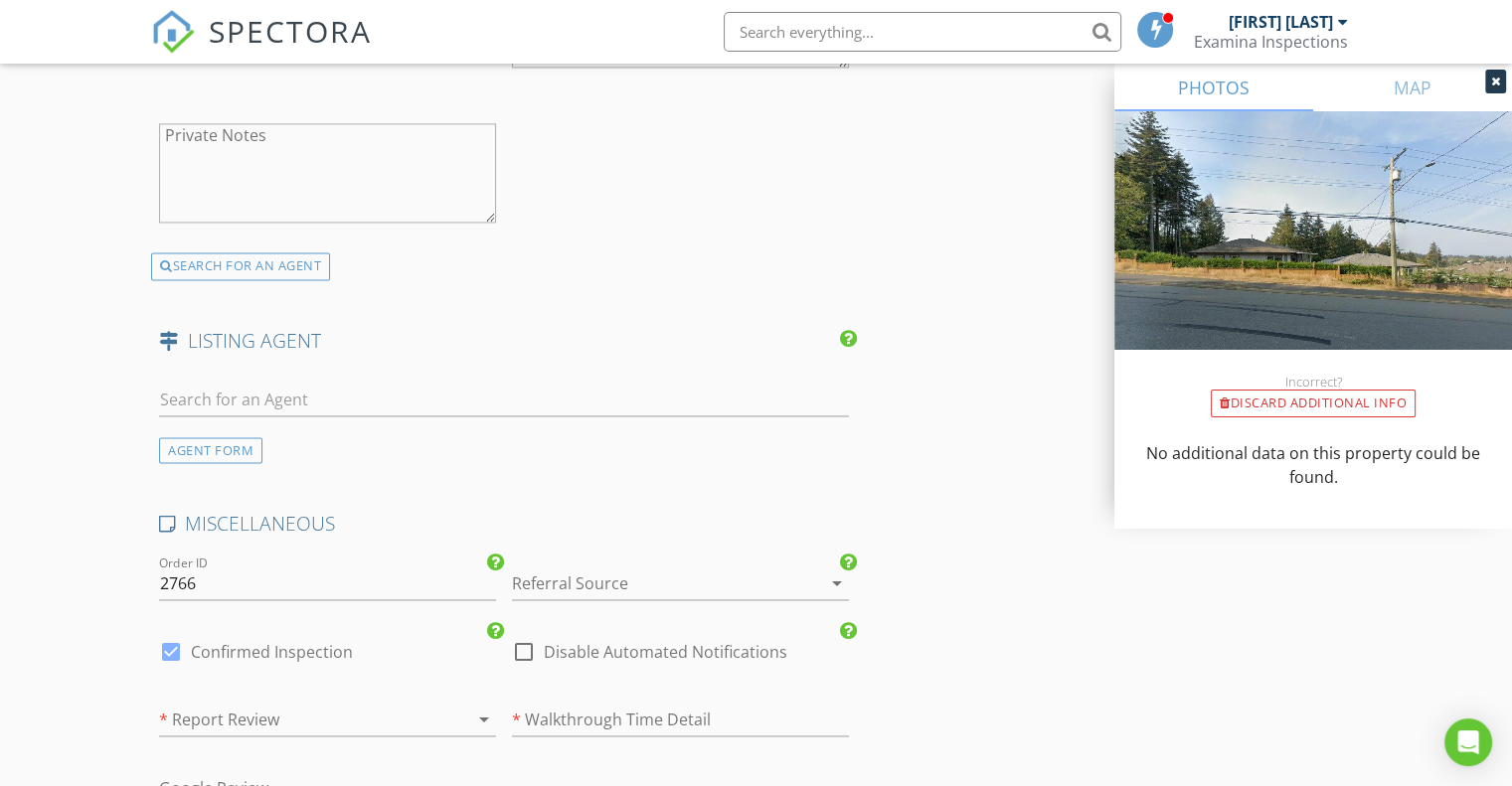 scroll, scrollTop: 2969, scrollLeft: 0, axis: vertical 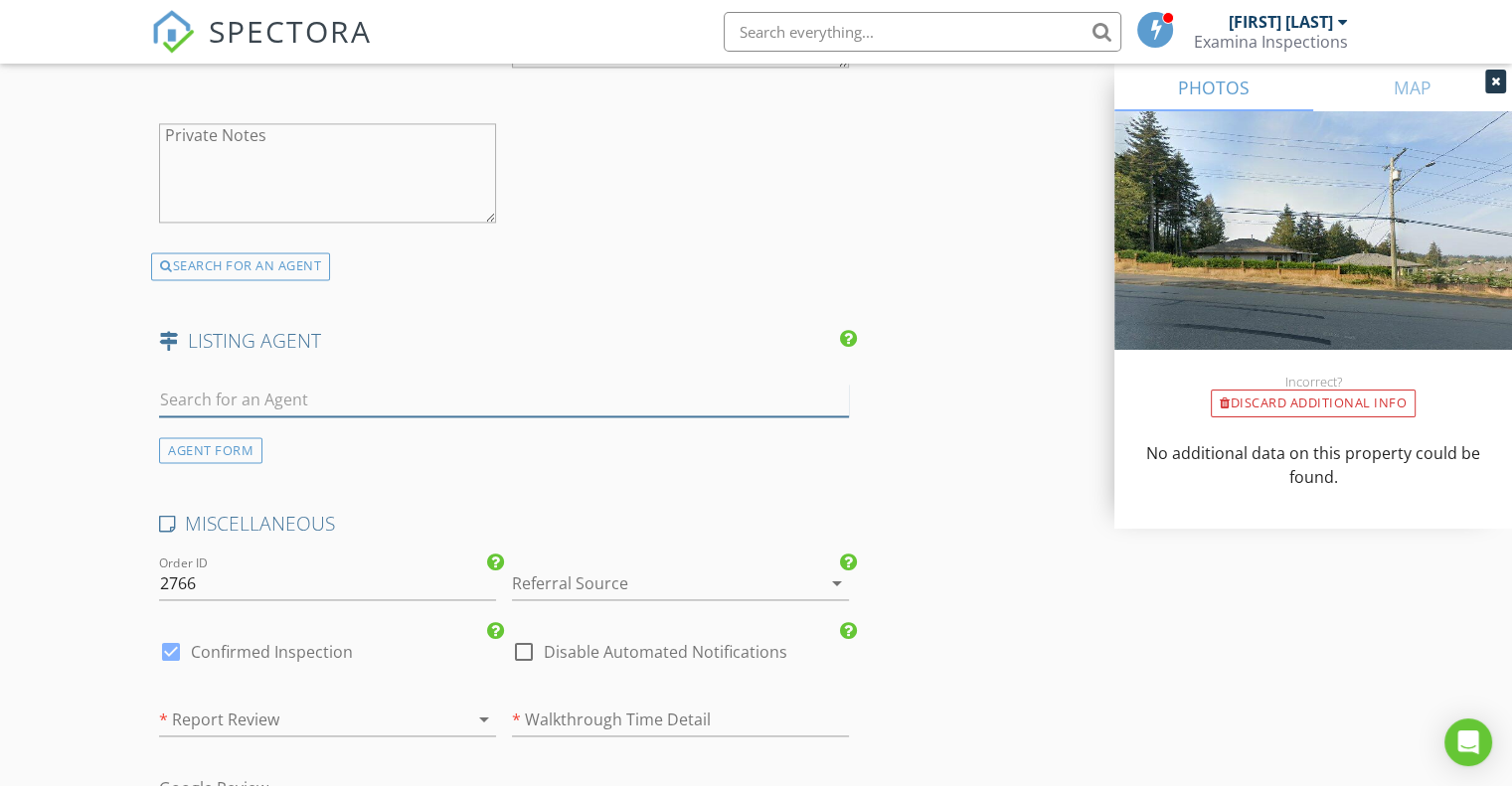 click at bounding box center [504, 399] 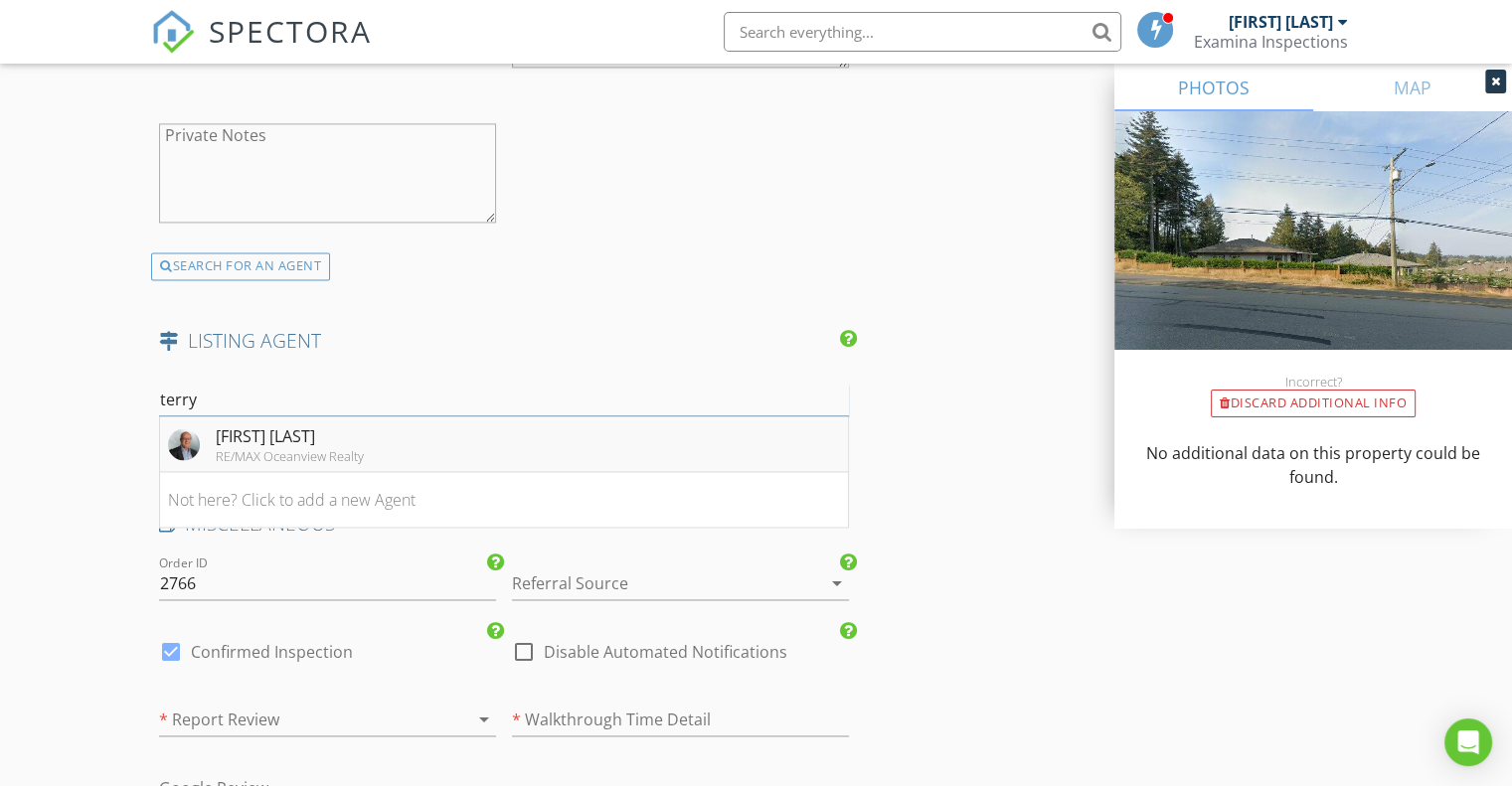 type on "terry" 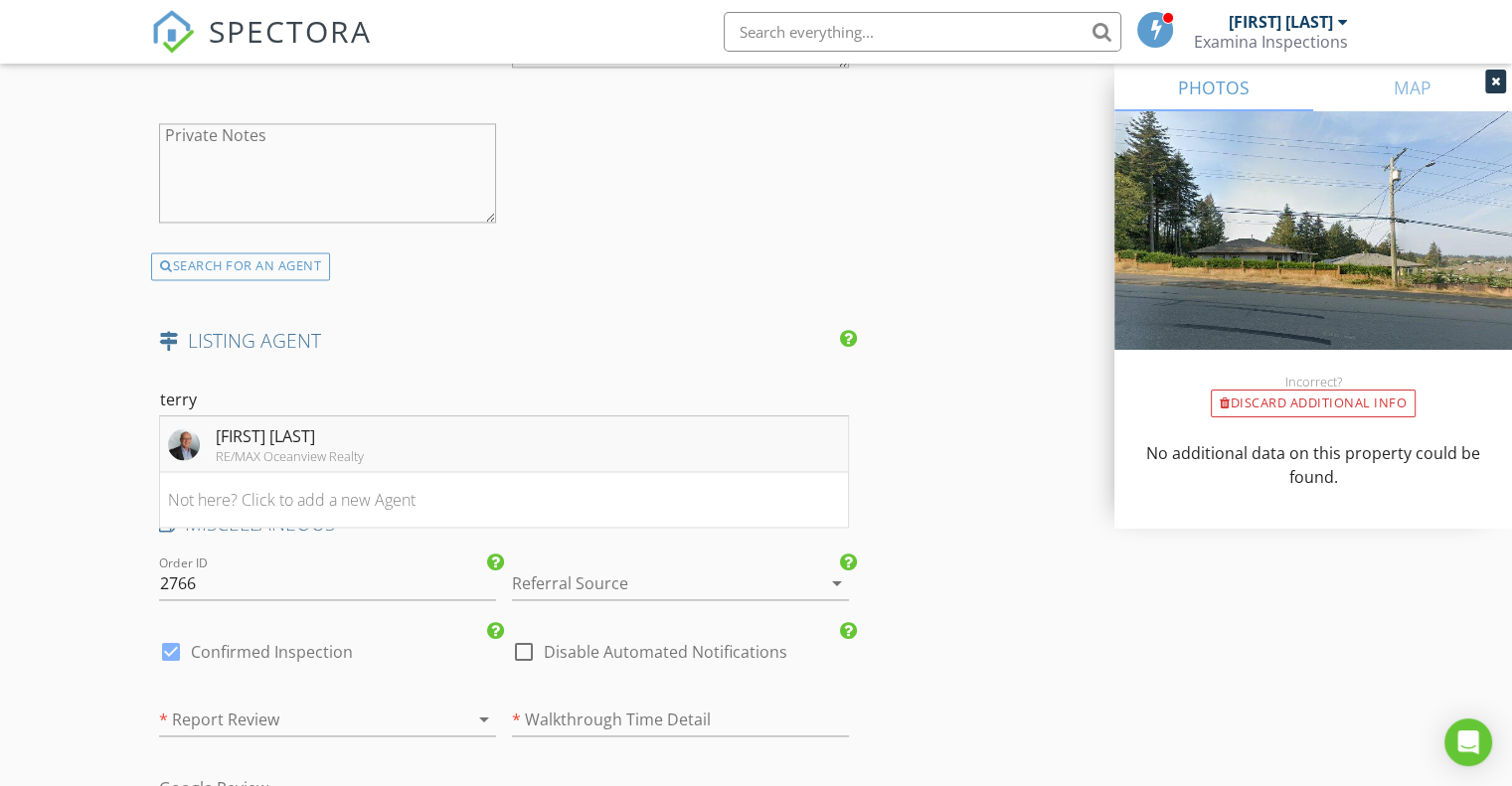 click on "Terry Brackett" at bounding box center [289, 436] 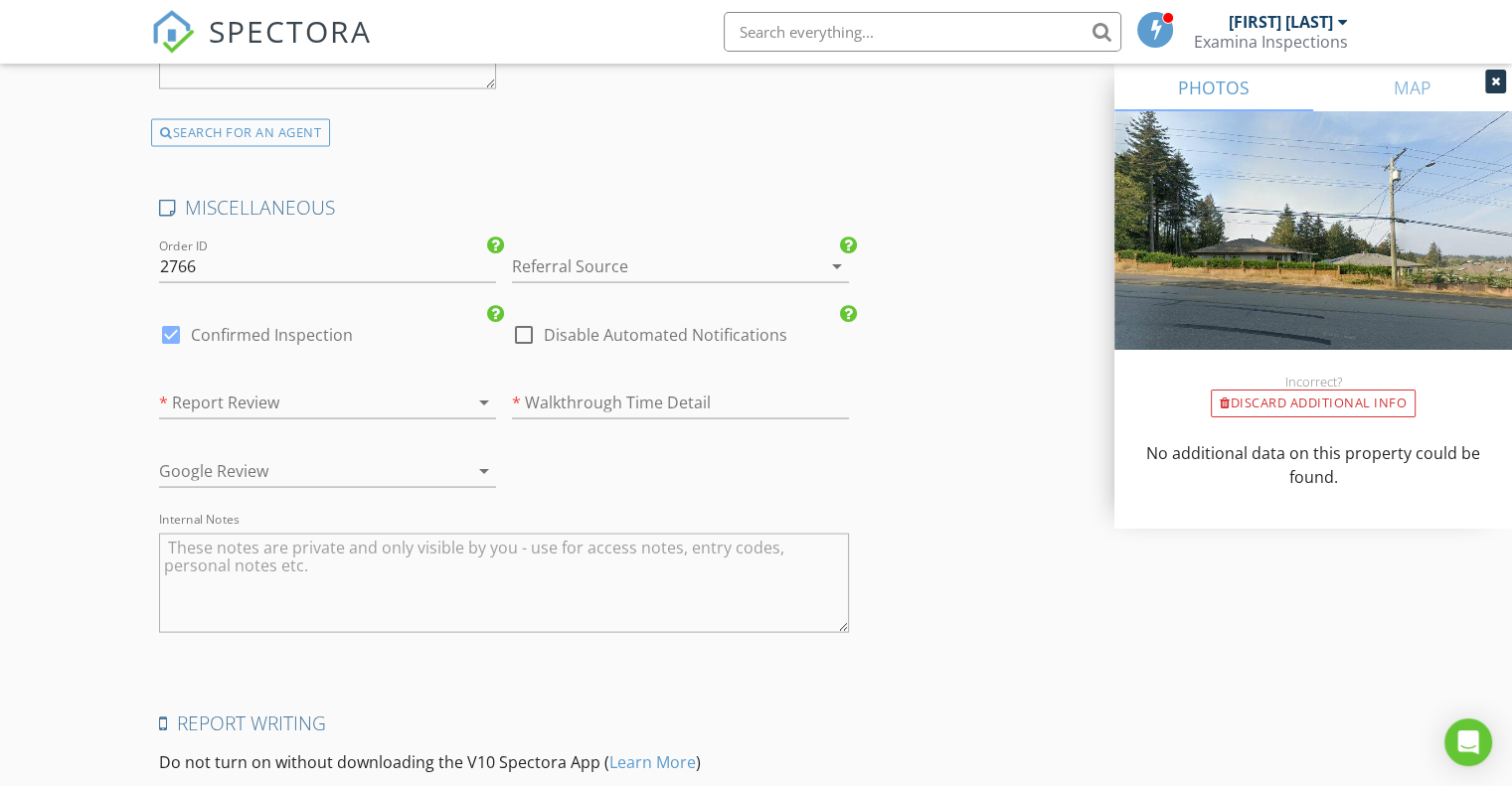 scroll, scrollTop: 3877, scrollLeft: 0, axis: vertical 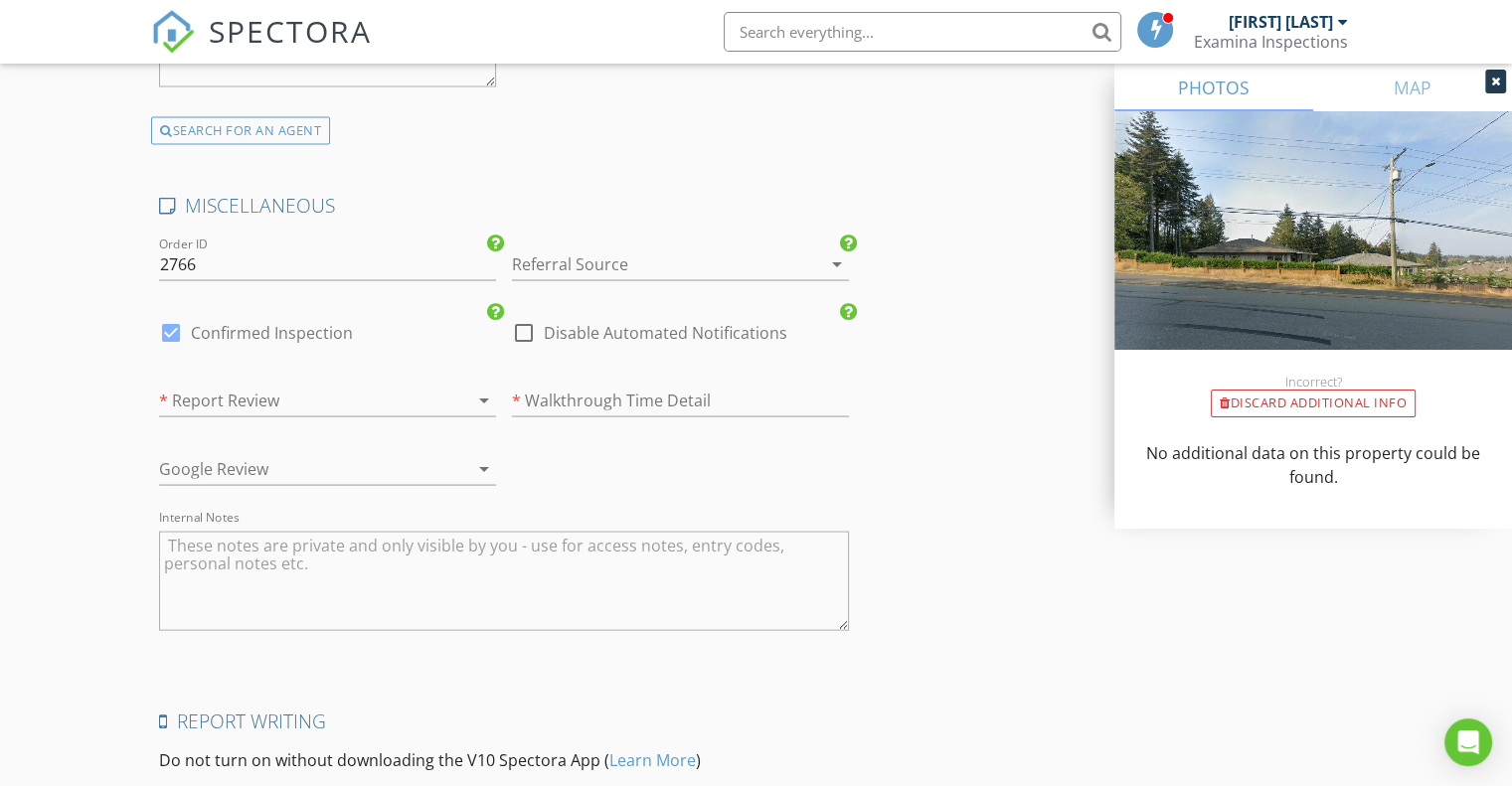 click at bounding box center [652, 264] 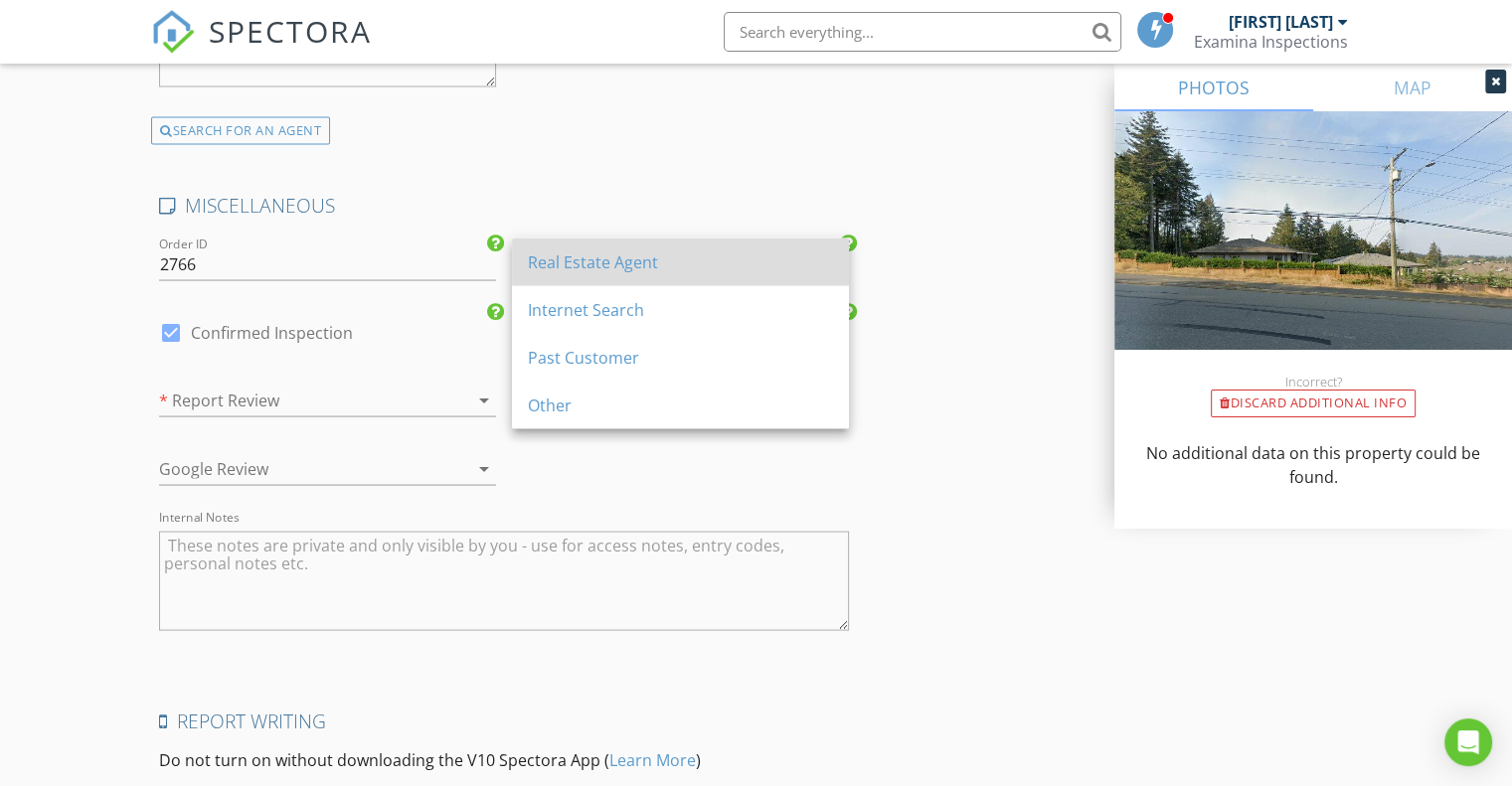 click on "Real Estate Agent" at bounding box center (680, 262) 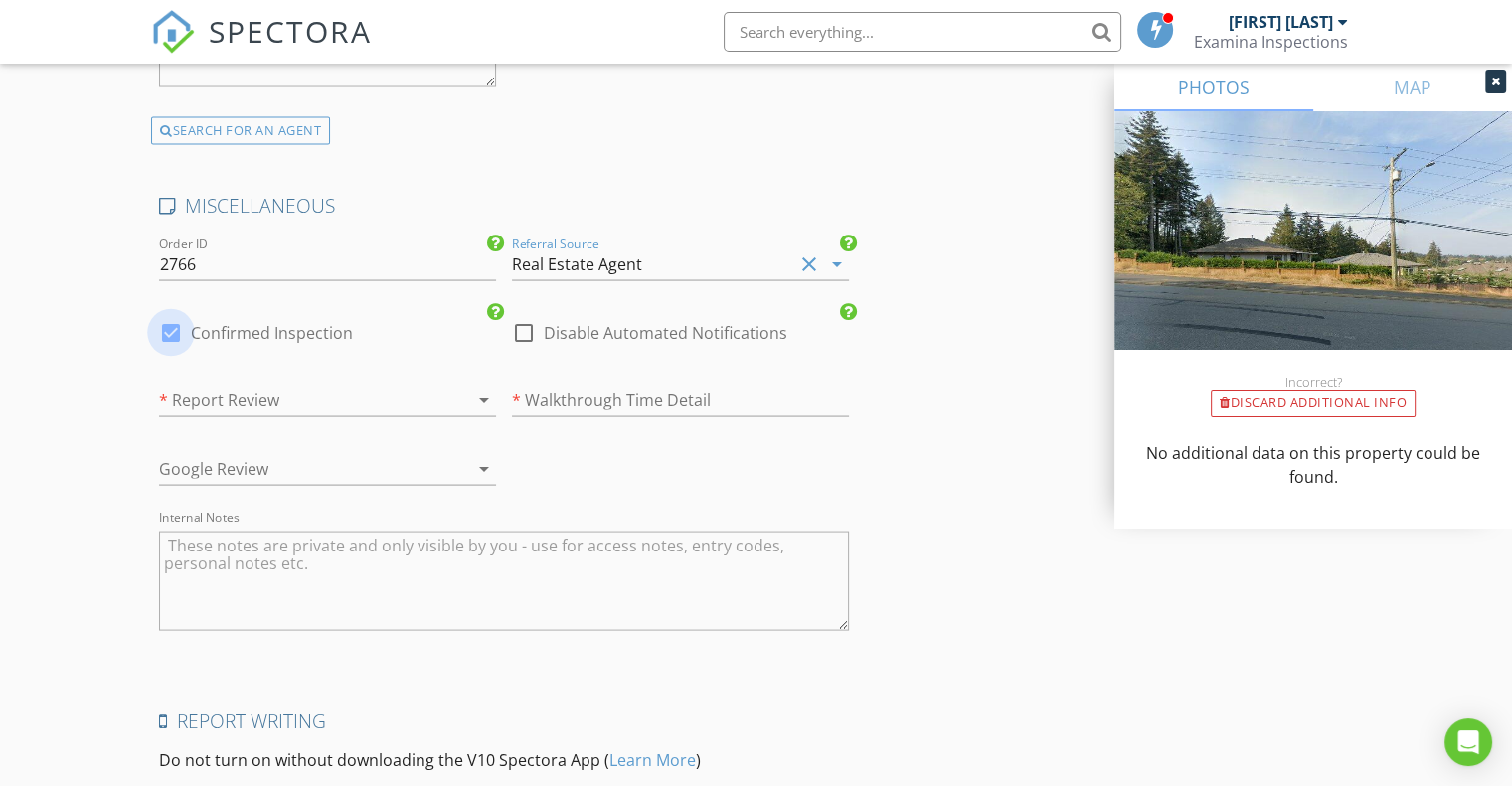 click at bounding box center (171, 333) 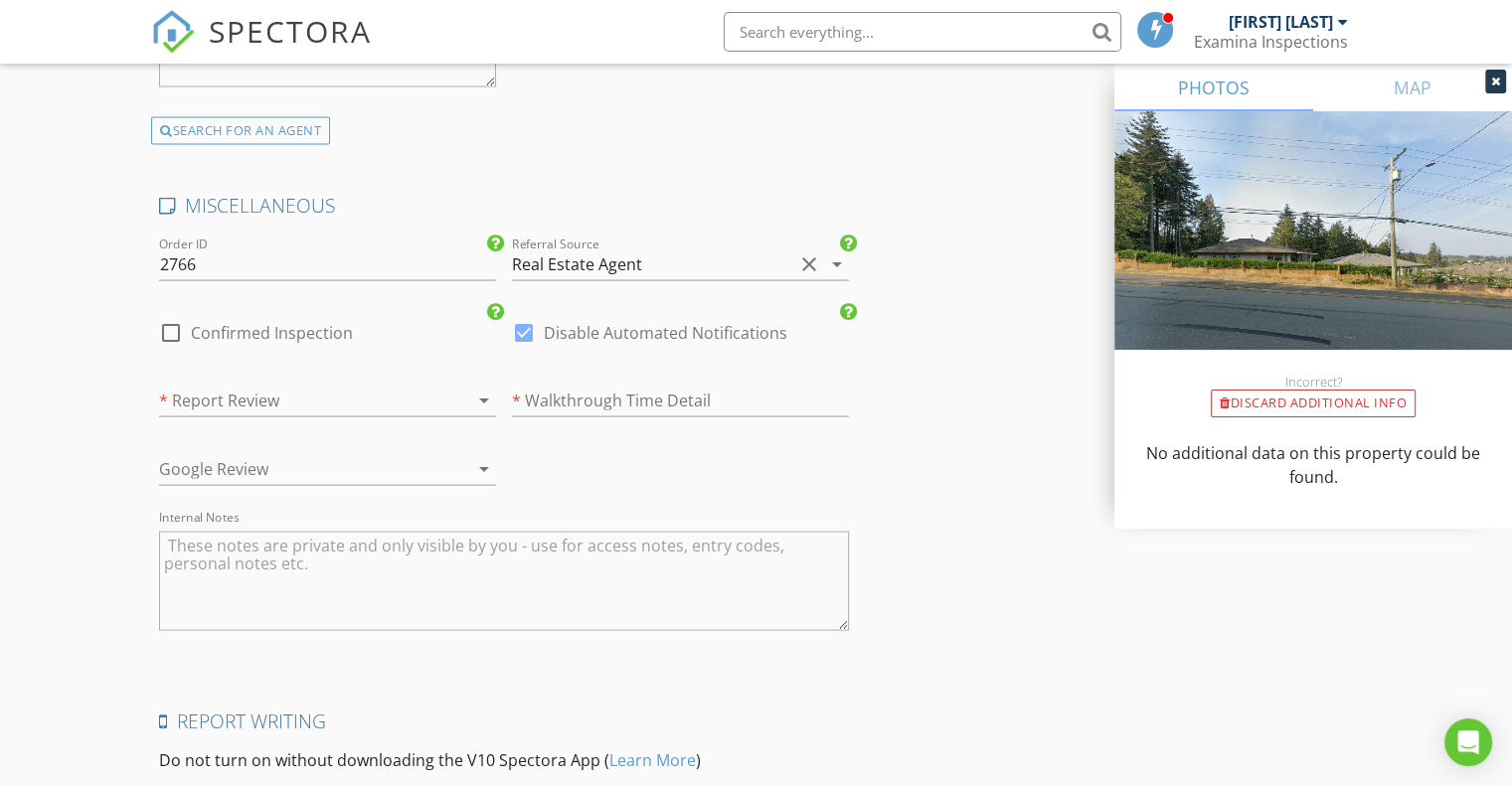 click at bounding box center (299, 400) 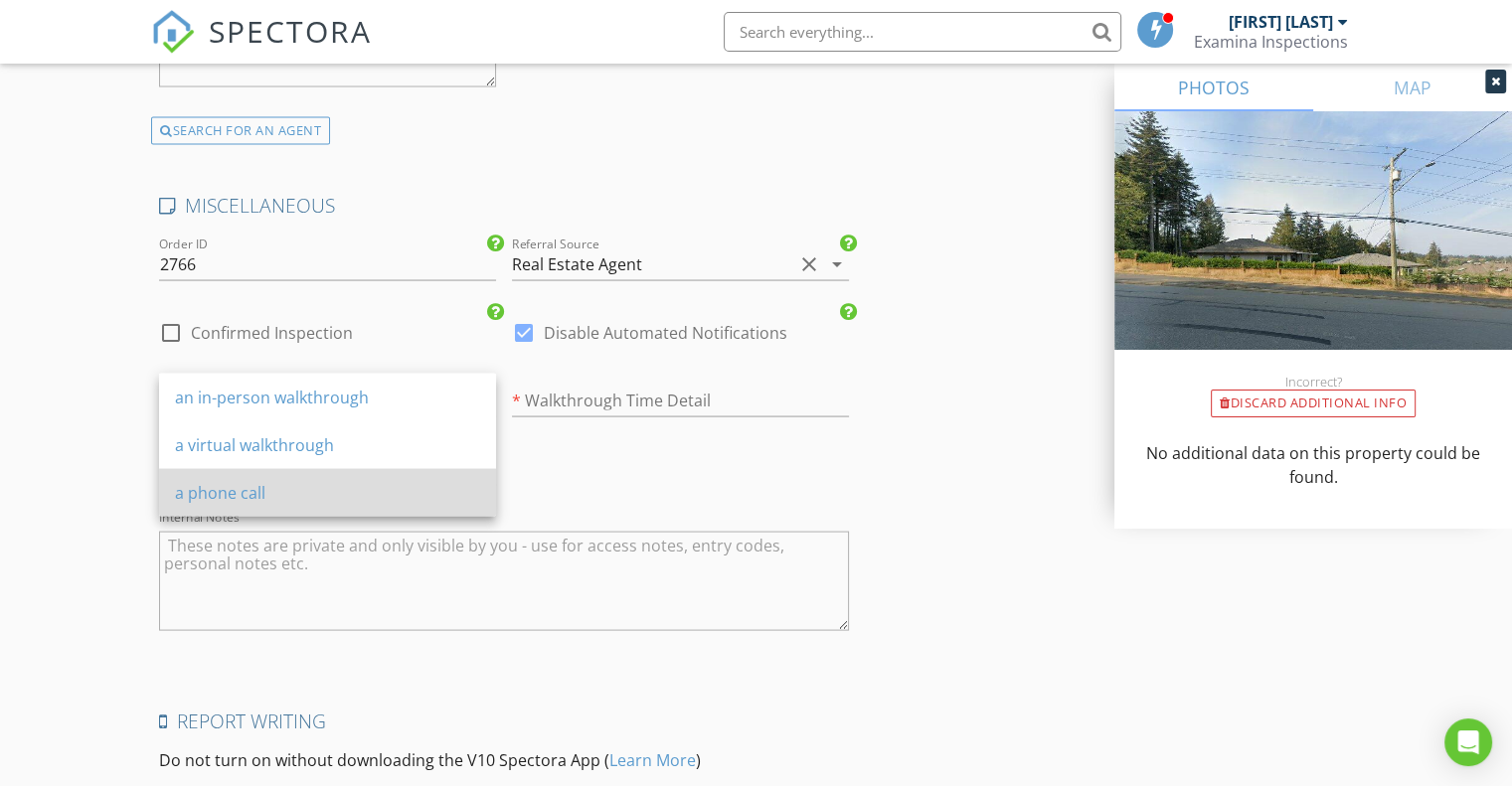 click on "a phone call" at bounding box center (327, 493) 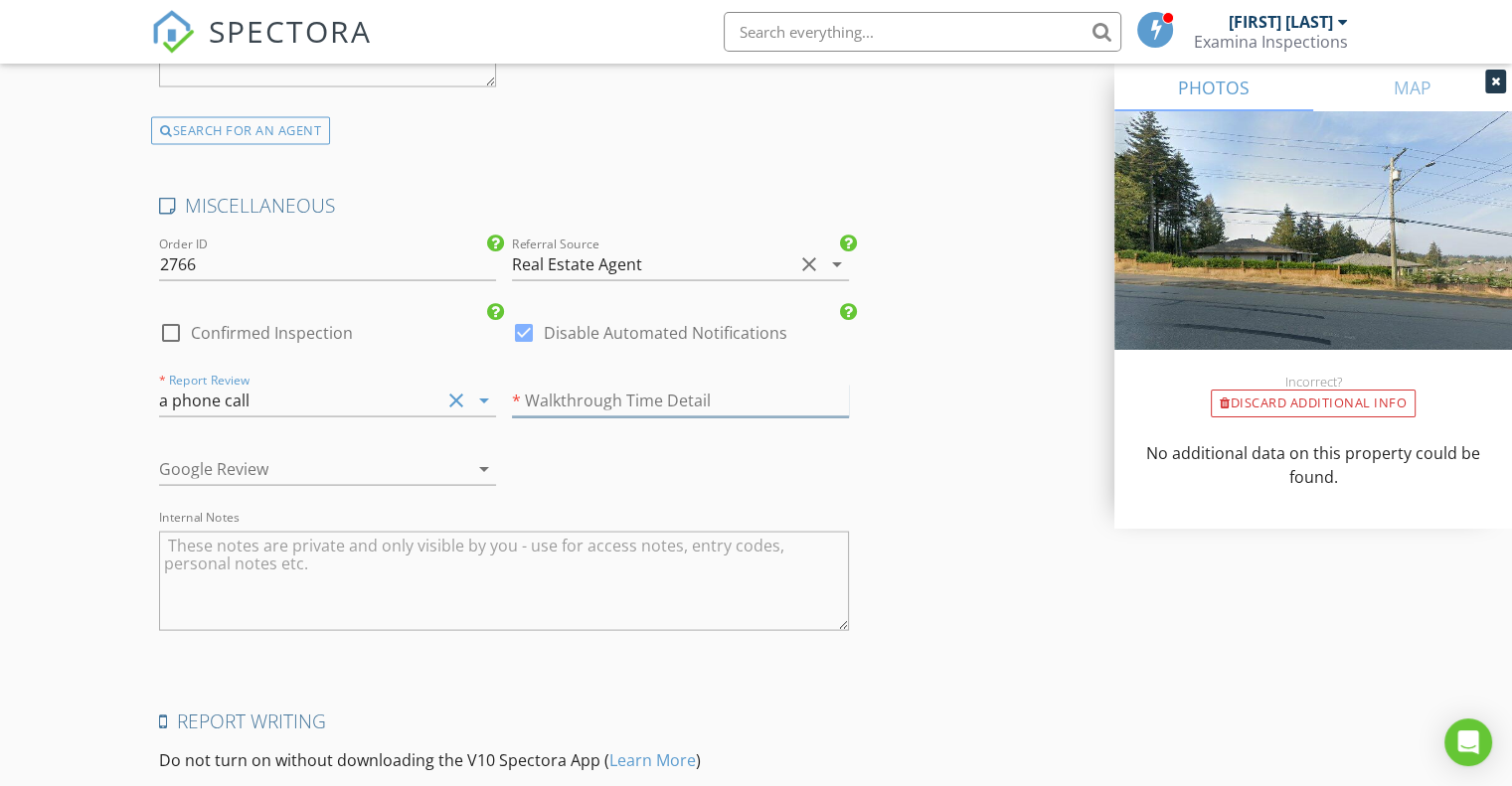 click at bounding box center [680, 400] 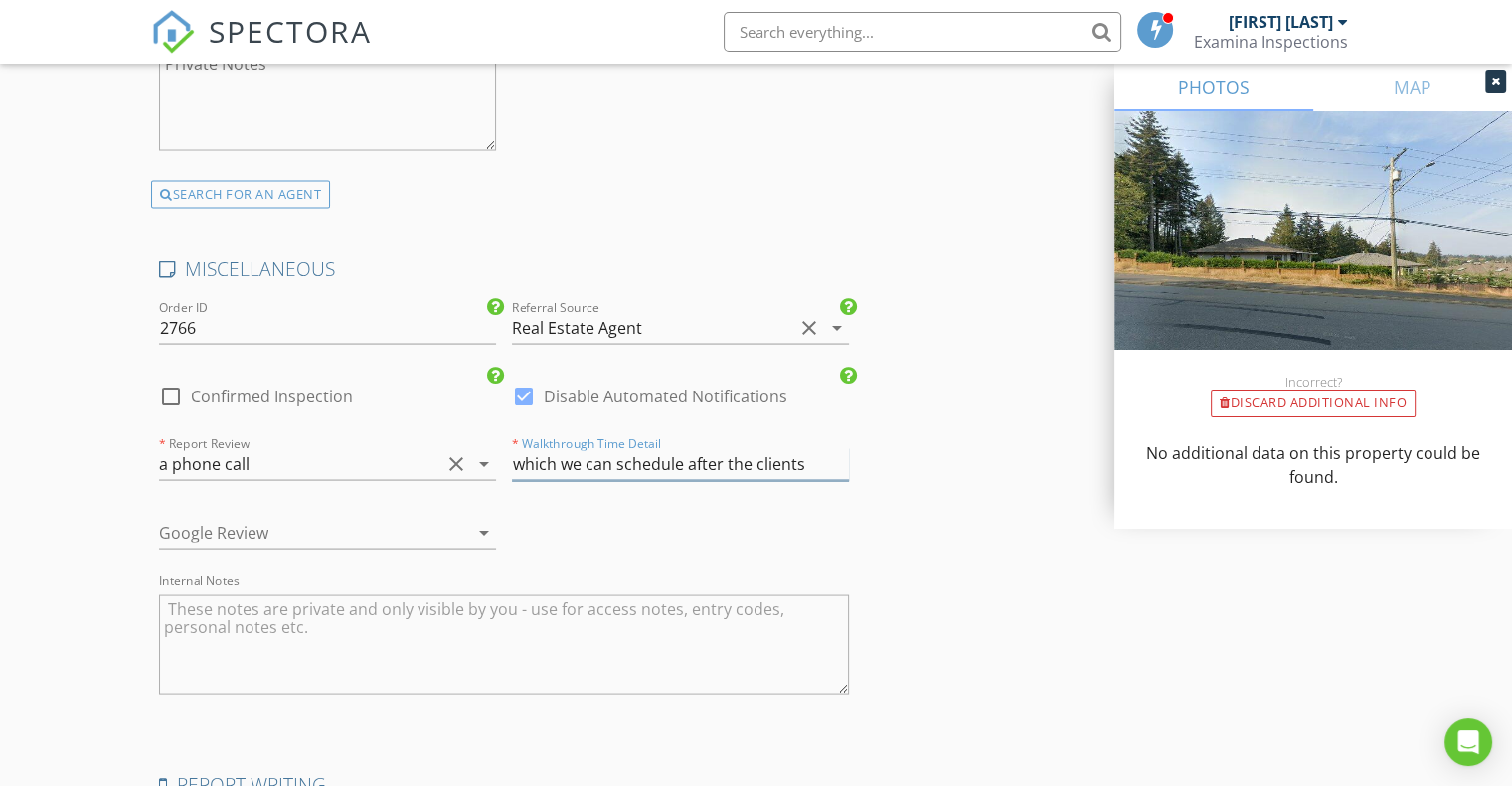 scroll, scrollTop: 3877, scrollLeft: 0, axis: vertical 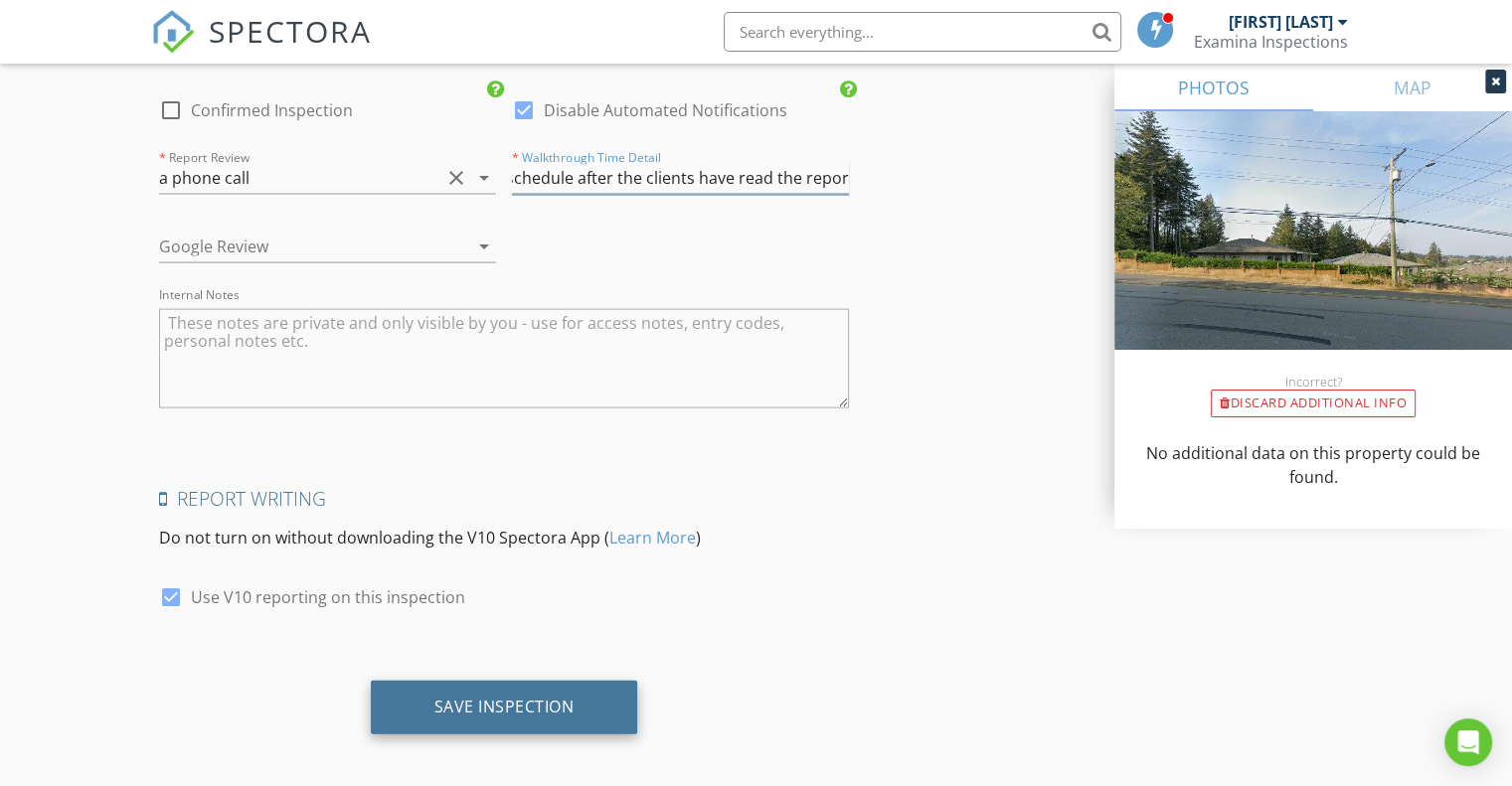 type on "which we can schedule after the clients have read the report" 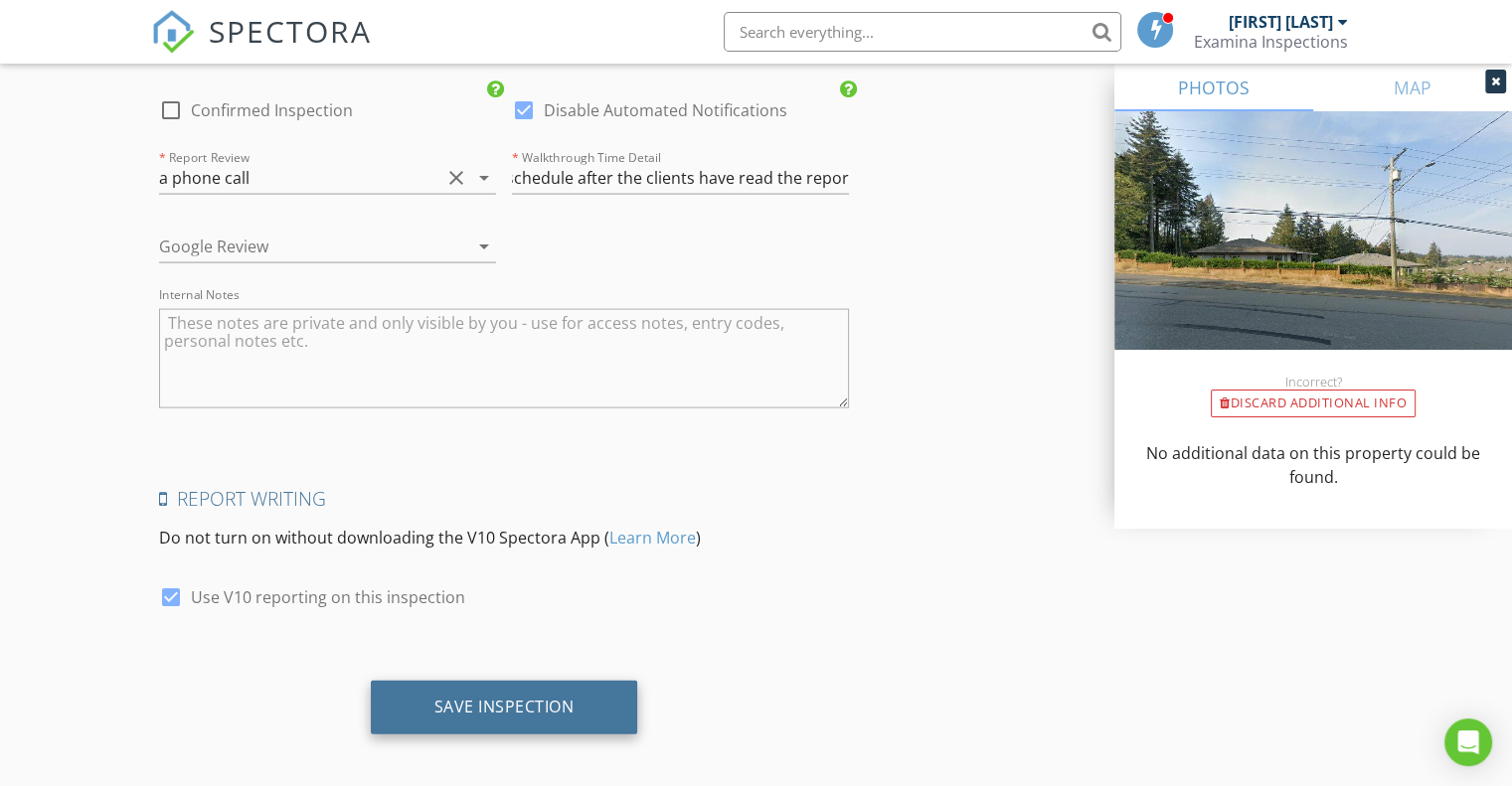 click on "Save Inspection" at bounding box center (504, 707) 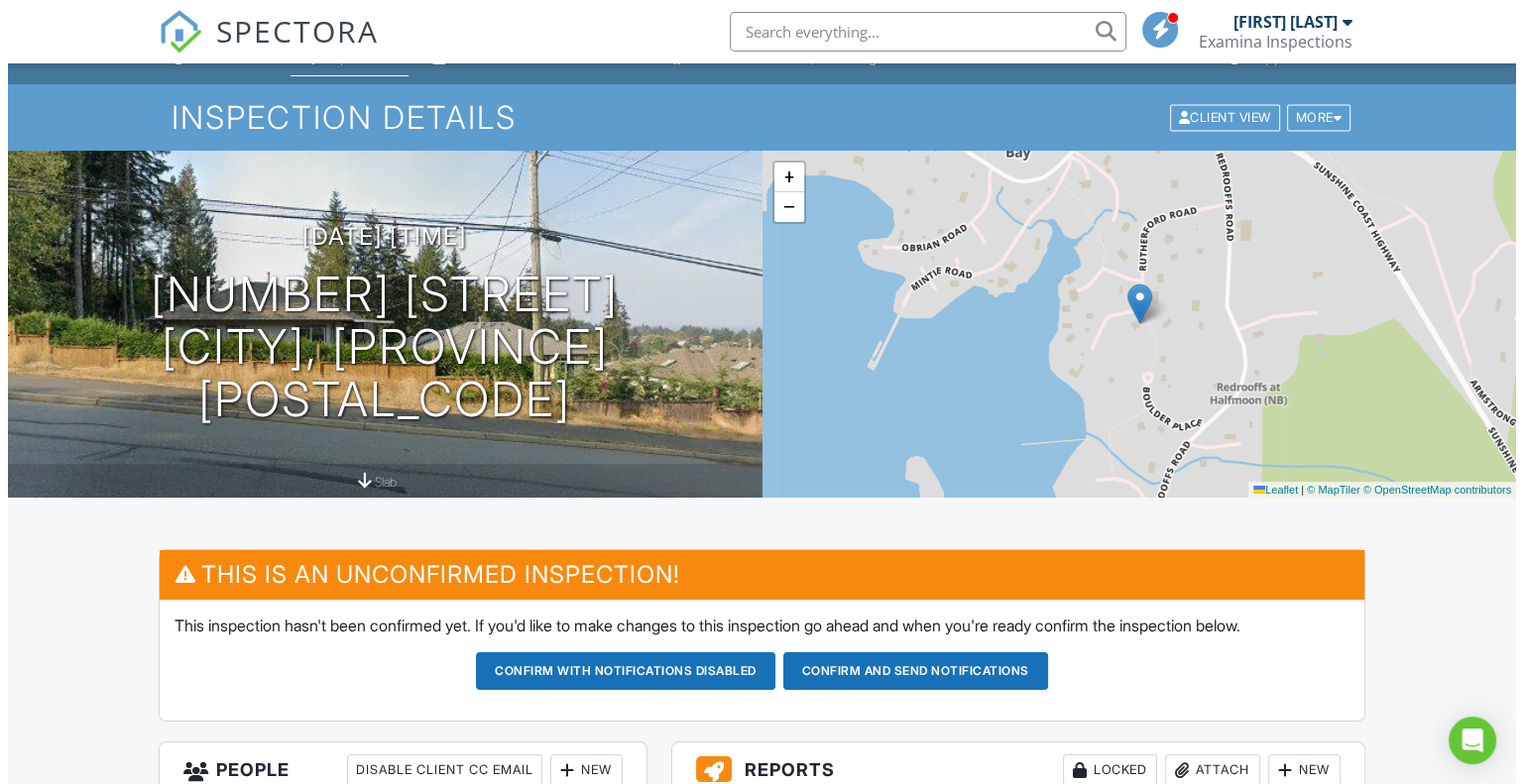 scroll, scrollTop: 38, scrollLeft: 0, axis: vertical 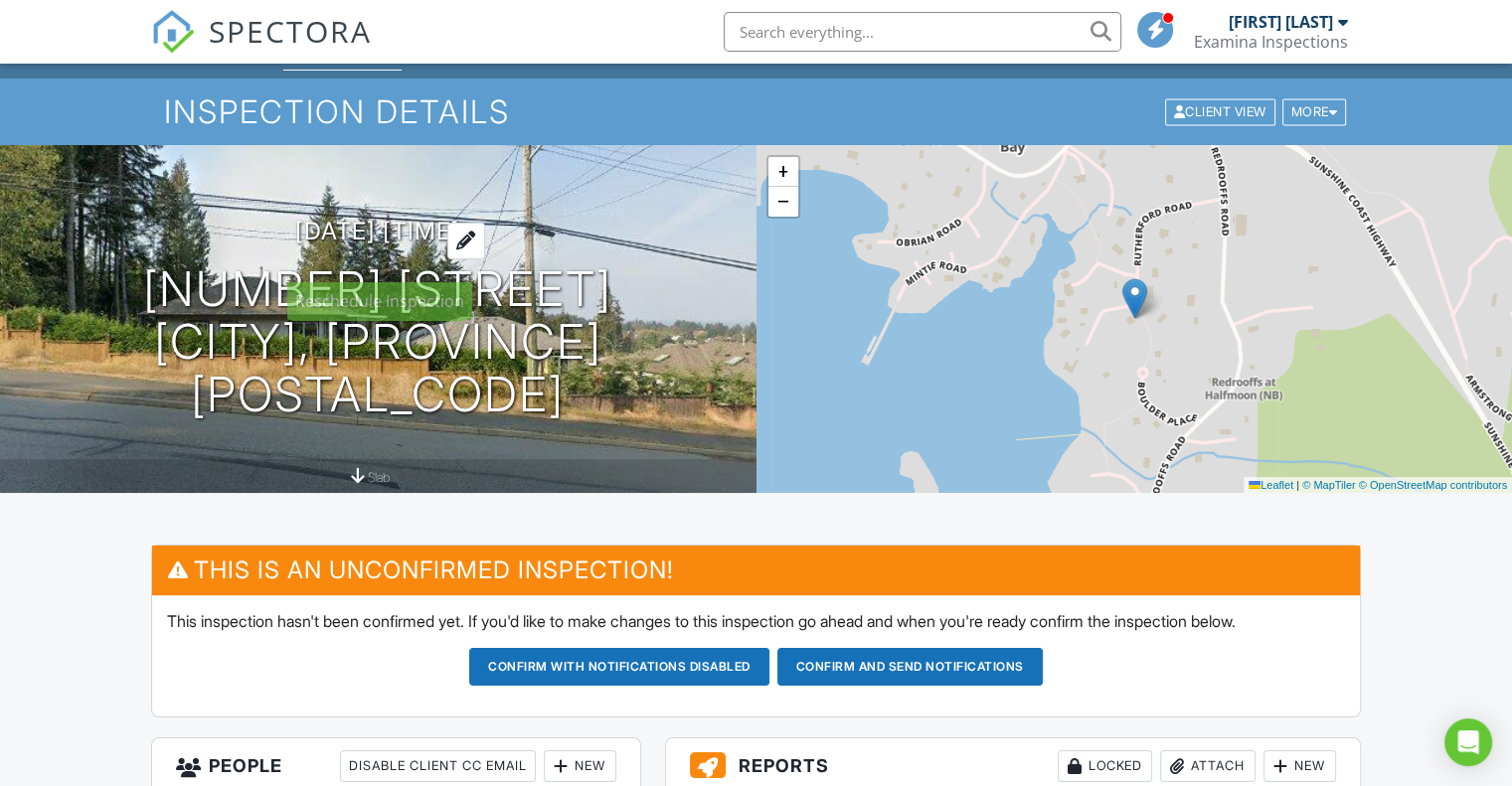 click at bounding box center (466, 240) 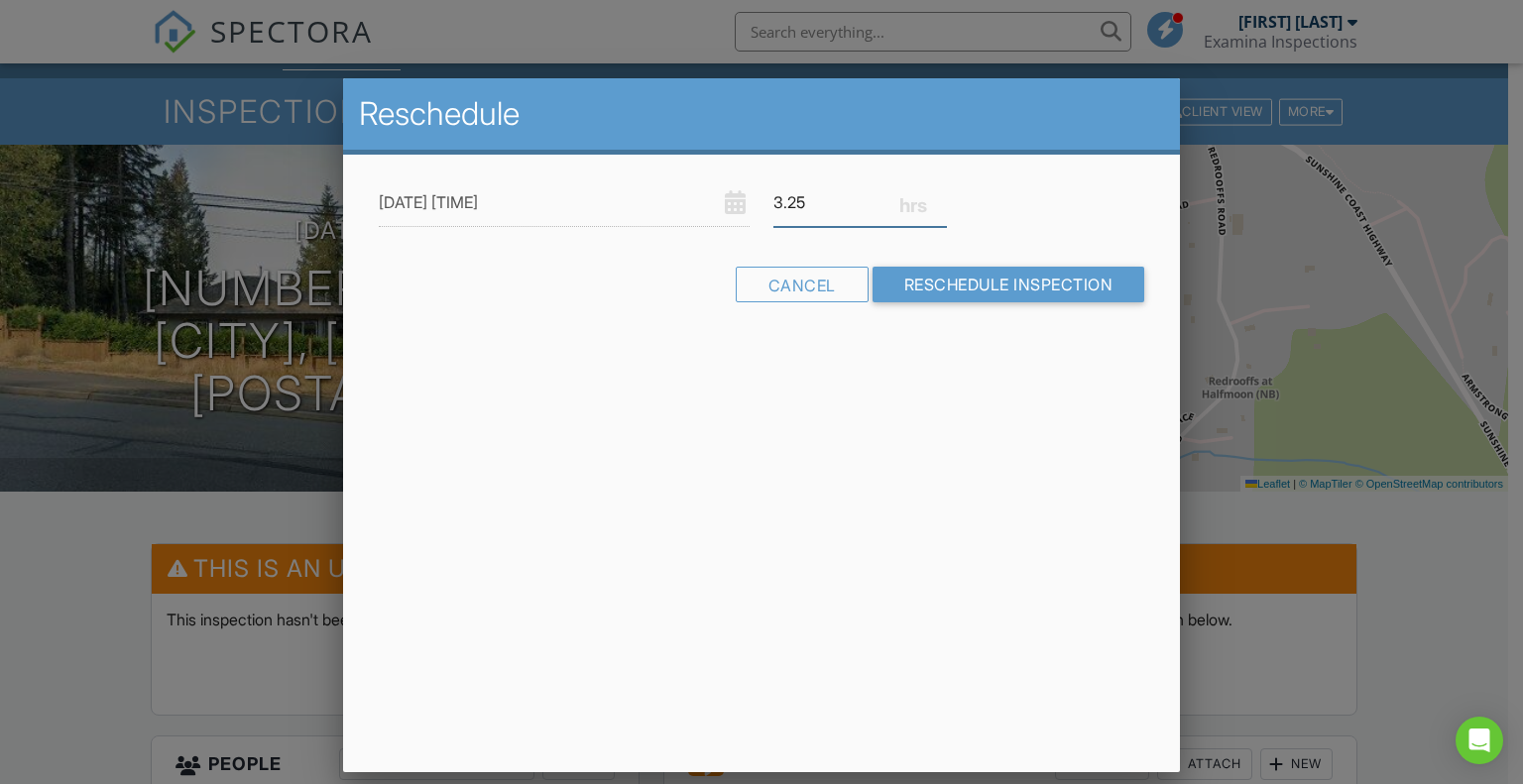 type on "3.25" 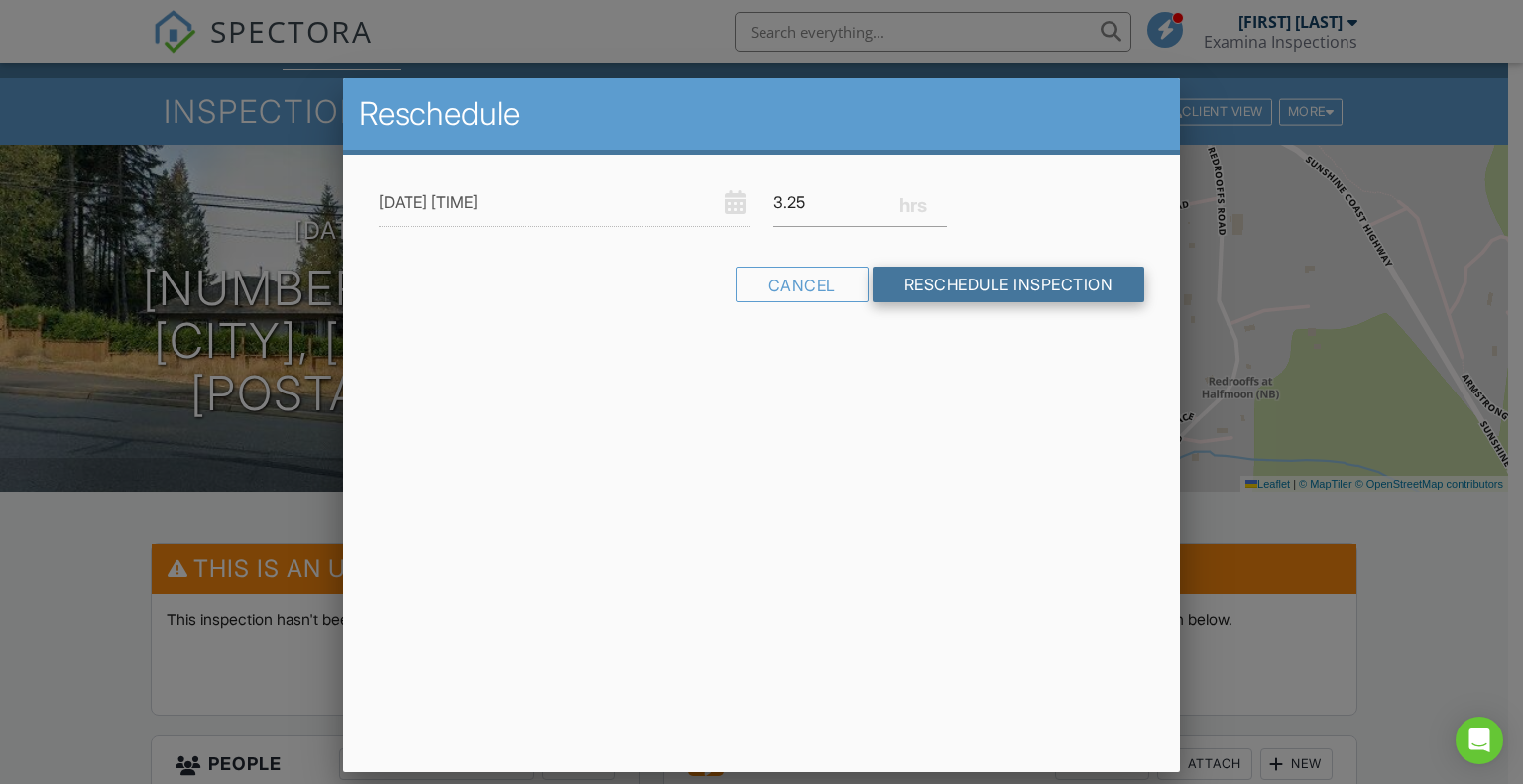 click on "Reschedule Inspection" at bounding box center (1008, 284) 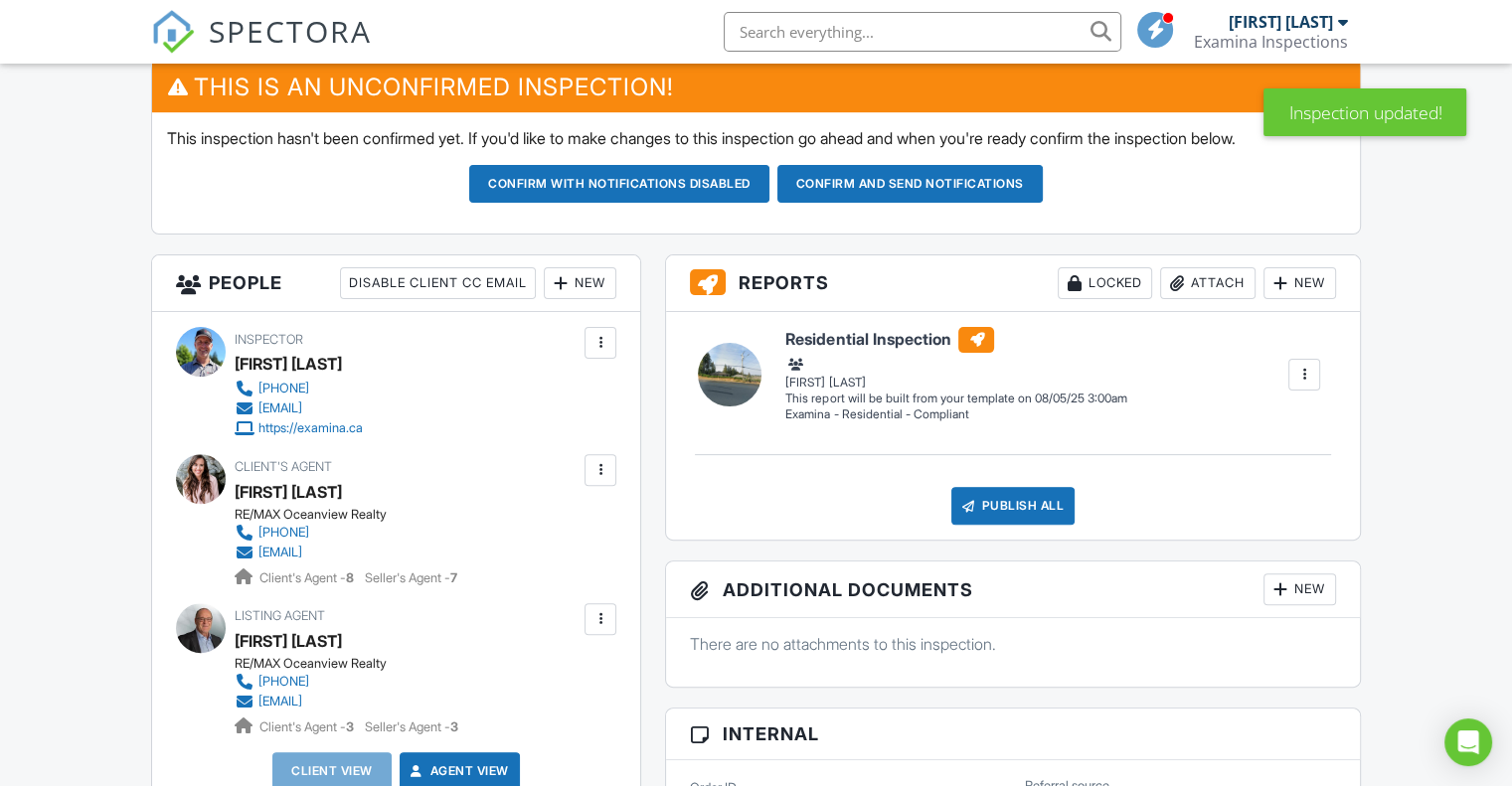 scroll, scrollTop: 0, scrollLeft: 0, axis: both 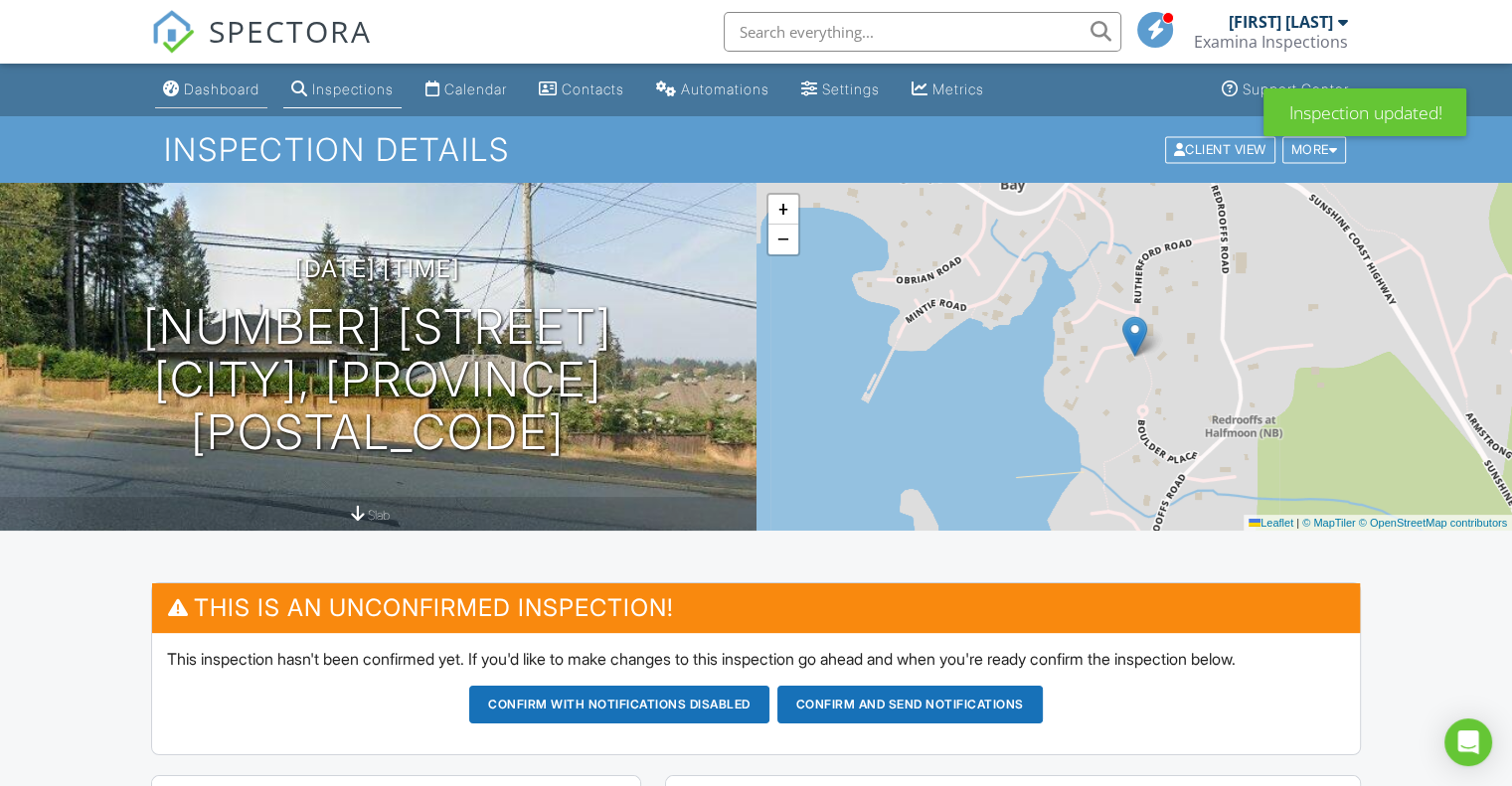 click on "Dashboard" at bounding box center [222, 88] 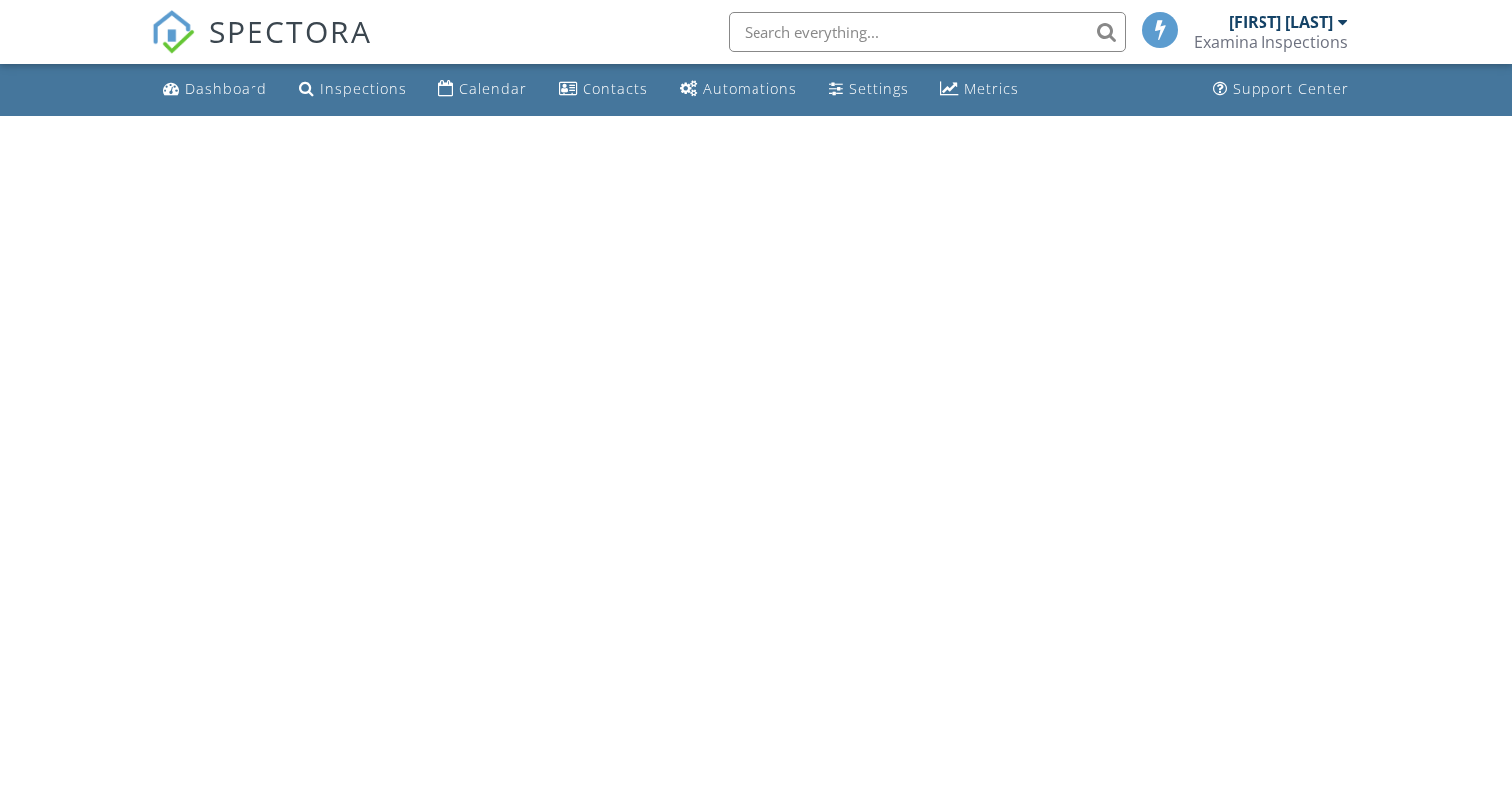 scroll, scrollTop: 0, scrollLeft: 0, axis: both 